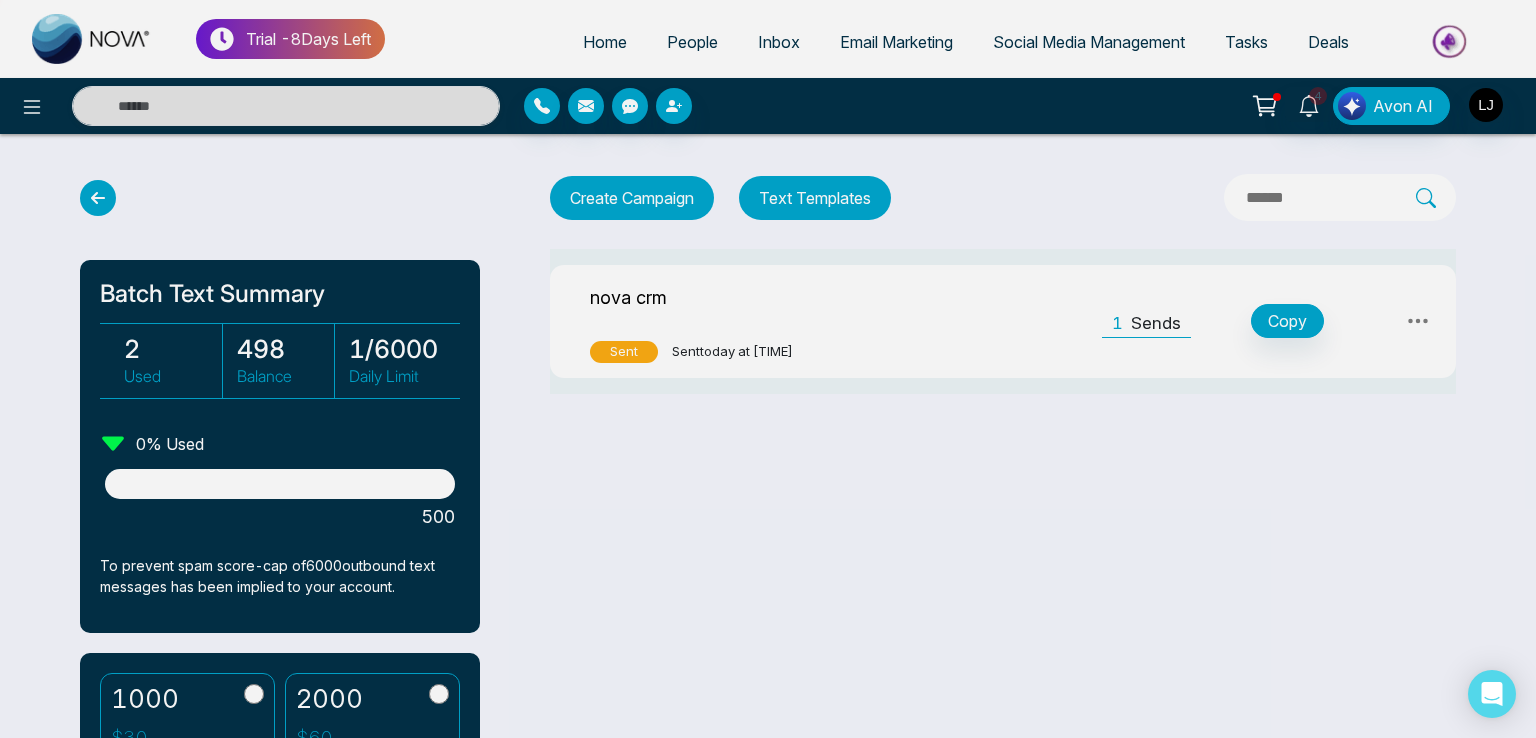scroll, scrollTop: 0, scrollLeft: 0, axis: both 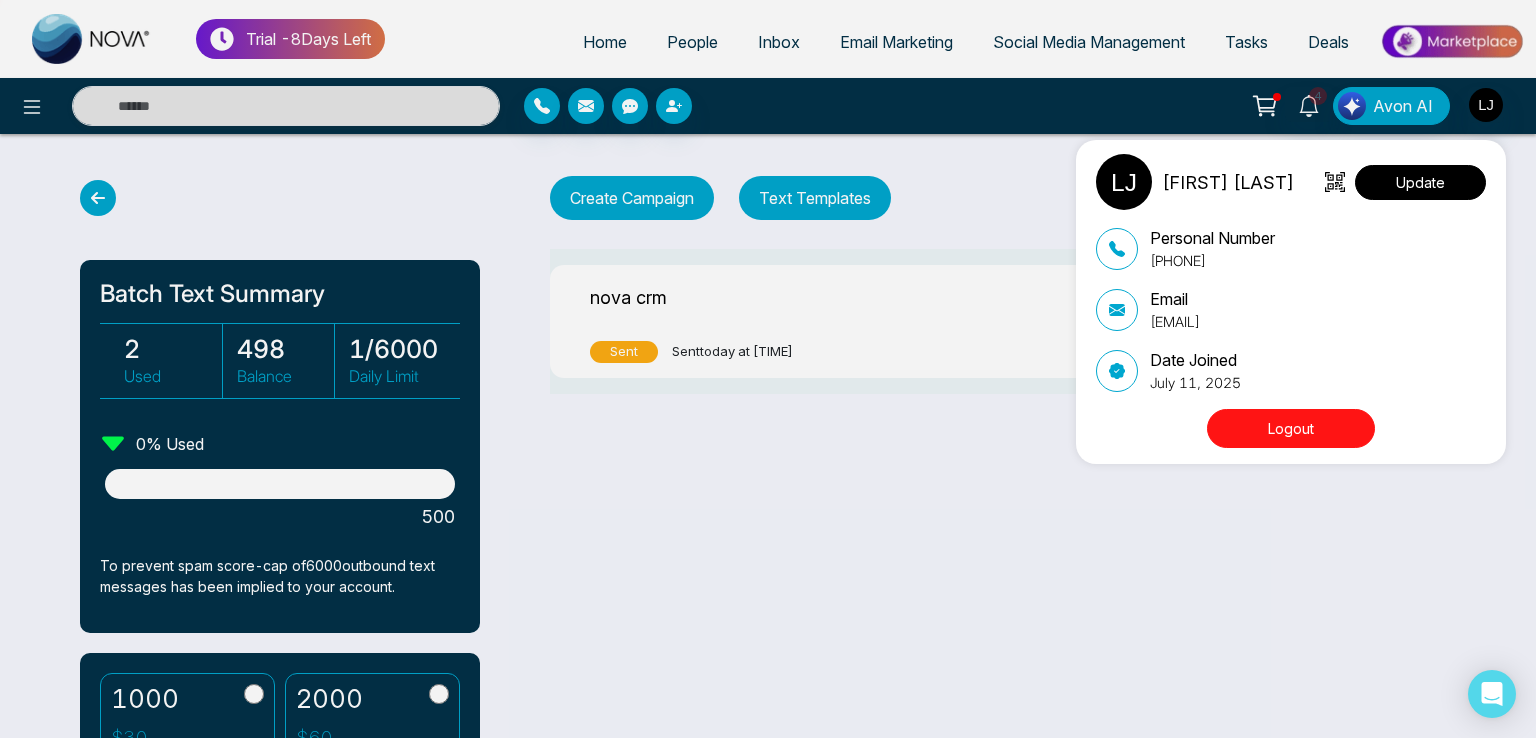 click on "Update" at bounding box center [1420, 182] 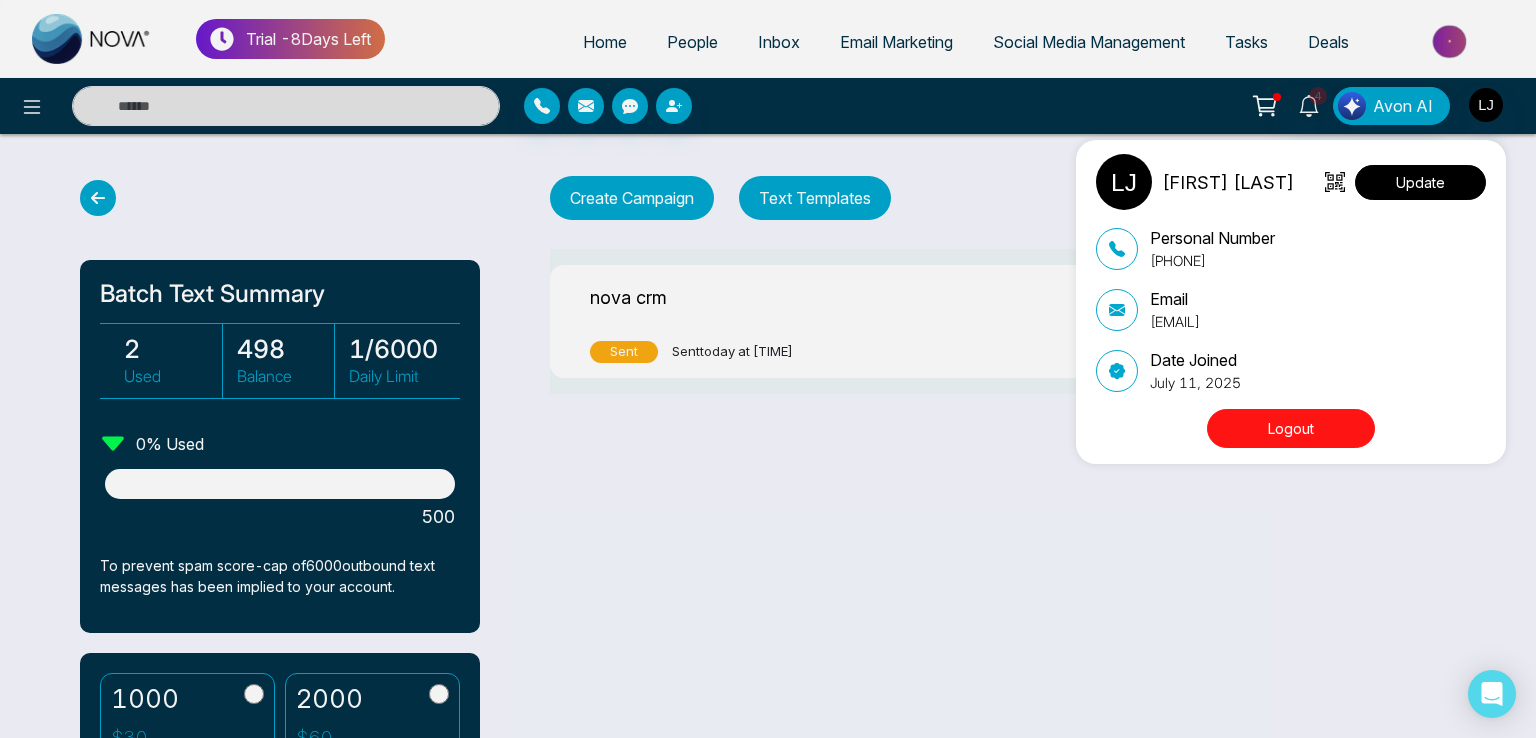 select on "***" 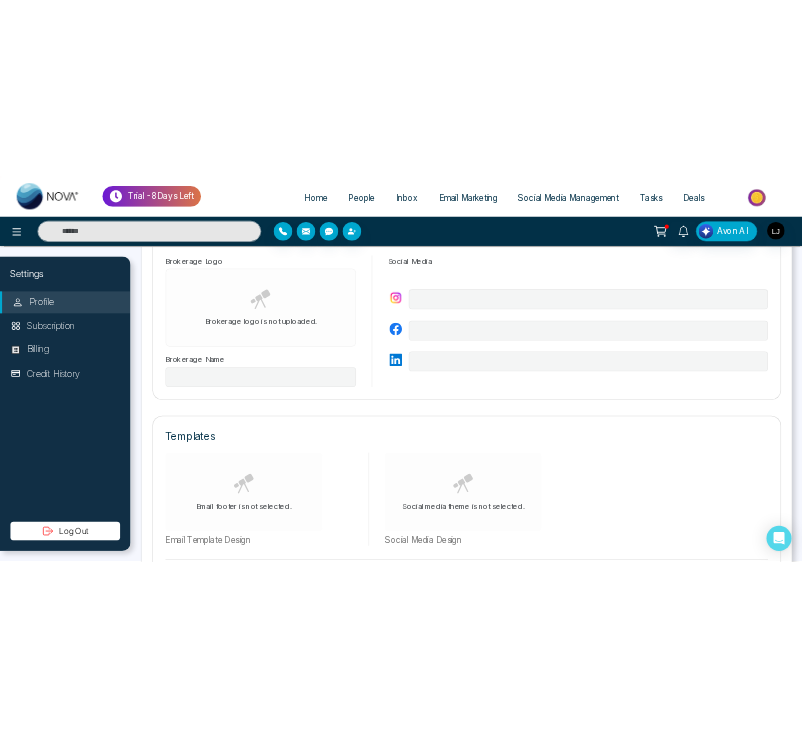 scroll, scrollTop: 412, scrollLeft: 0, axis: vertical 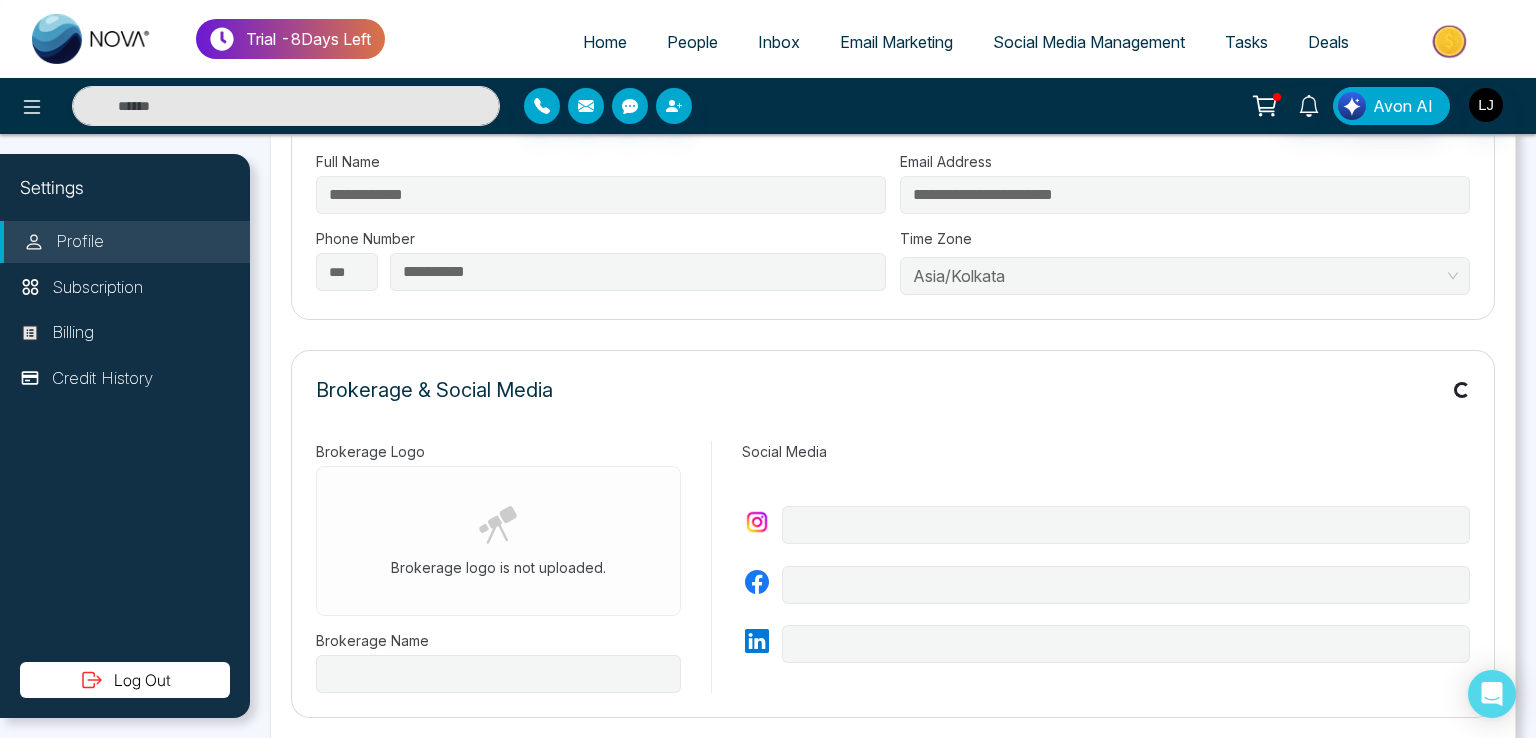 type on "**********" 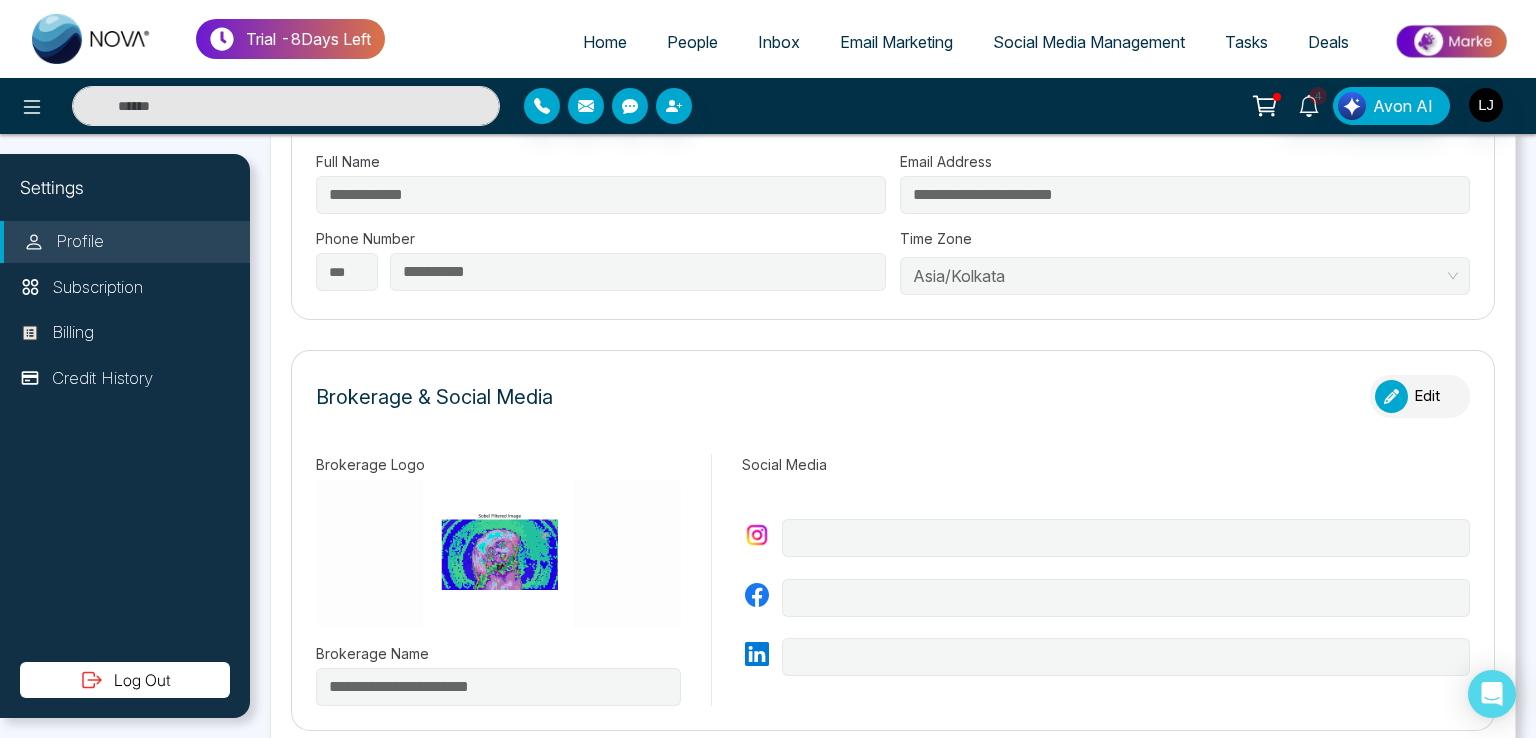 click at bounding box center [1391, 396] 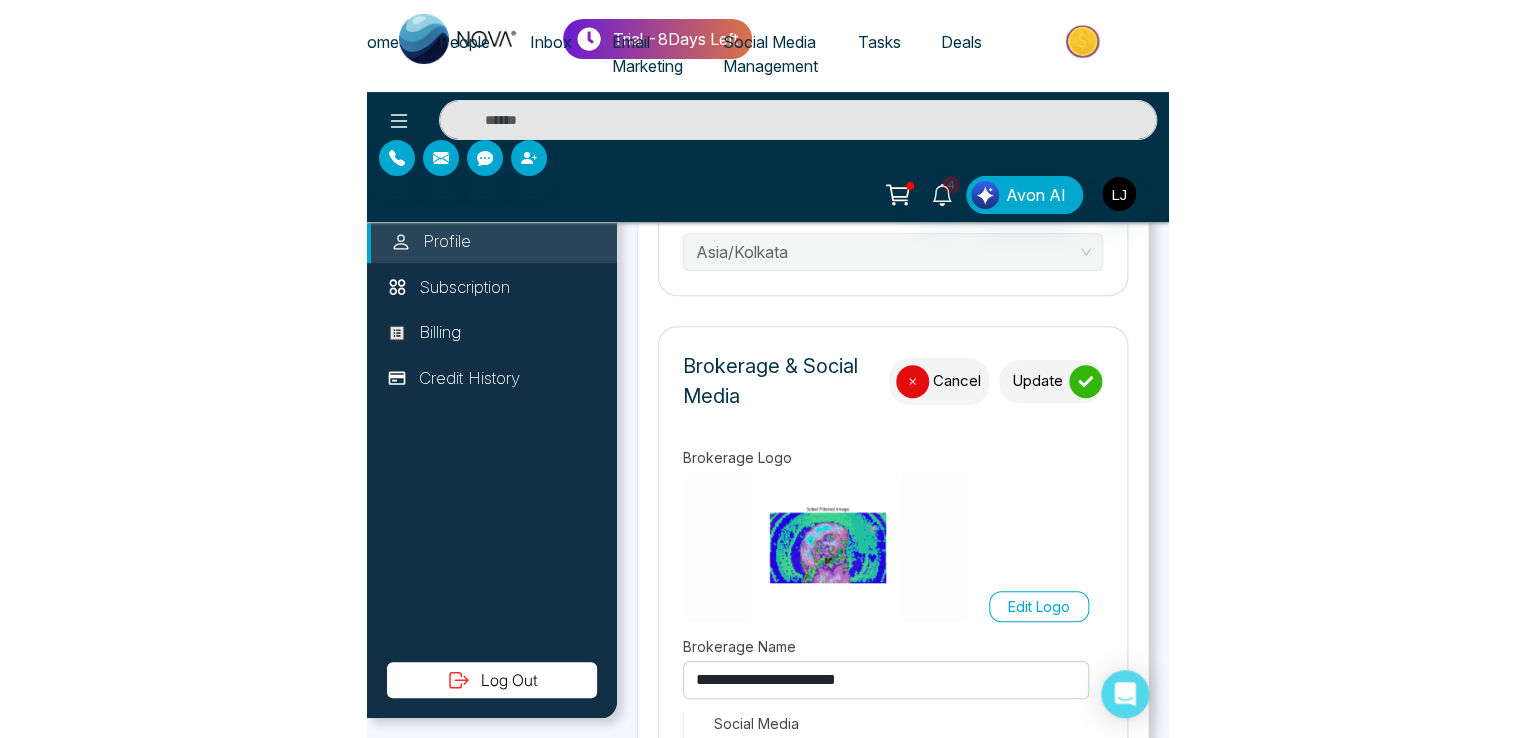 scroll, scrollTop: 957, scrollLeft: 0, axis: vertical 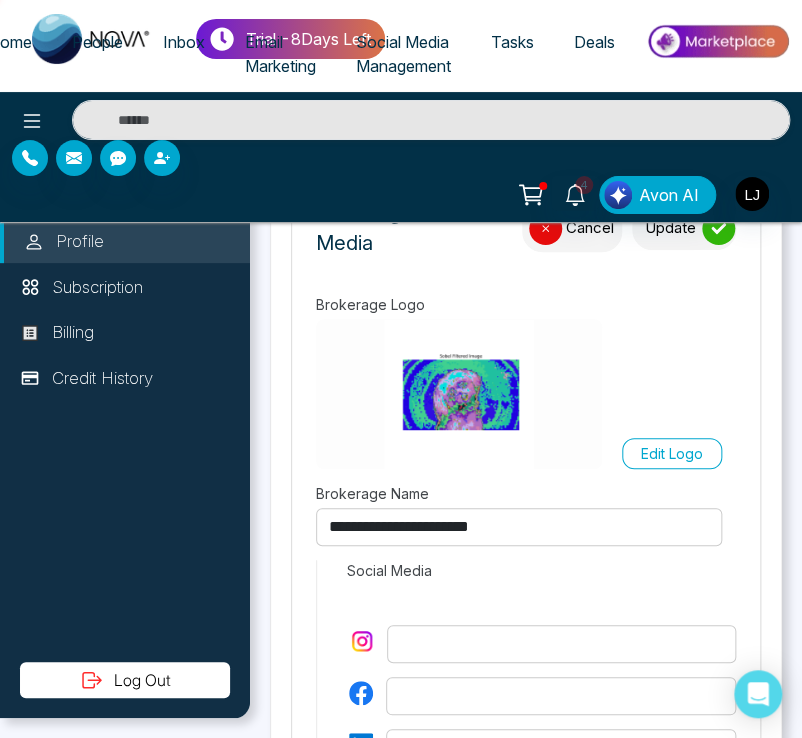click at bounding box center (459, 394) 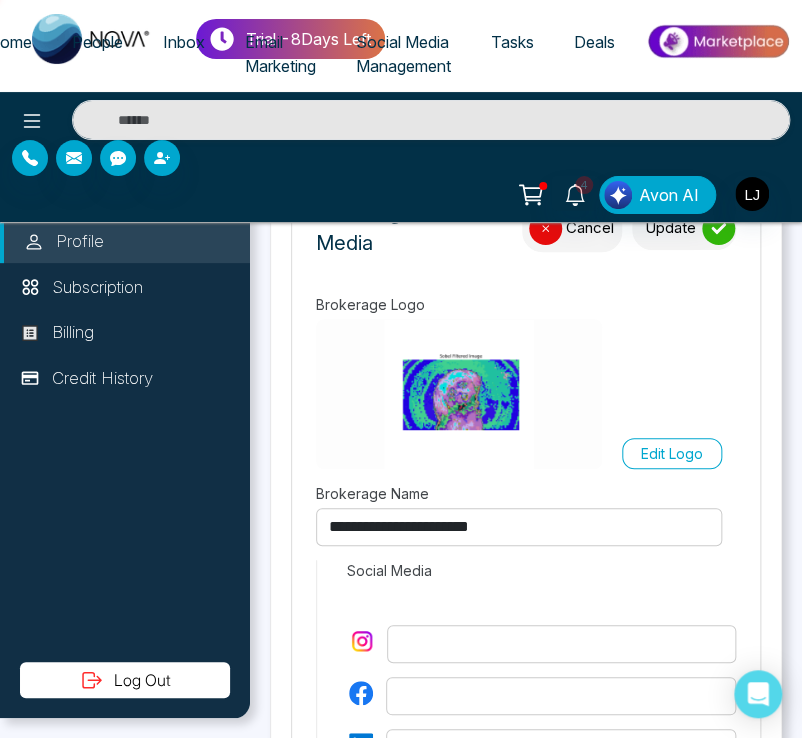 click on "Edit Logo" at bounding box center [672, 453] 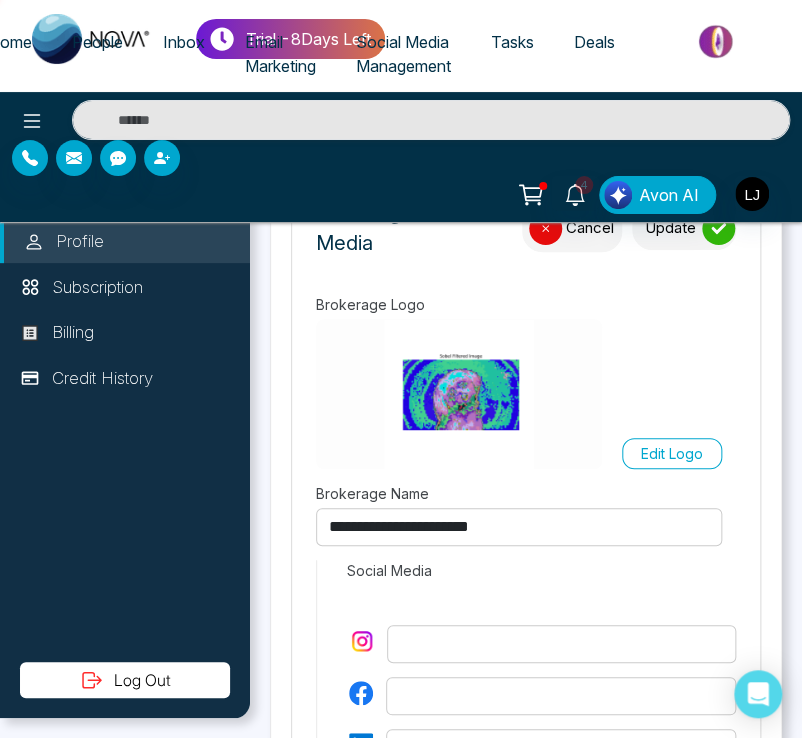 click on "Edit Logo" at bounding box center (0, 0) 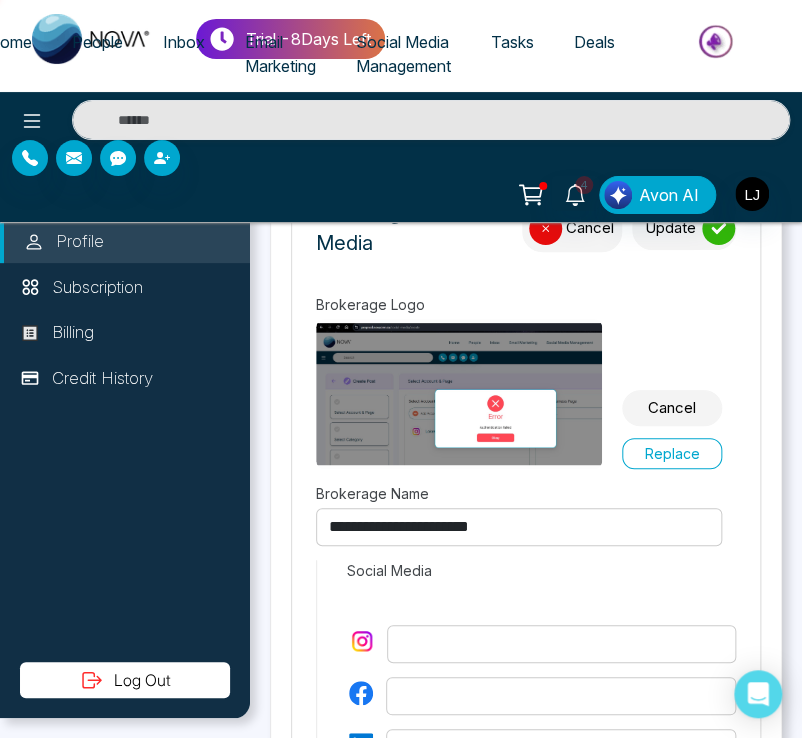 click on "Update" at bounding box center [684, 228] 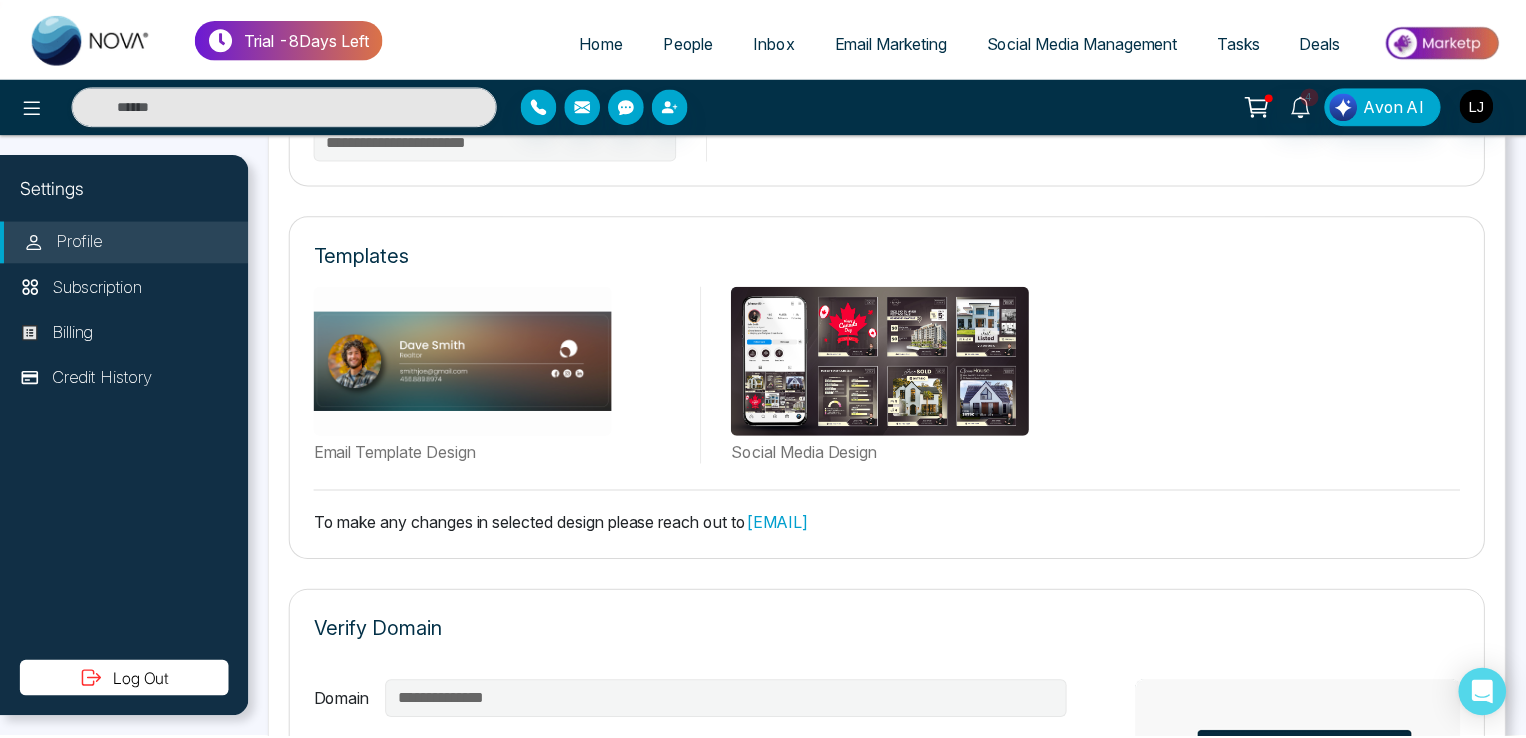 scroll, scrollTop: 558, scrollLeft: 0, axis: vertical 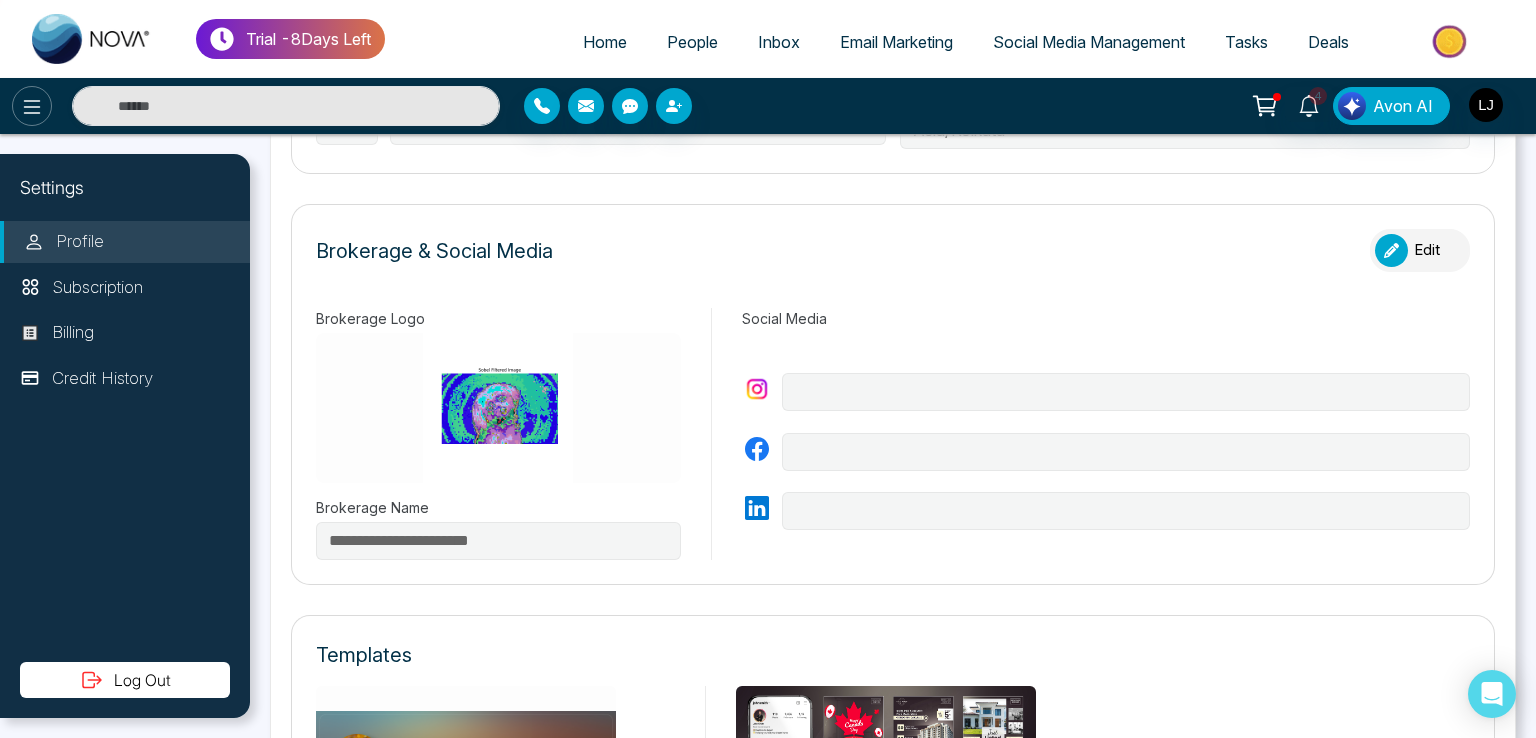 click 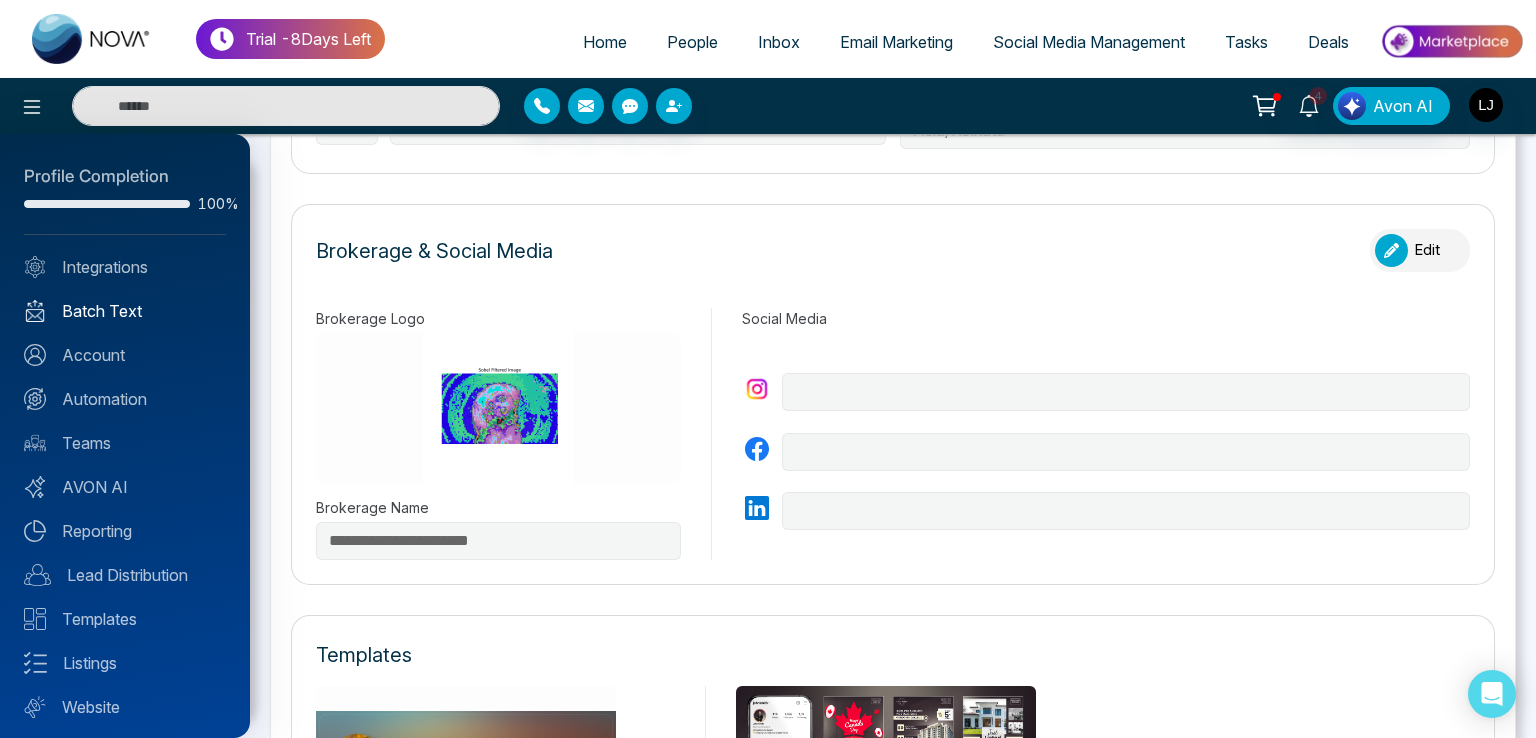 click on "Batch Text" at bounding box center [125, 311] 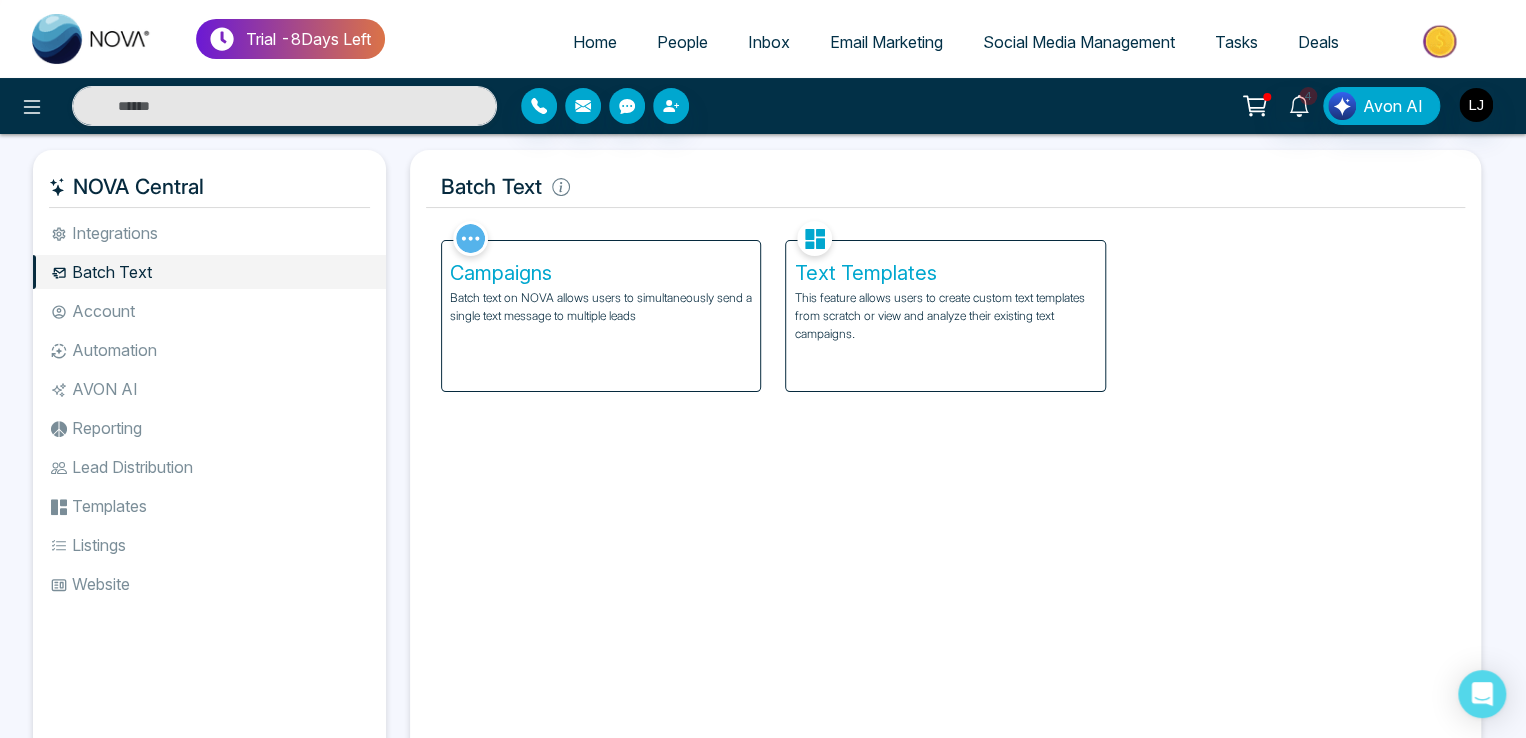 click on "Account" at bounding box center [209, 311] 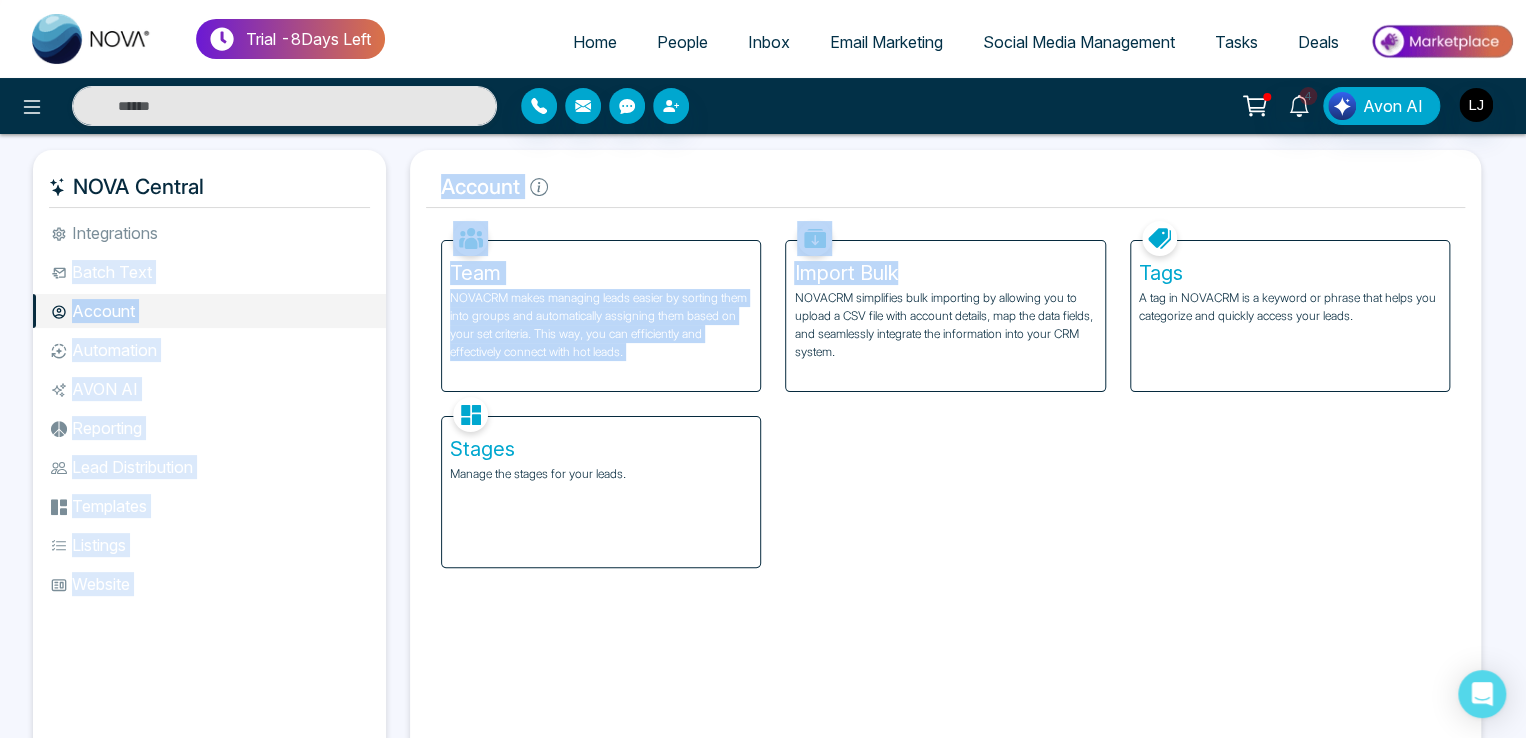 drag, startPoint x: 950, startPoint y: 279, endPoint x: 47, endPoint y: 263, distance: 903.1417 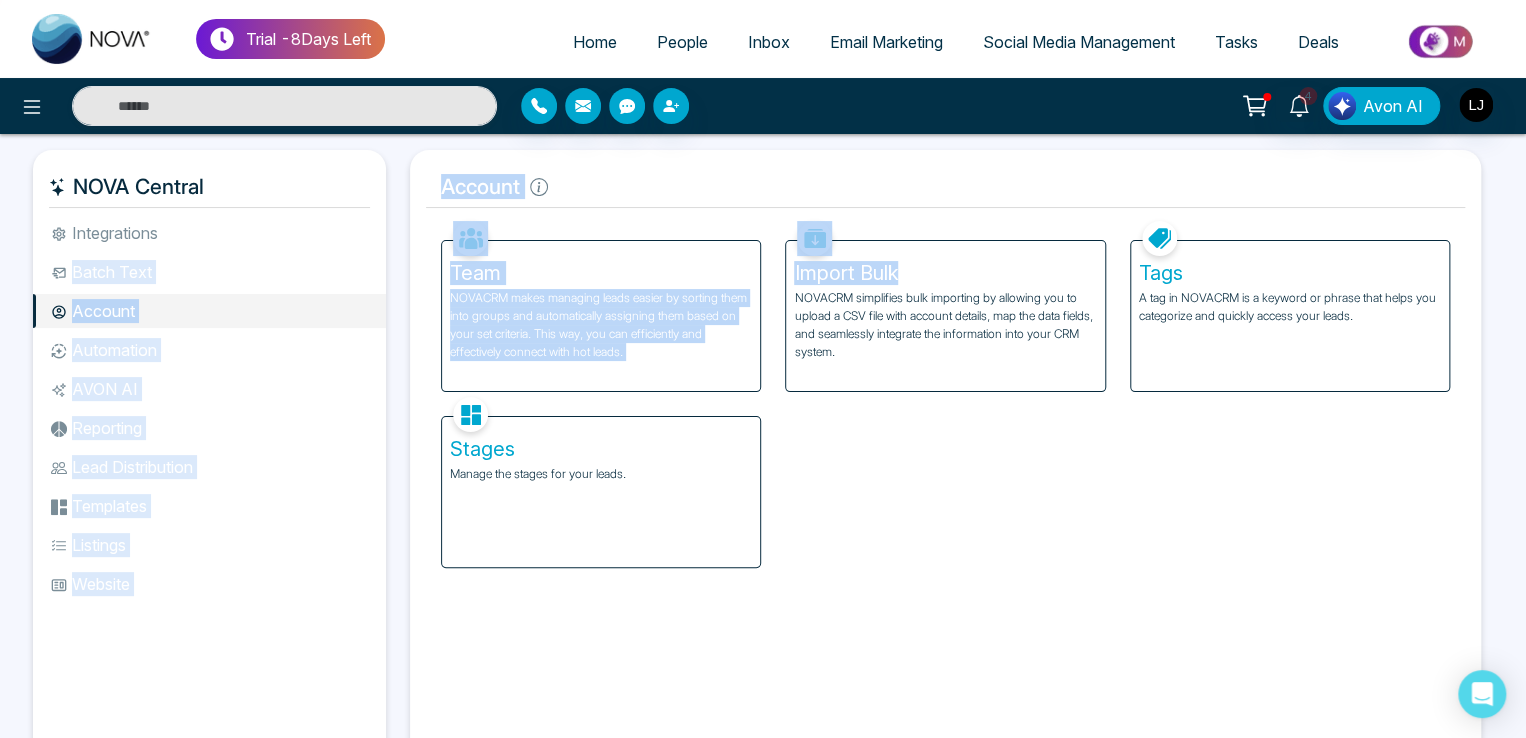 click on "Batch Text Account Automation AVON AI Reporting Lead Distribution Templates Listings Website Account Facebook NOVACRM enables users to connect to Facebook to schedule social media posts. Instagram NOVACRM enables users to connect to Instagram to schedule social media post Zoom Zoom is integrated with NOVACRM, to schedule/create video calls Dialer Twilio integrates with NOVACRM to provide programmable communication tools, allowing users to make and receive phone calls, send and receive text messages, etc. Connected Zapier Zapier automates and connects on NOVACRM and imports leads. Coming Soon API Nation API Nation integrates with NOVACRM to elevate your brokerage by effortlessly connecting hundreds of apps and automating workflow. Campaigns Batch text on NOVA allows users to simultaneously send a single text message to multiple leads Text Templates Team Import Bulk Tags Stages Manage the stages for your leads. Automations Action Plans New Smart Campaigns Beta" at bounding box center (763, 460) 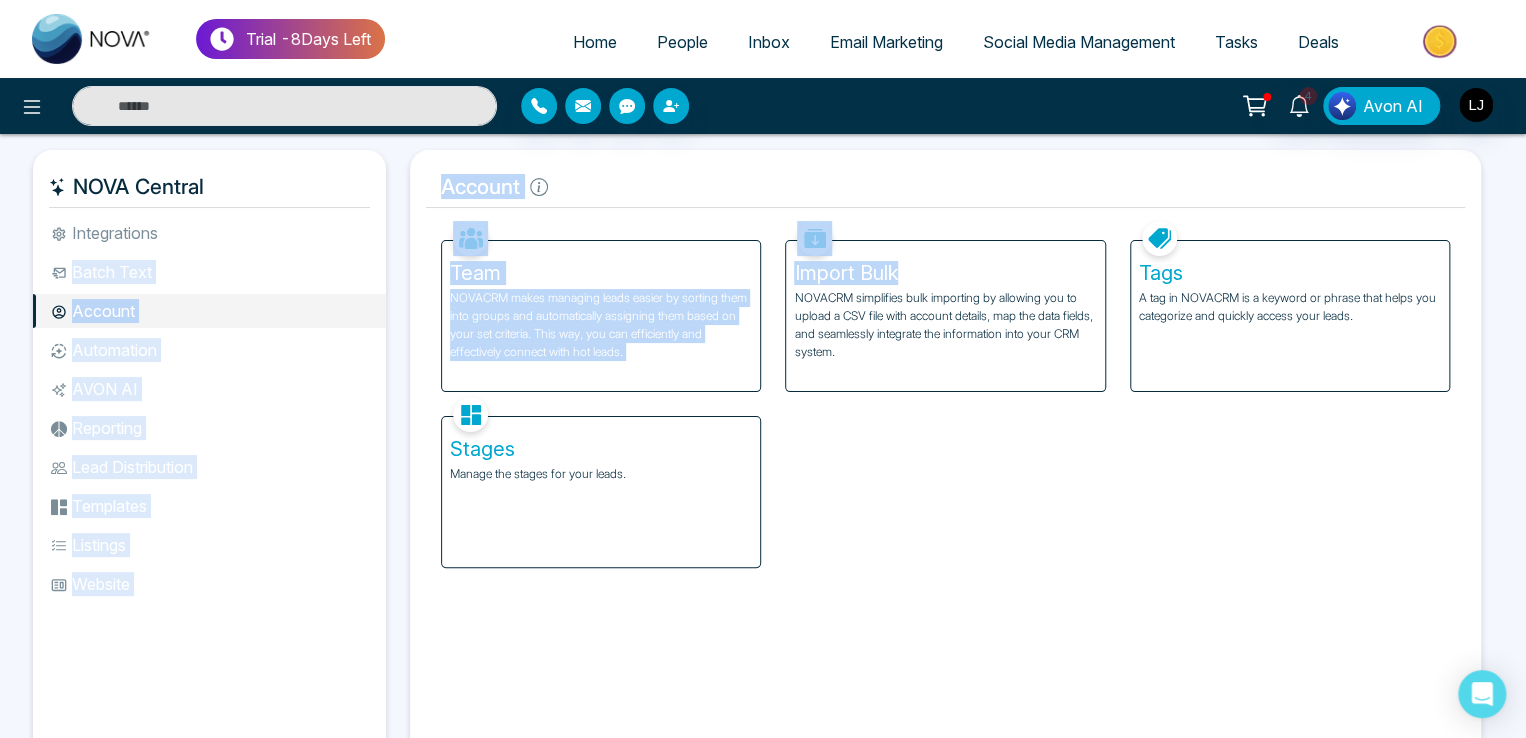 click on "Batch Text" at bounding box center [209, 272] 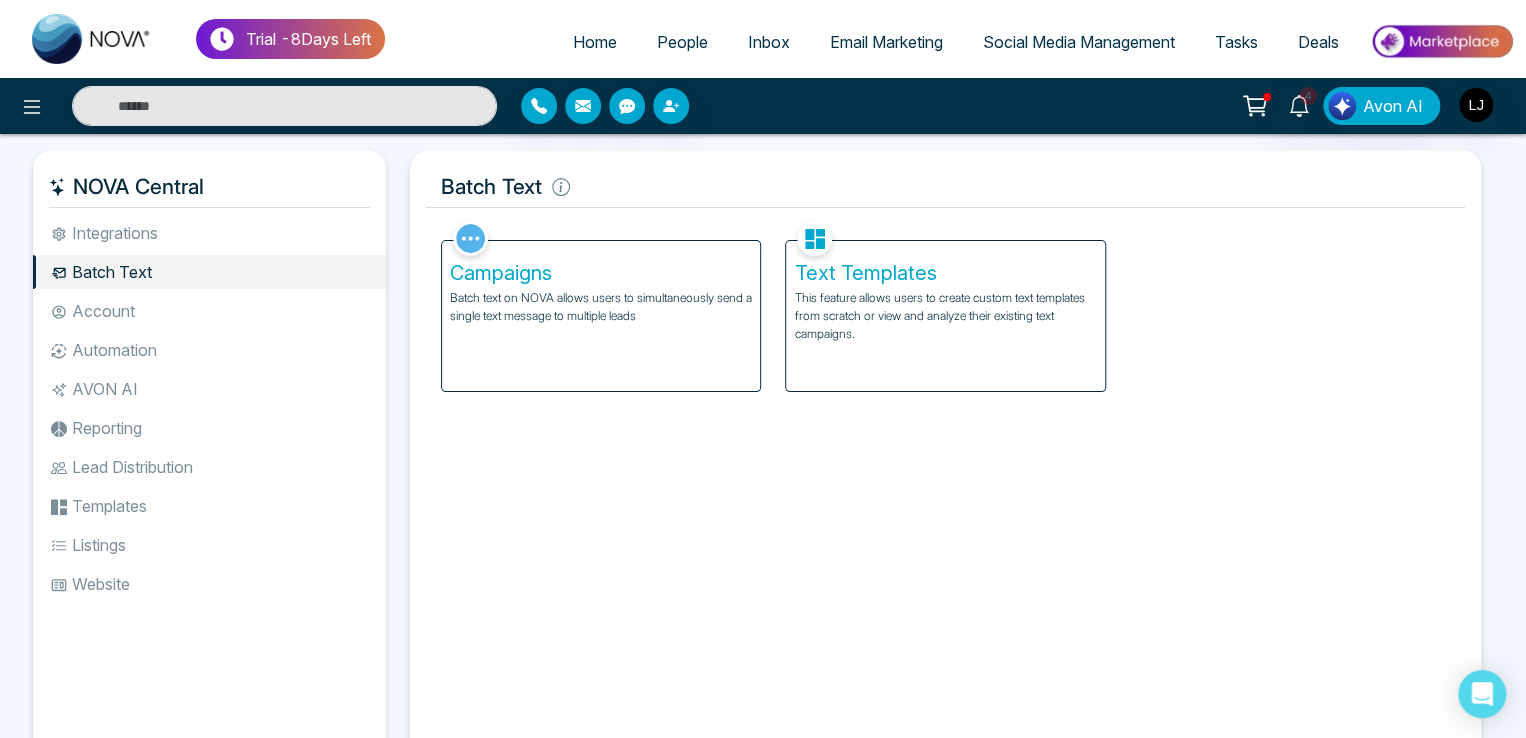 click on "Campaigns" at bounding box center (601, 273) 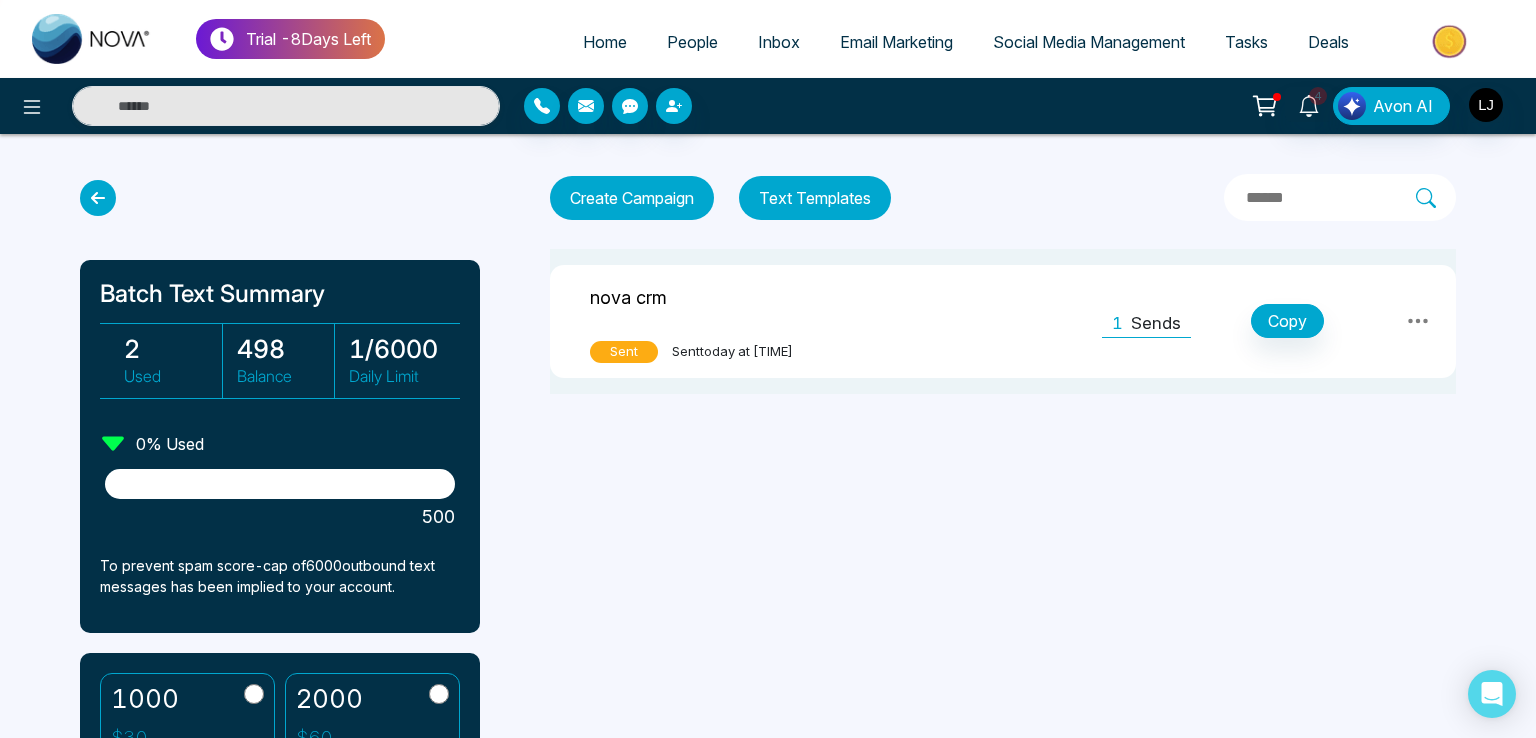 click on "Create Campaign" at bounding box center [632, 198] 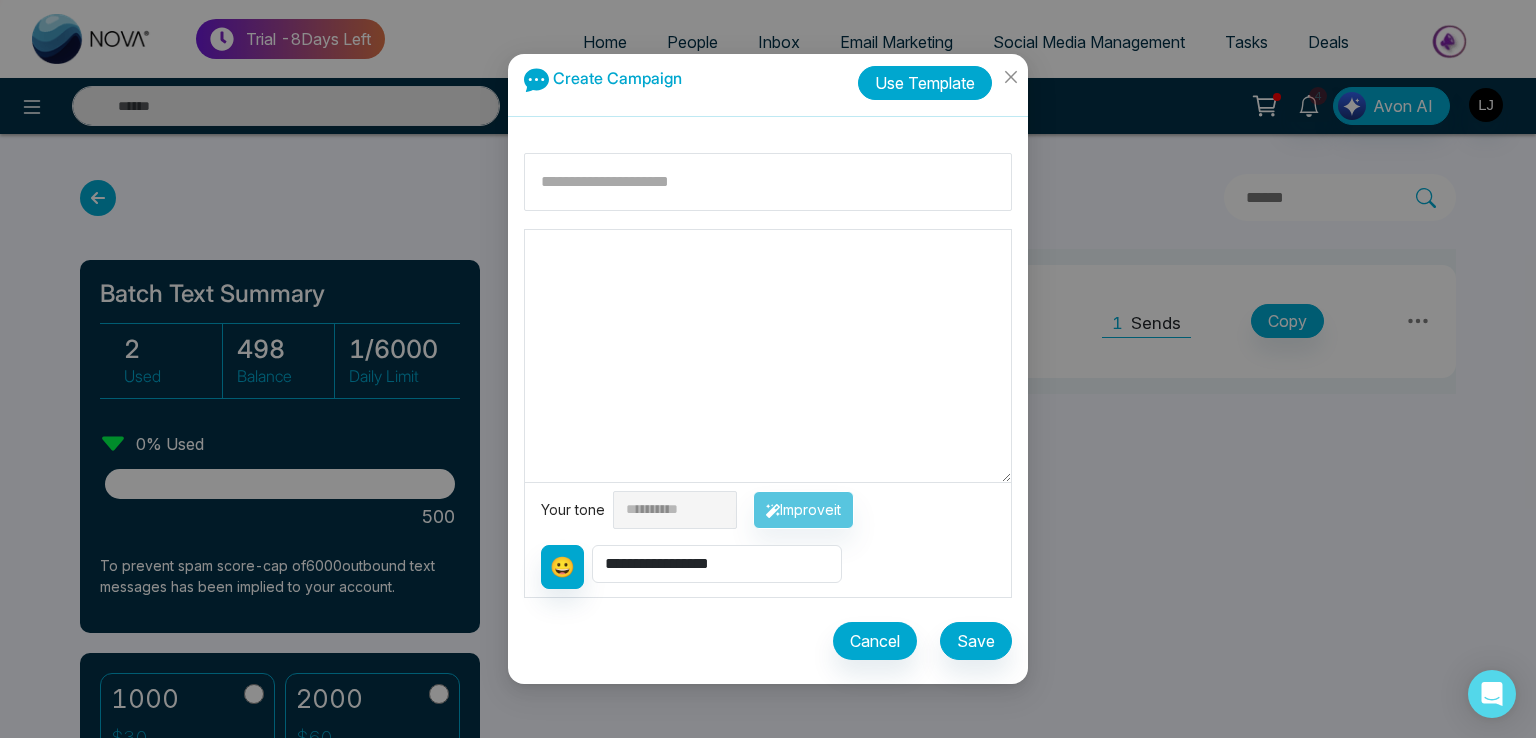 click on "Use Template" at bounding box center (925, 83) 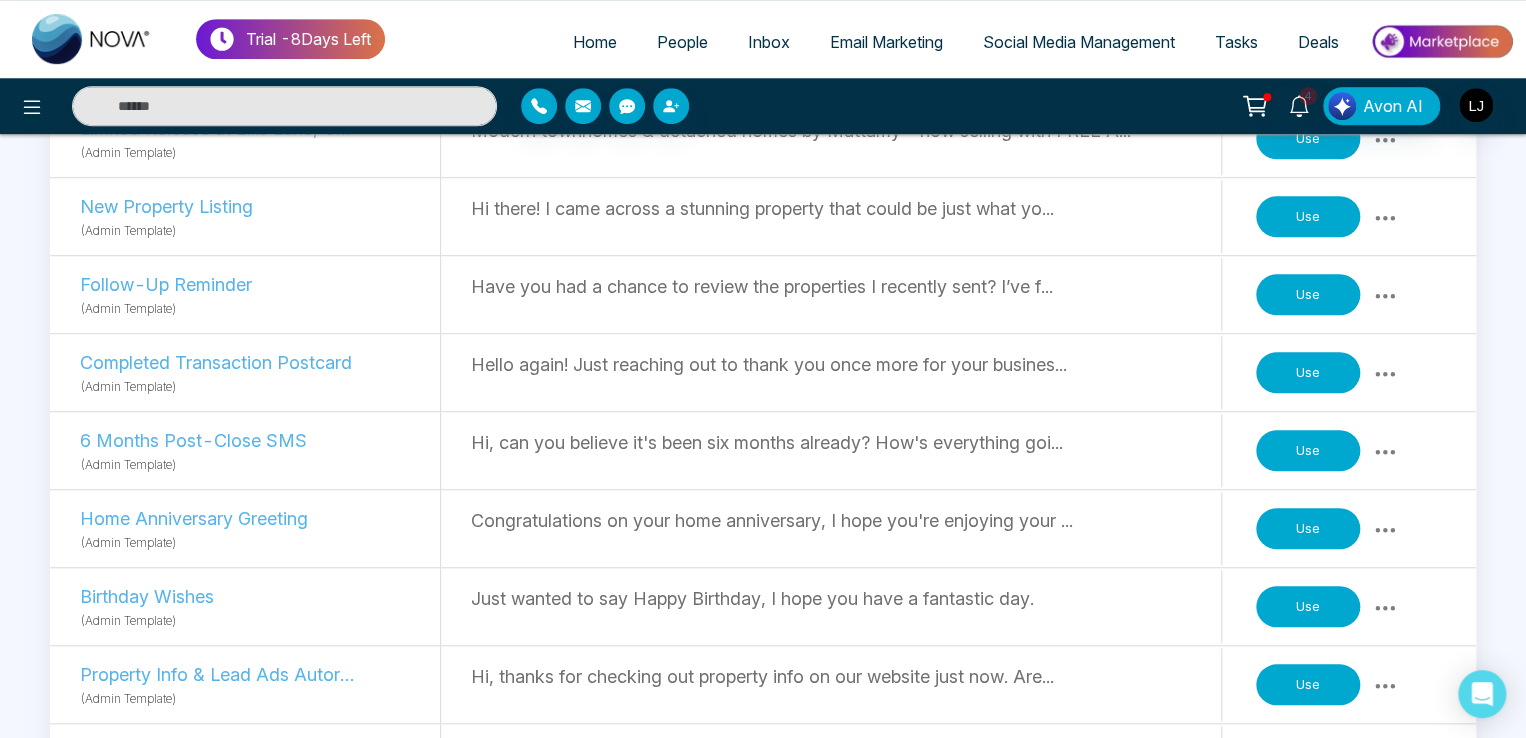 scroll, scrollTop: 600, scrollLeft: 0, axis: vertical 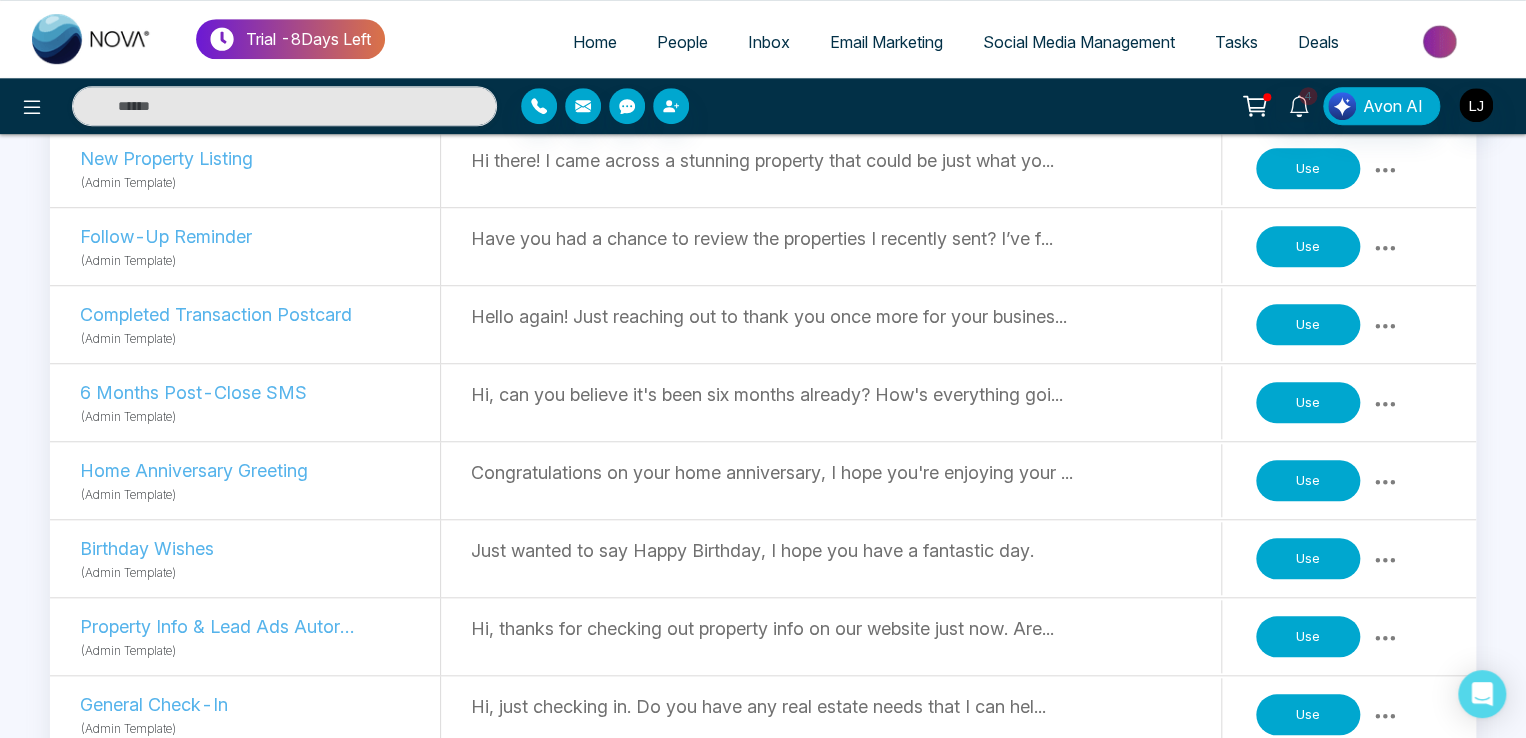 click on "Use" at bounding box center (1308, 403) 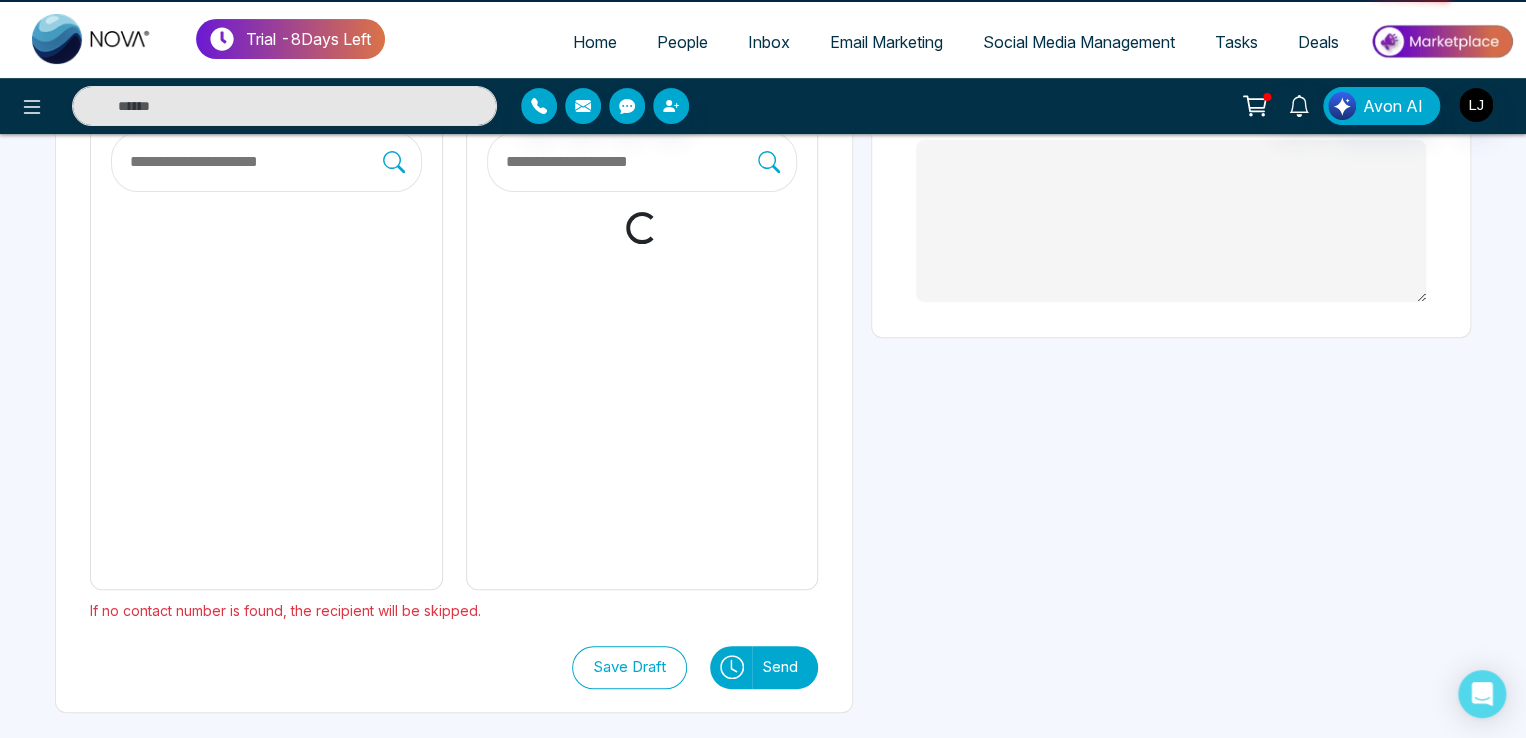 scroll, scrollTop: 0, scrollLeft: 0, axis: both 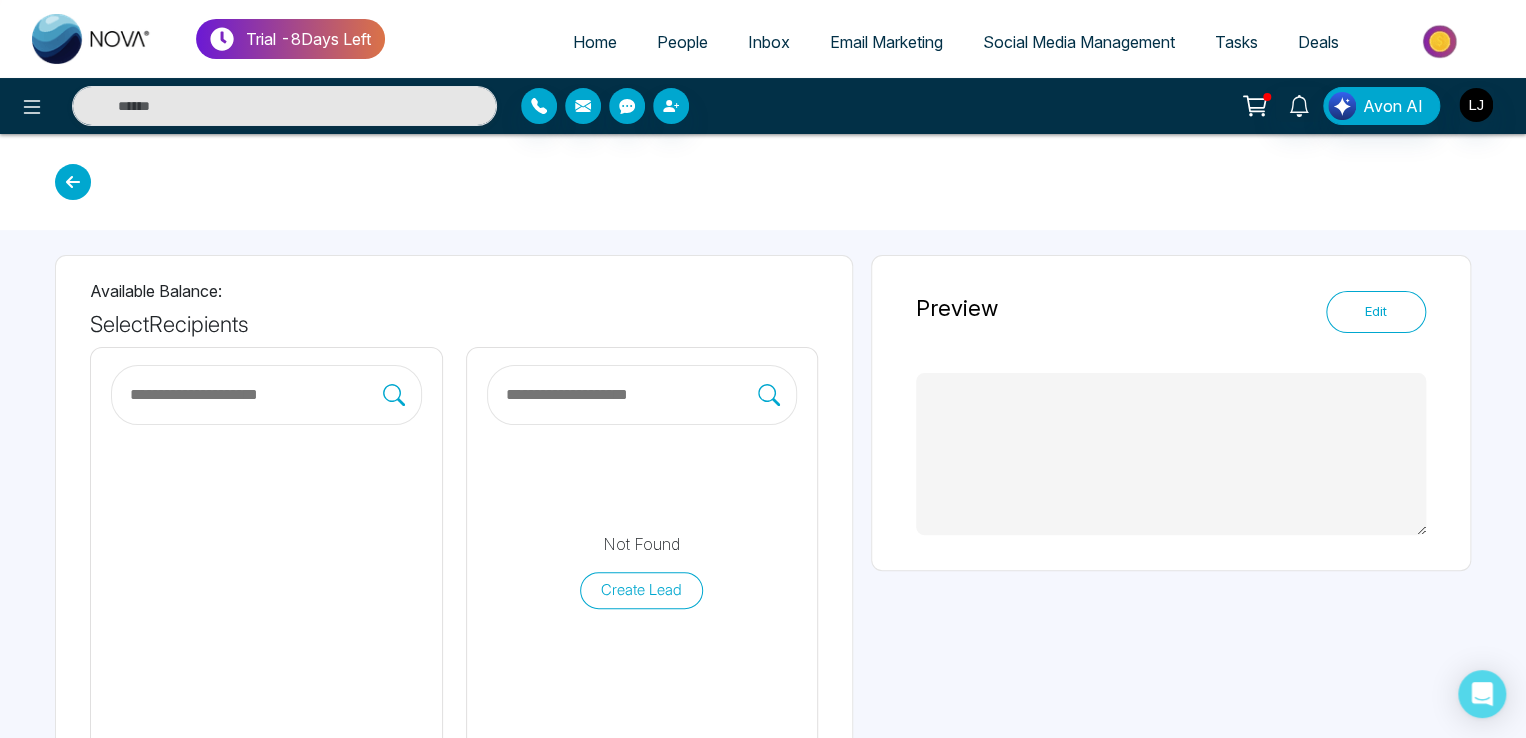 click at bounding box center (631, 395) 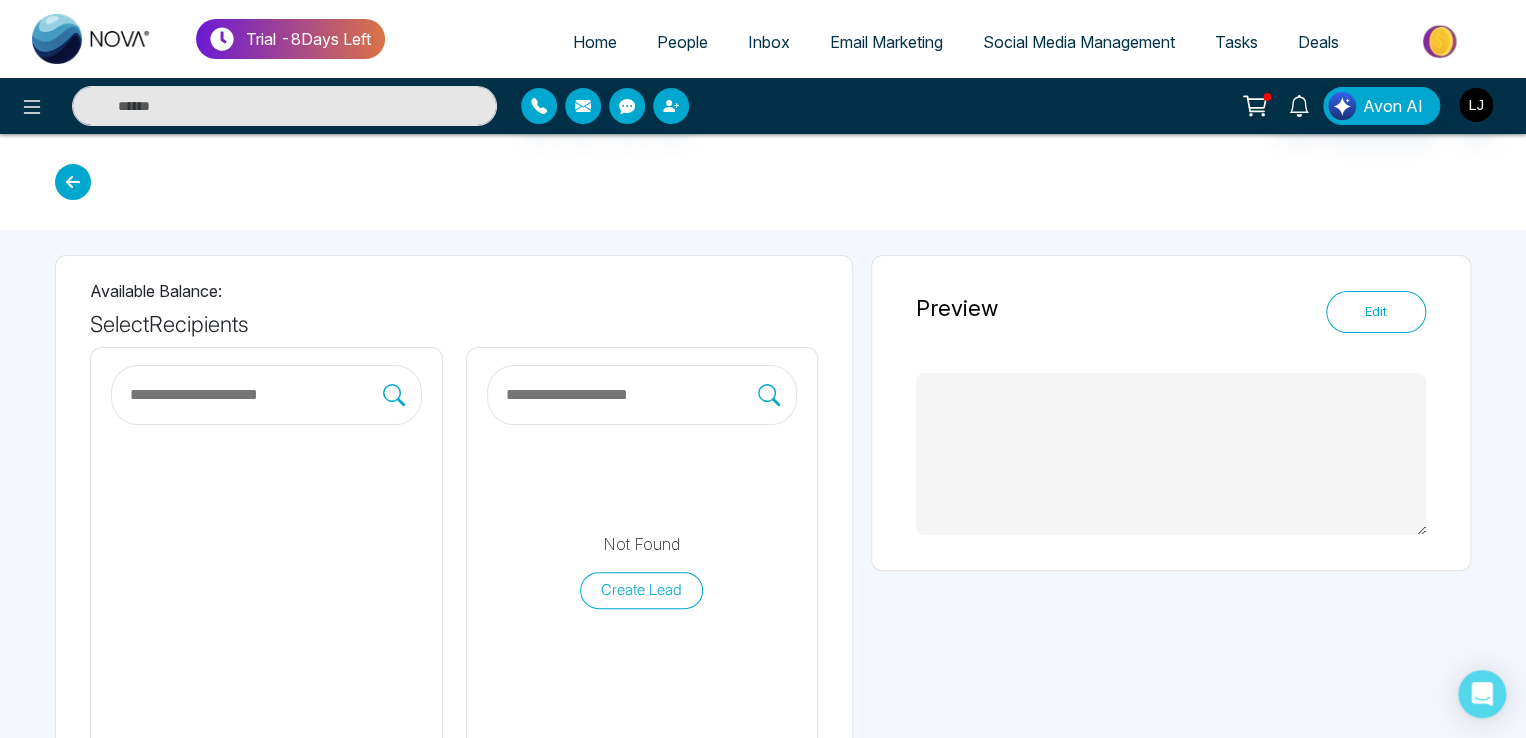 type on "*" 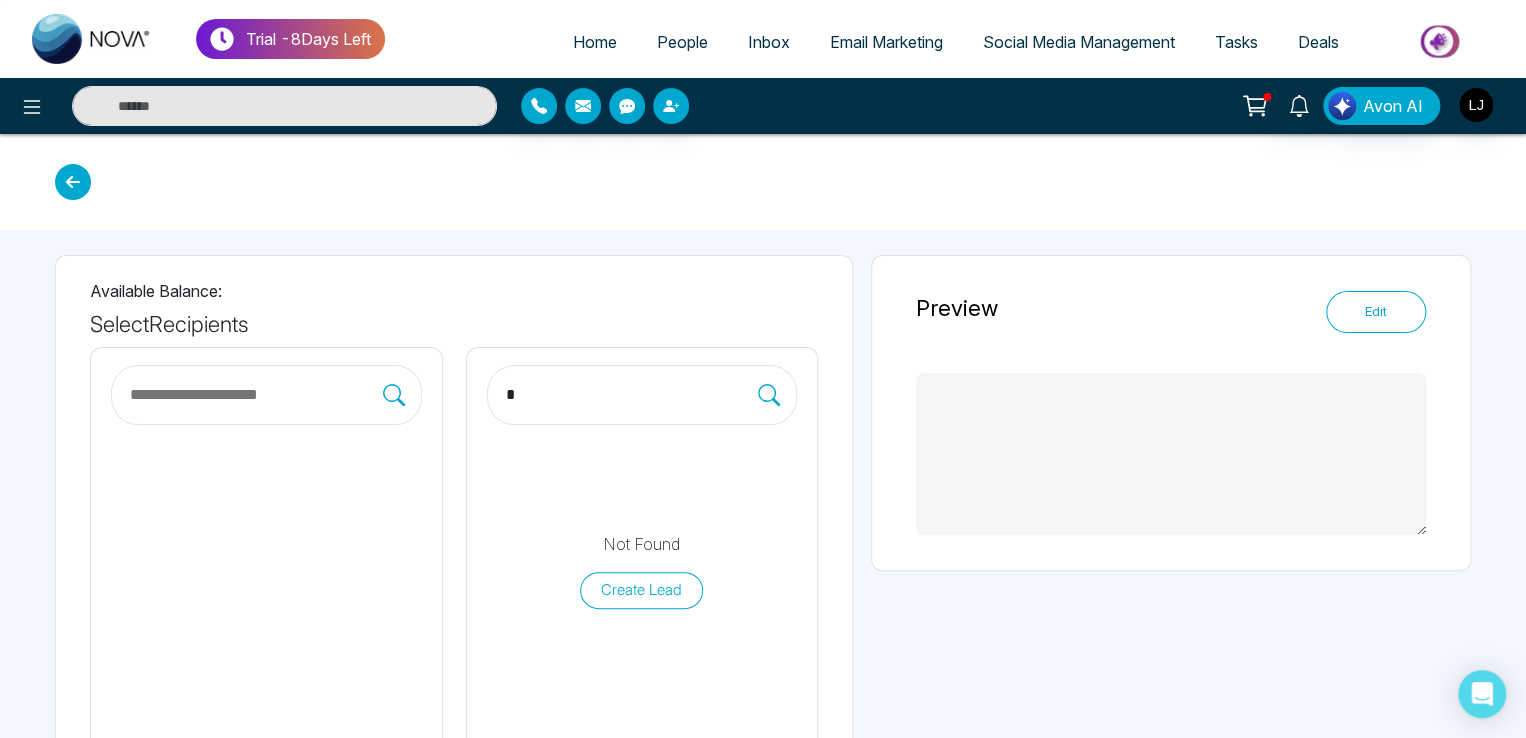 type on "**********" 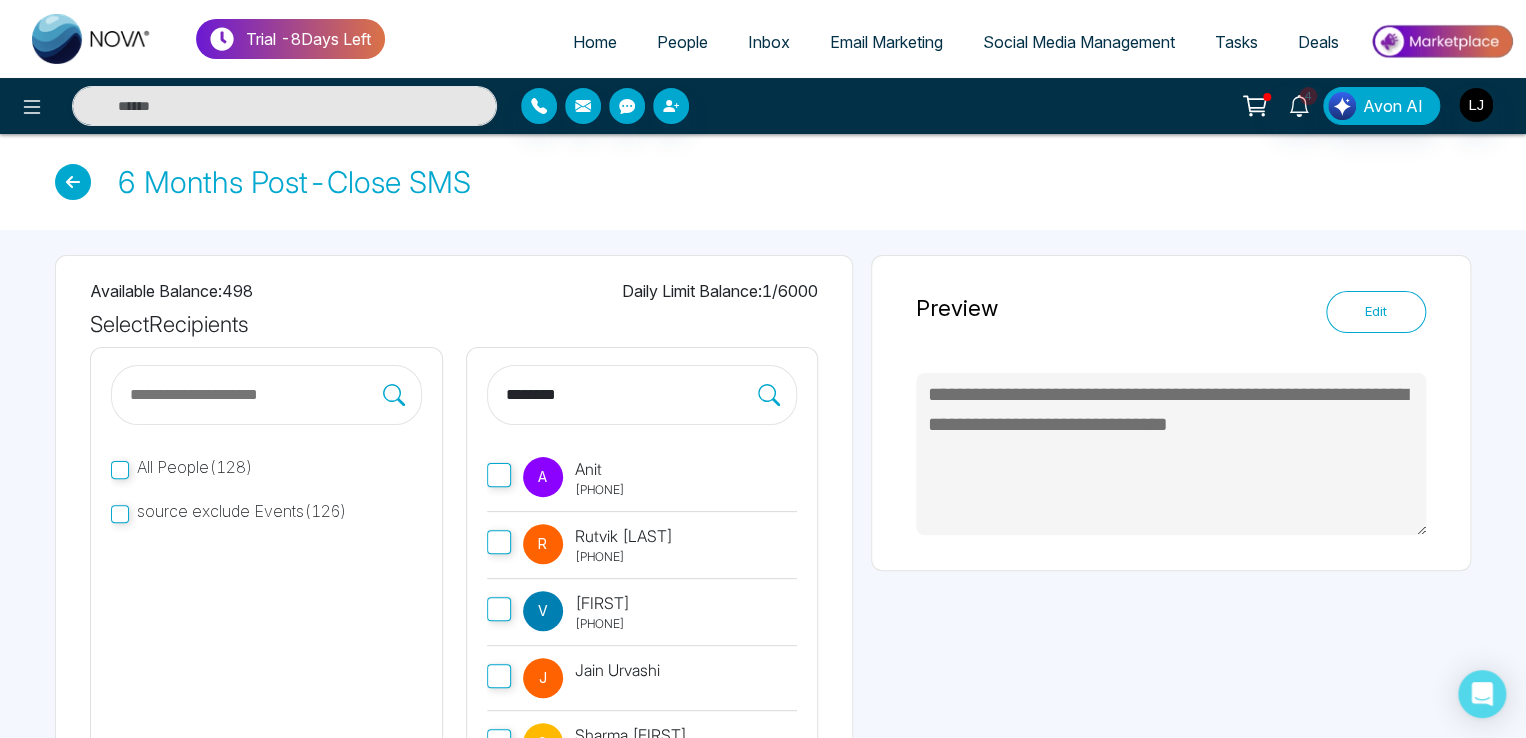 type on "********" 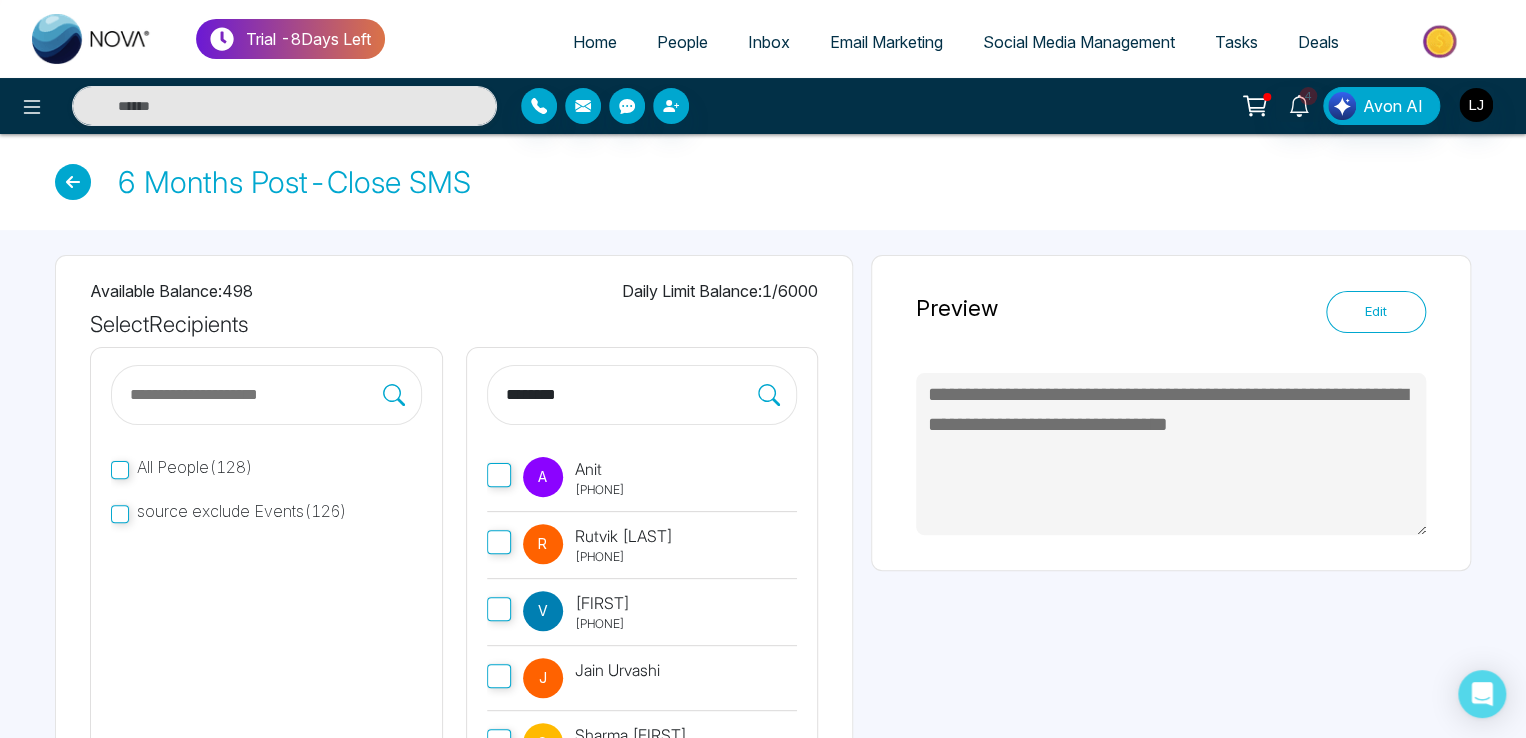 click on "[FIRST] [LAST] [PHONE]" at bounding box center (642, 612) 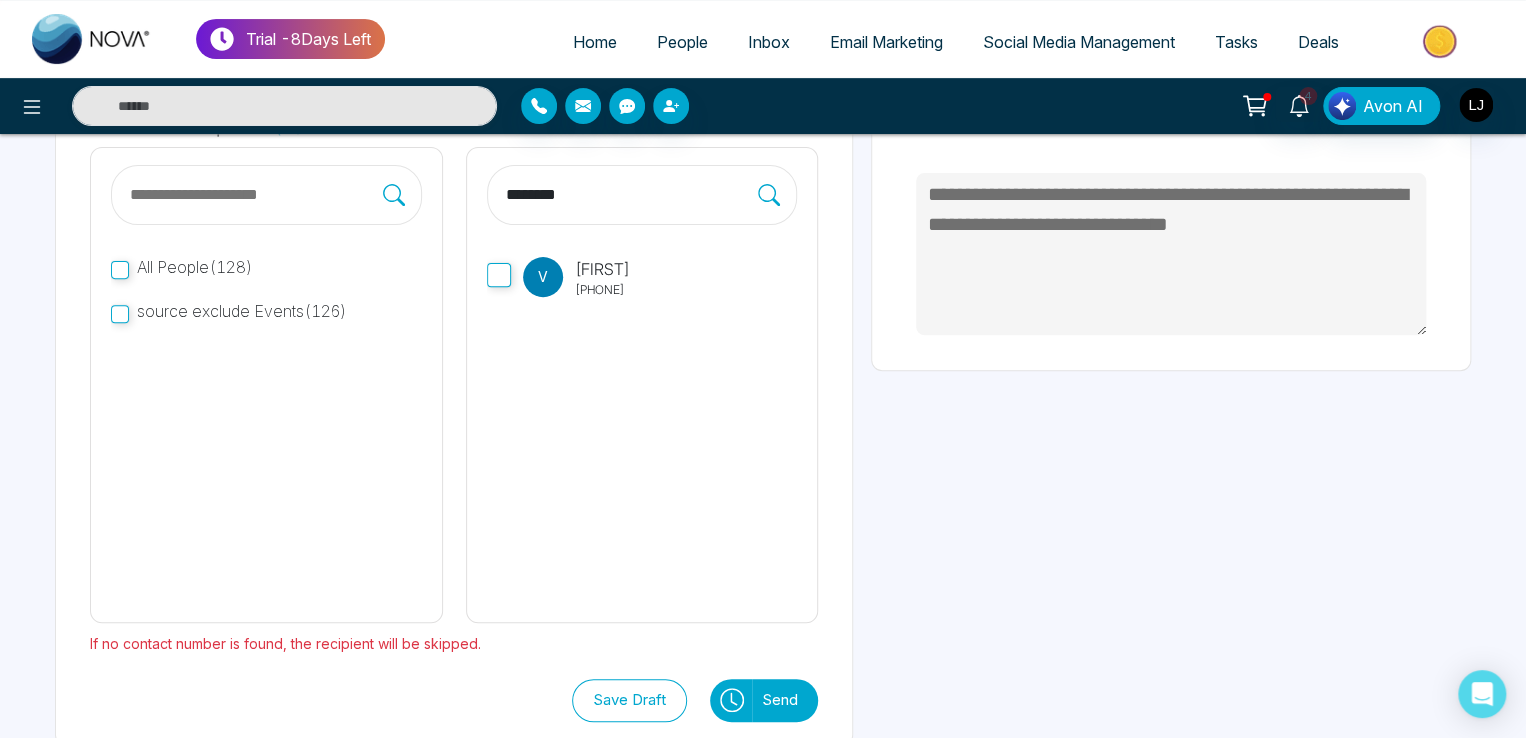 scroll, scrollTop: 232, scrollLeft: 0, axis: vertical 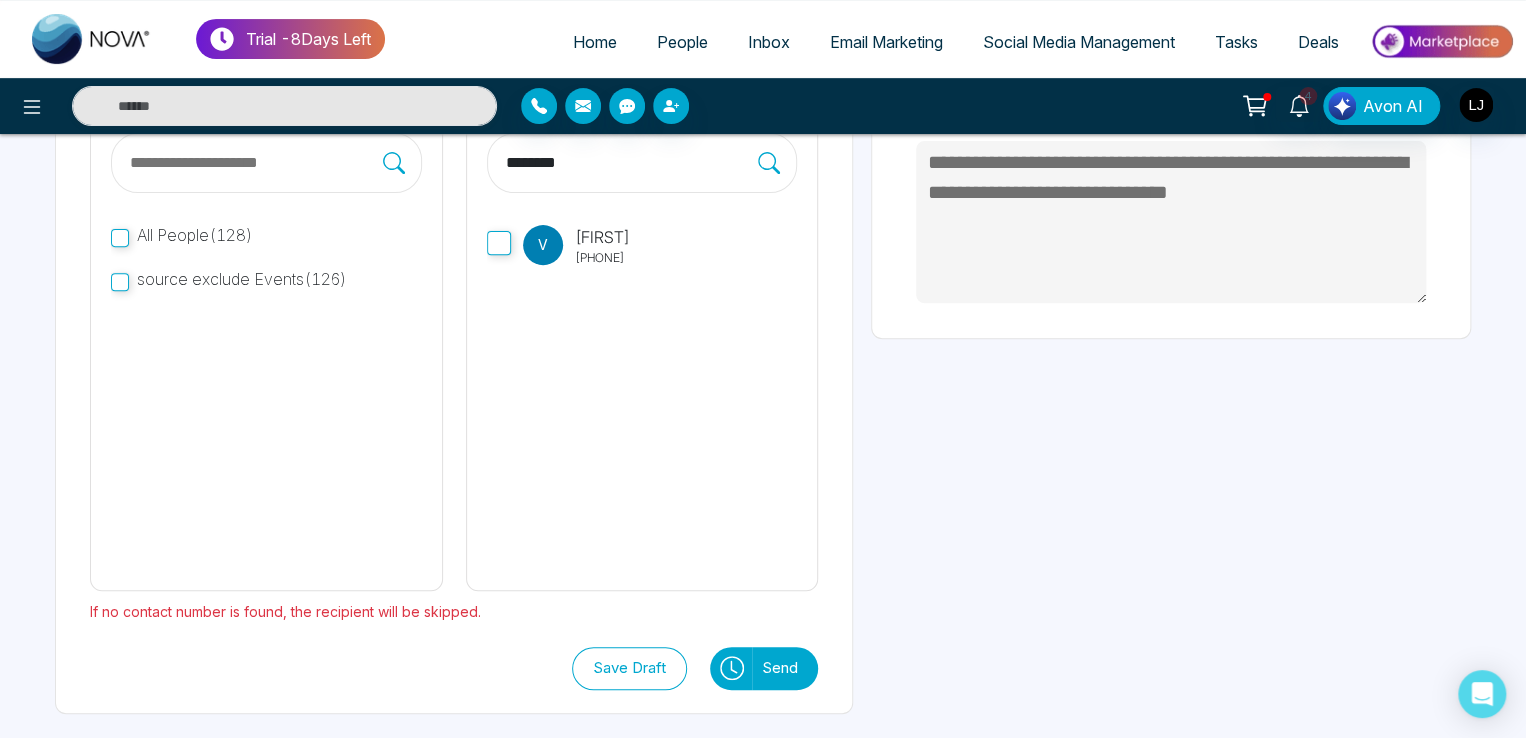 click on "Send" at bounding box center (785, 668) 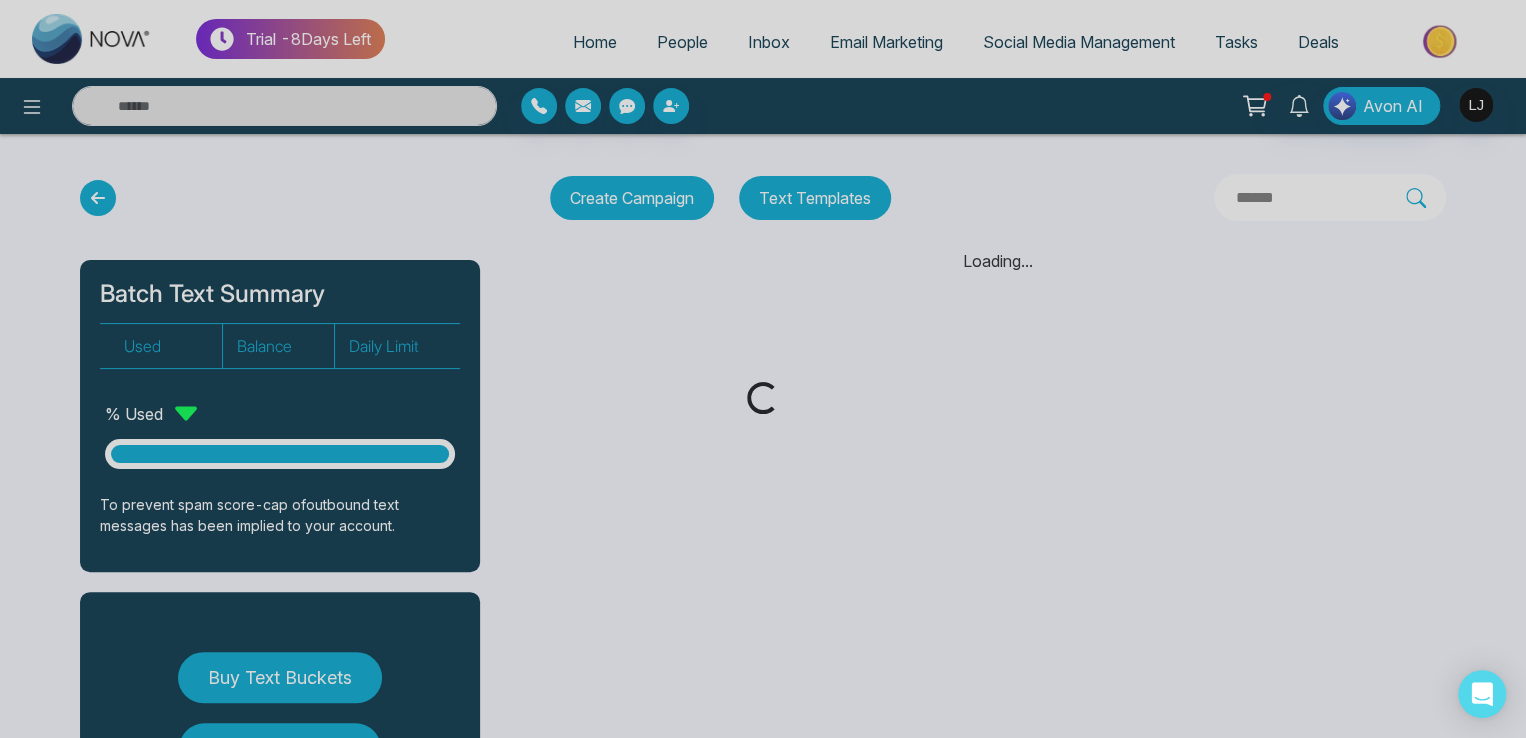 scroll, scrollTop: 0, scrollLeft: 0, axis: both 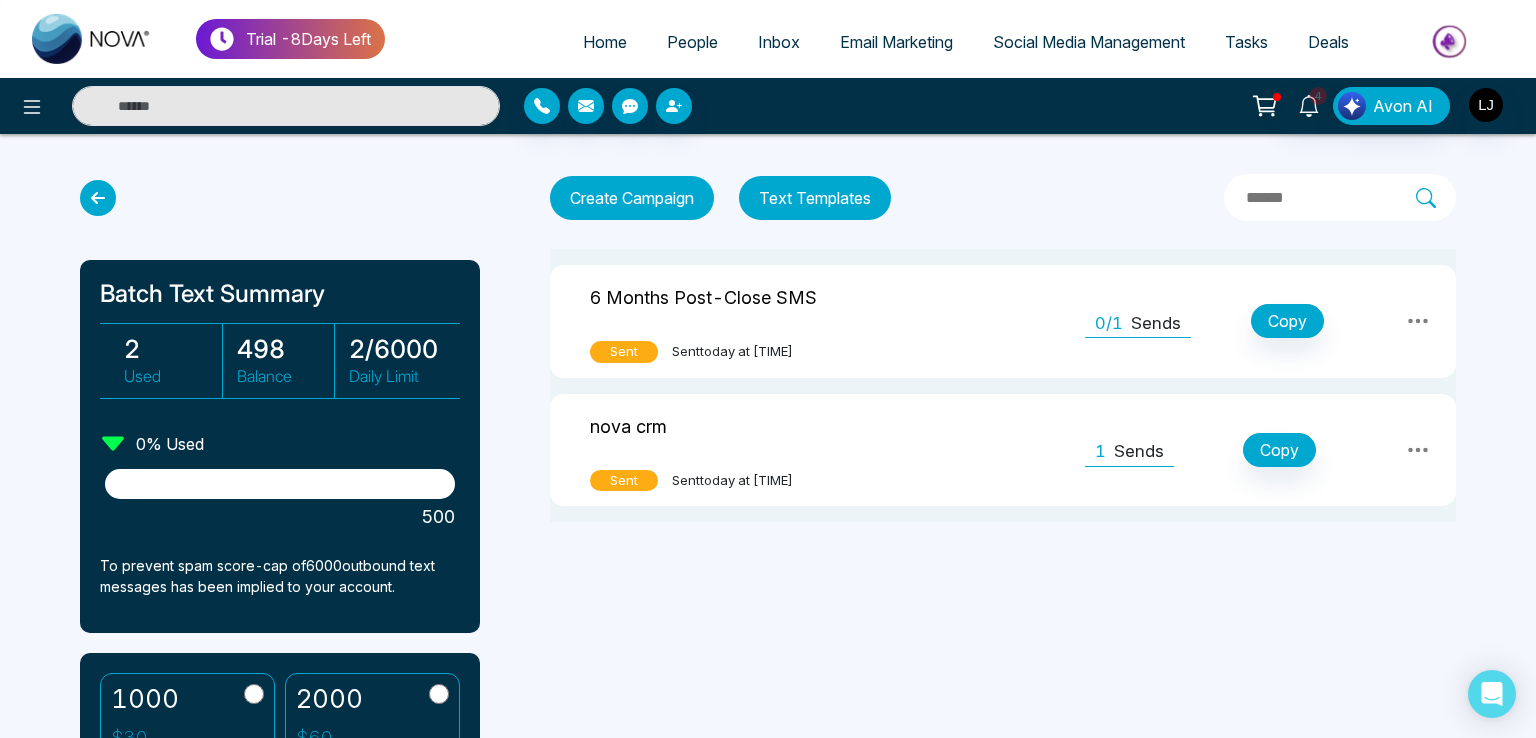 click 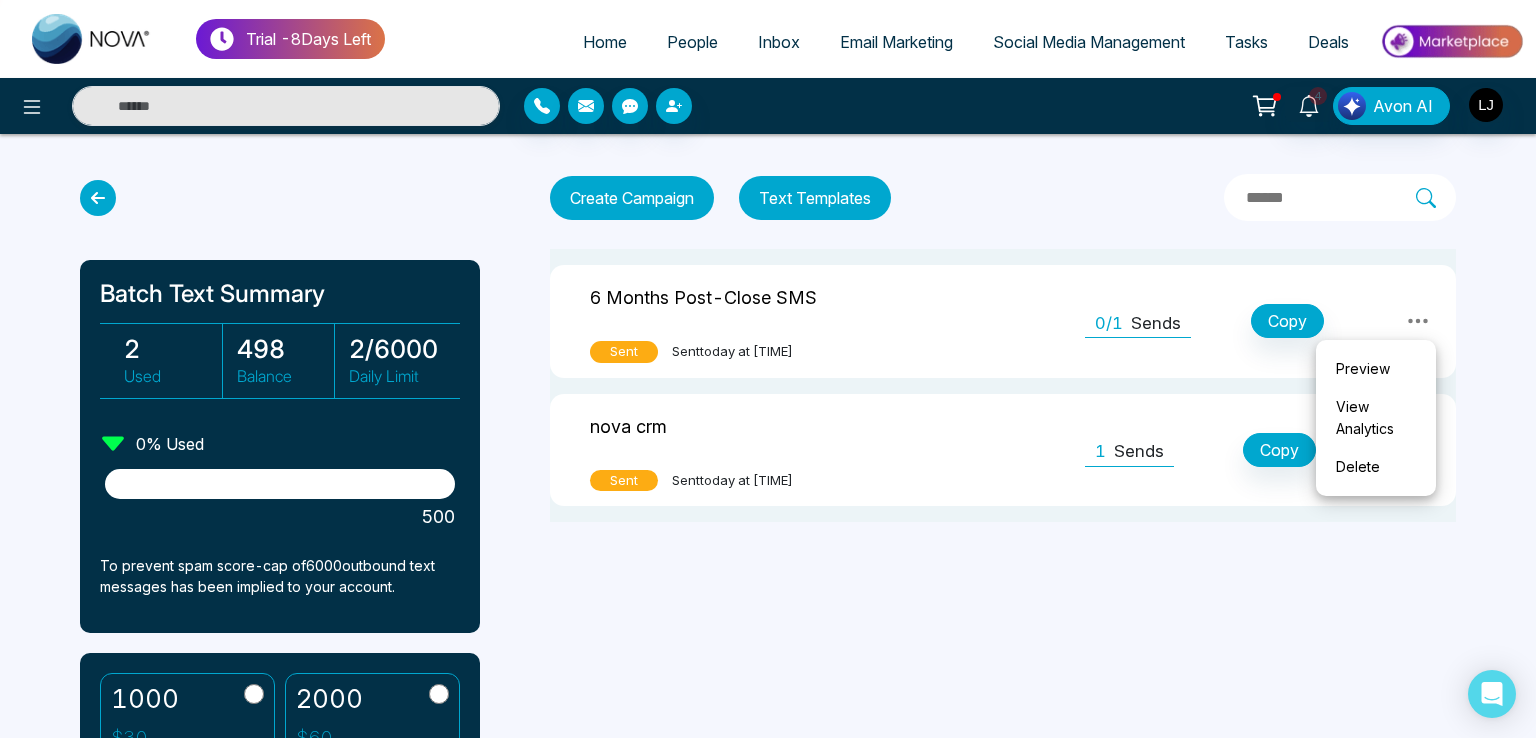 click on "View Analytics" at bounding box center [1376, 418] 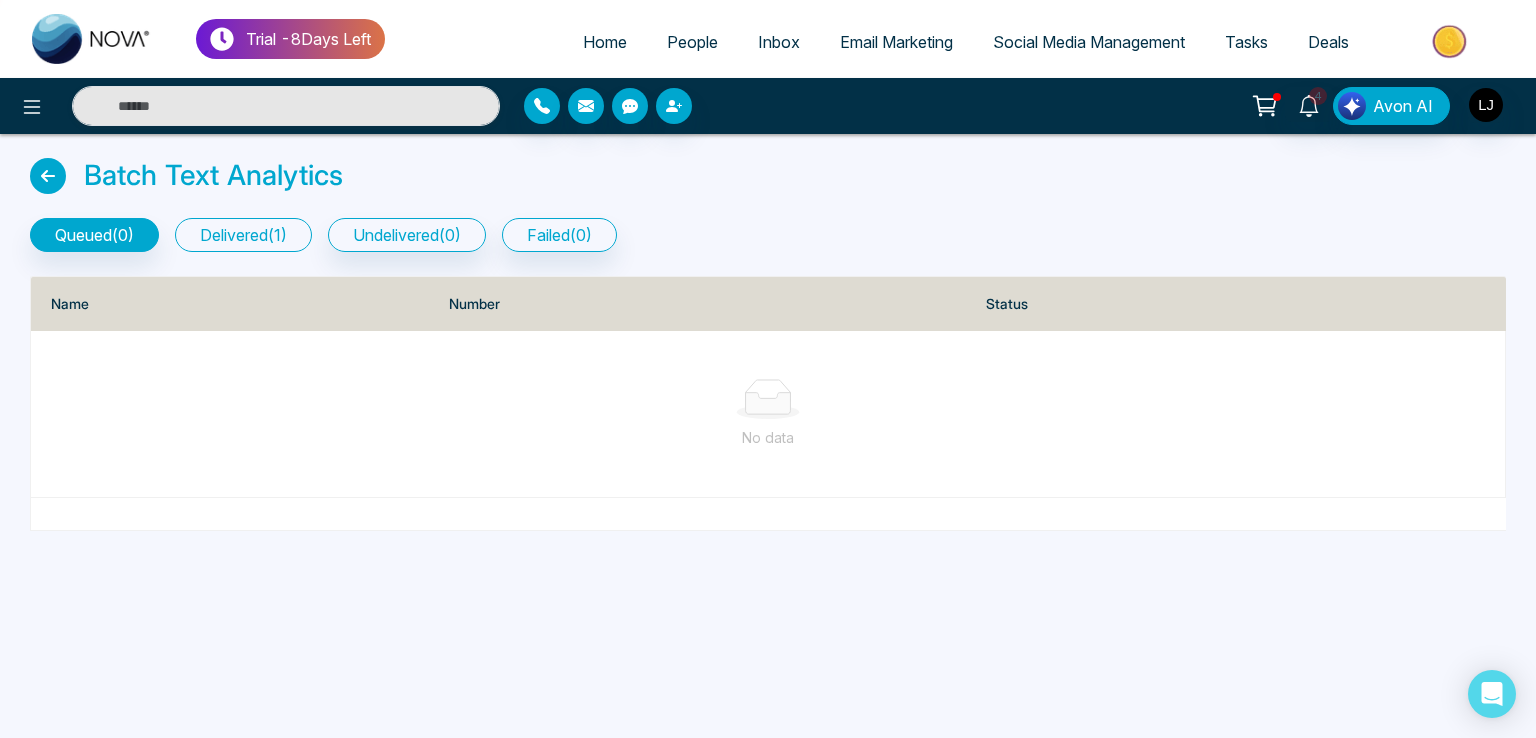click on "delivered  ( 1 )" at bounding box center (243, 235) 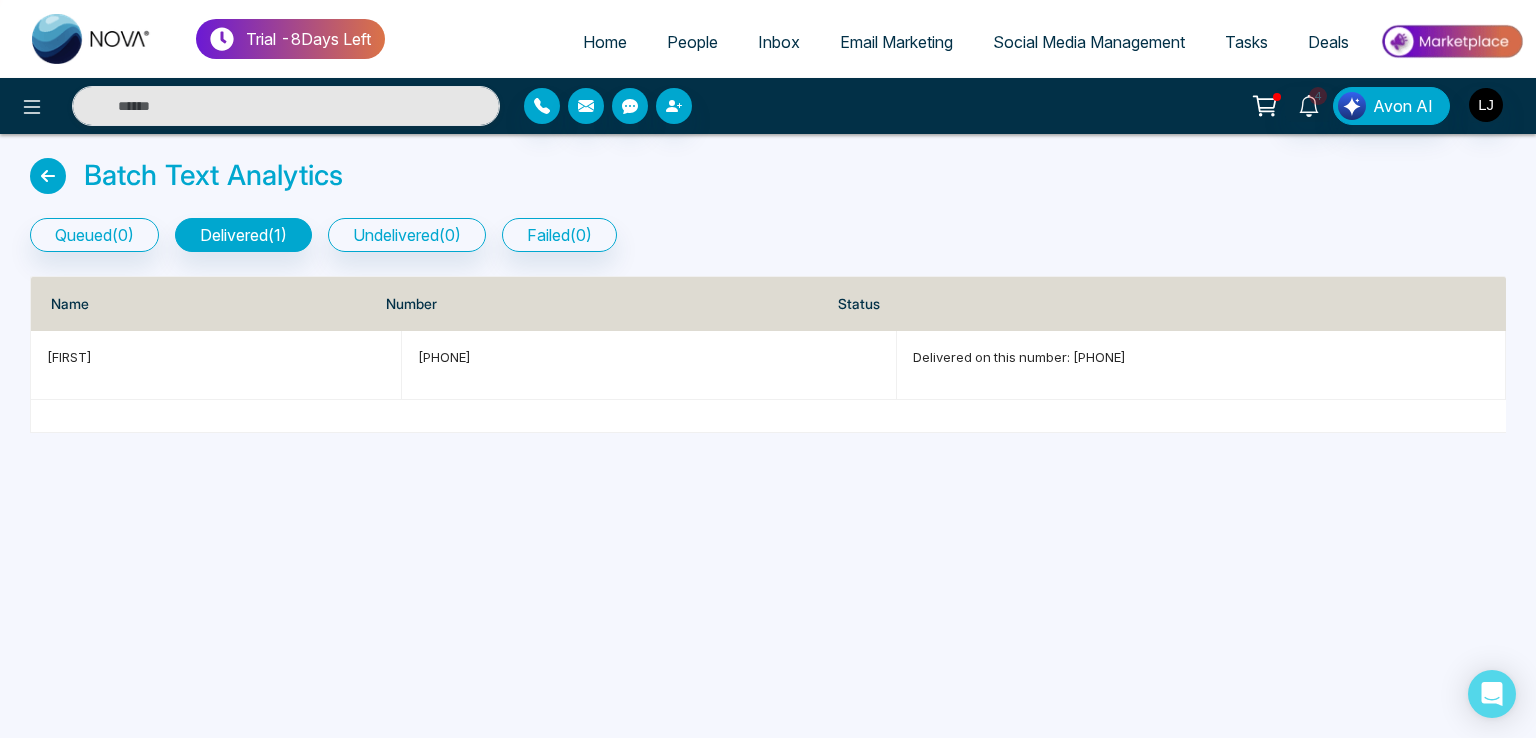 click at bounding box center (48, 176) 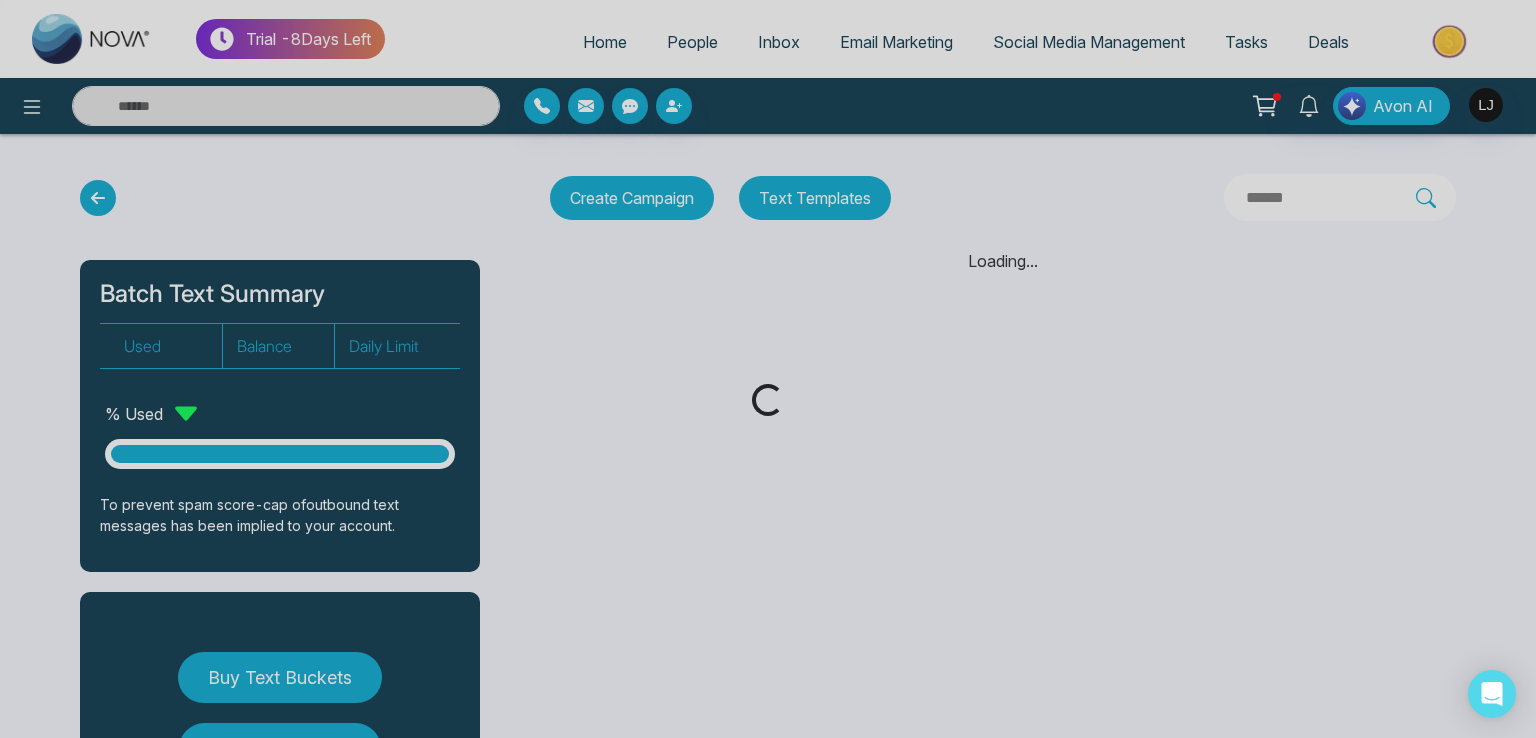 click on "Loading..." at bounding box center [768, 369] 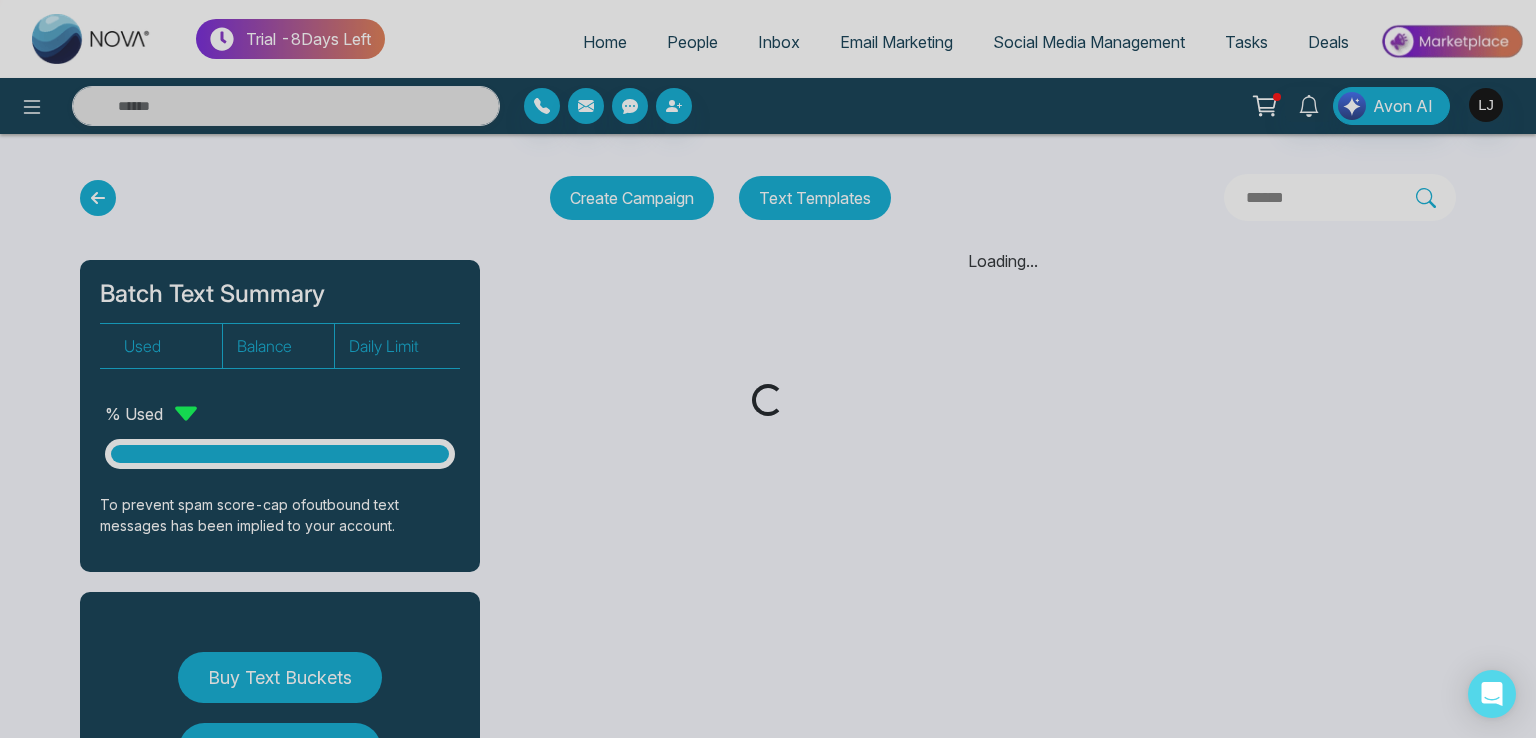 click on "Loading..." at bounding box center [768, 369] 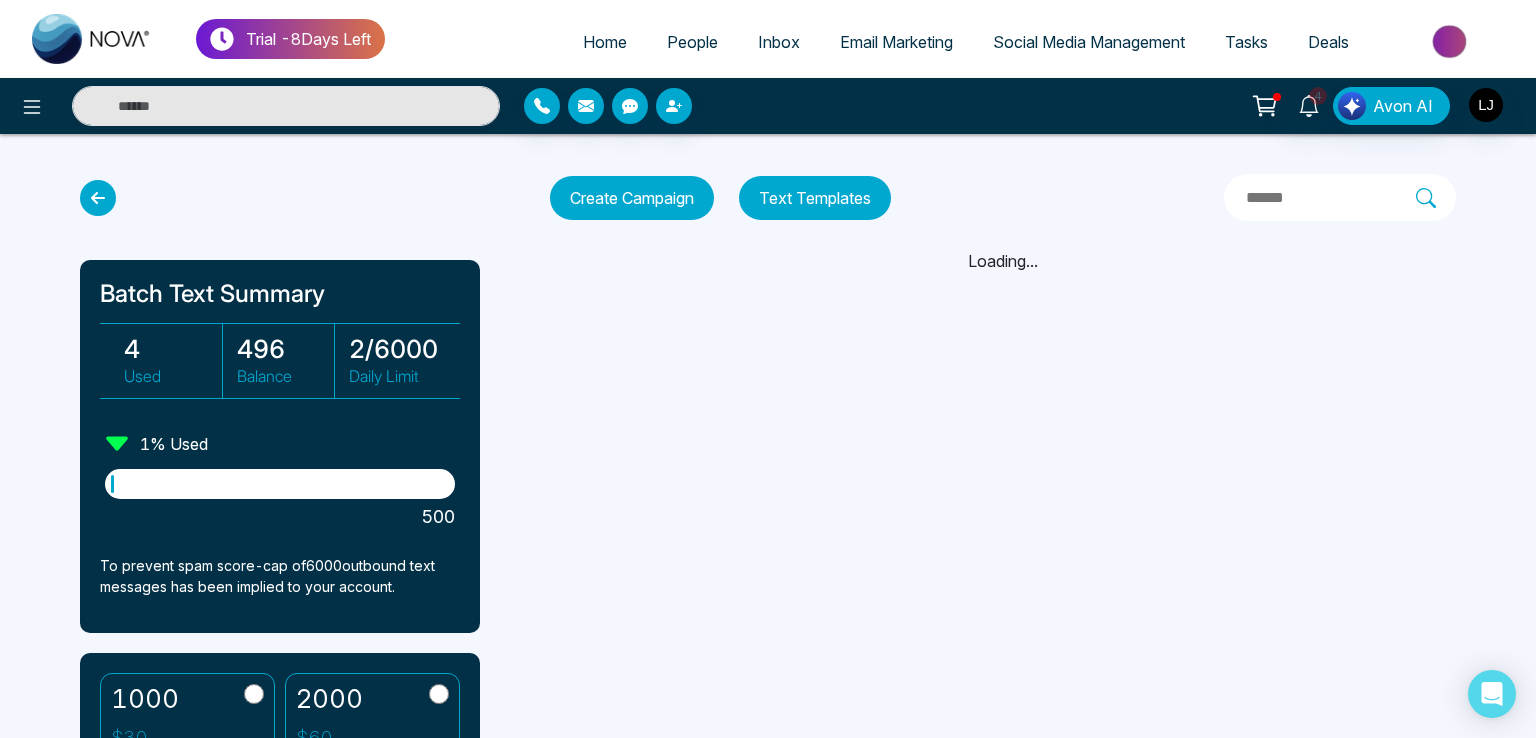 click on "People" at bounding box center (692, 42) 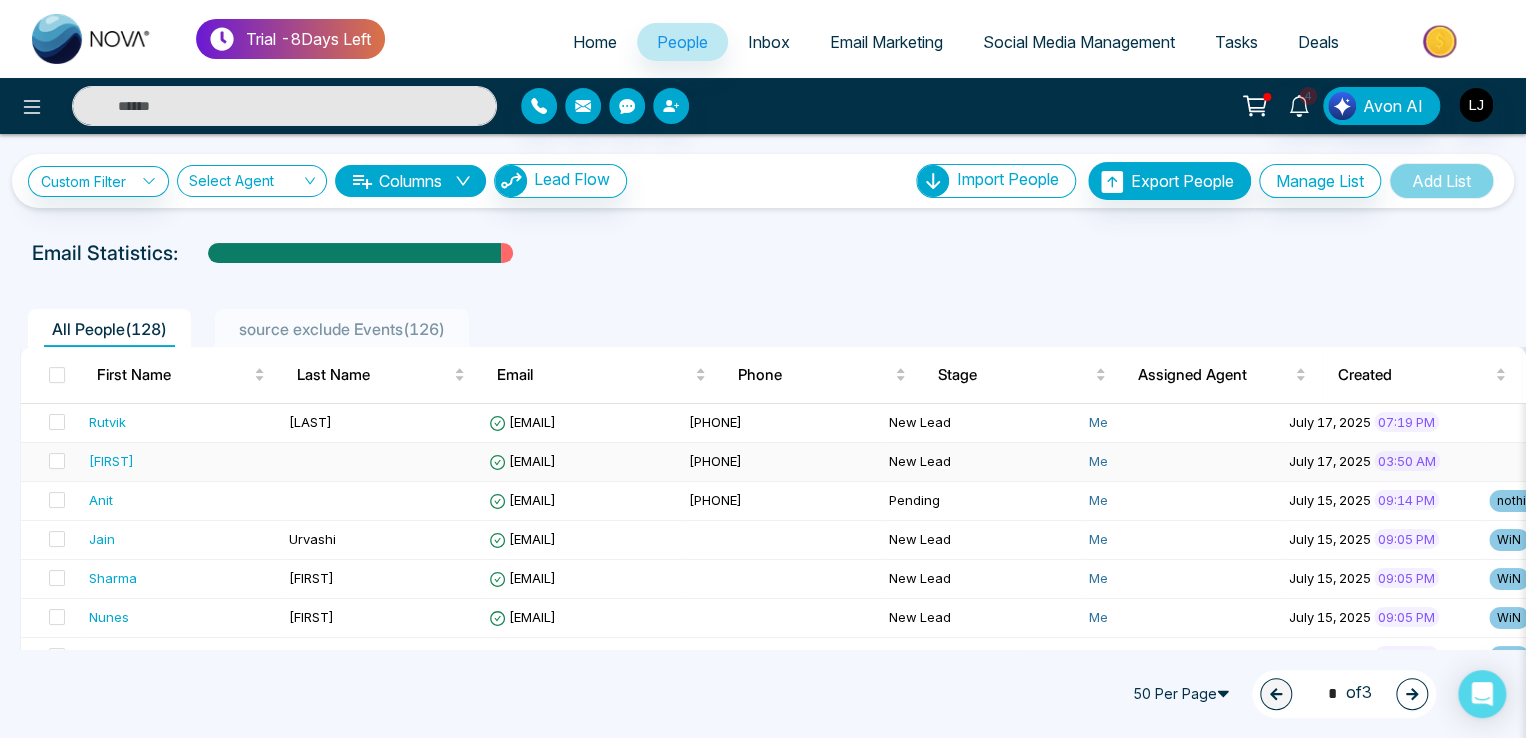 click on "[EMAIL]" at bounding box center [522, 461] 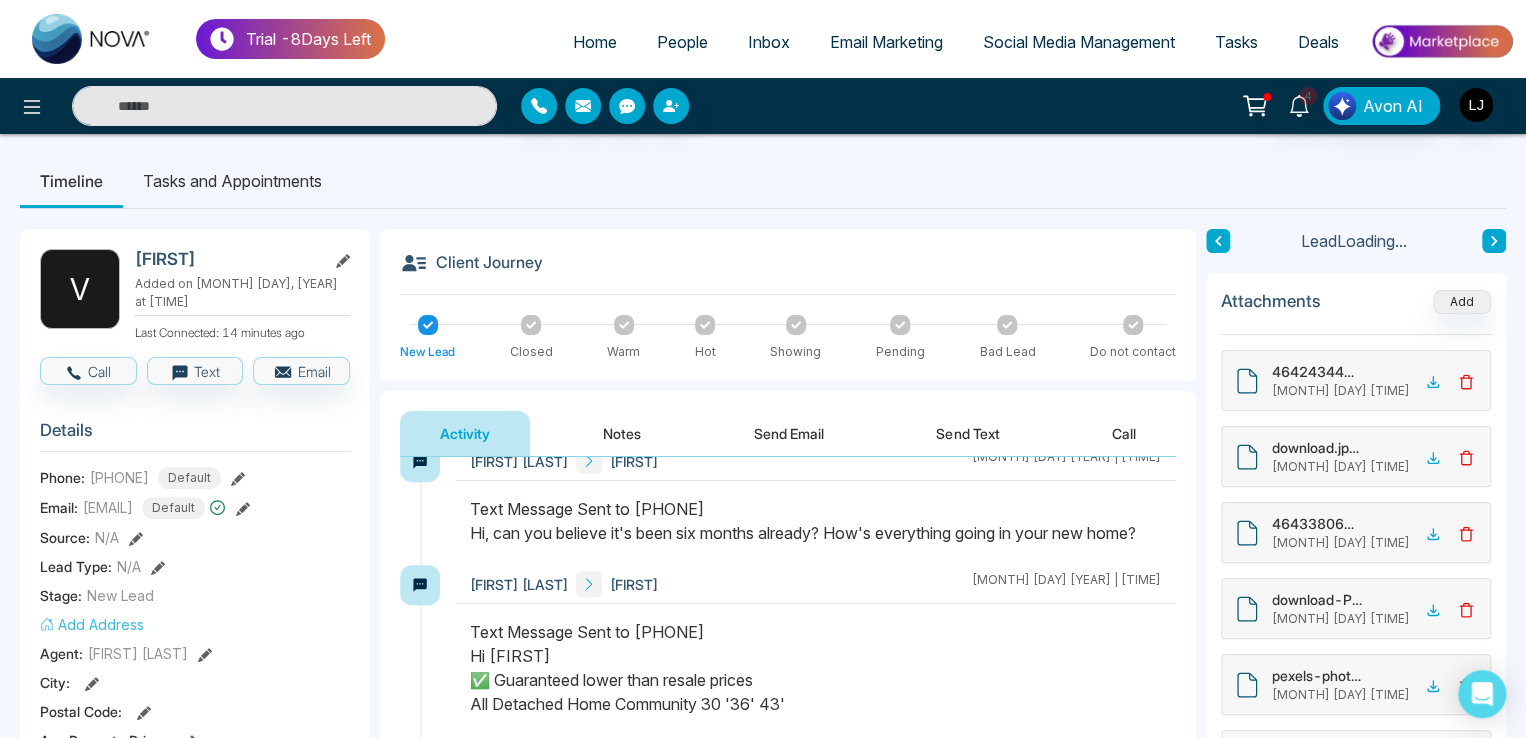 scroll, scrollTop: 0, scrollLeft: 0, axis: both 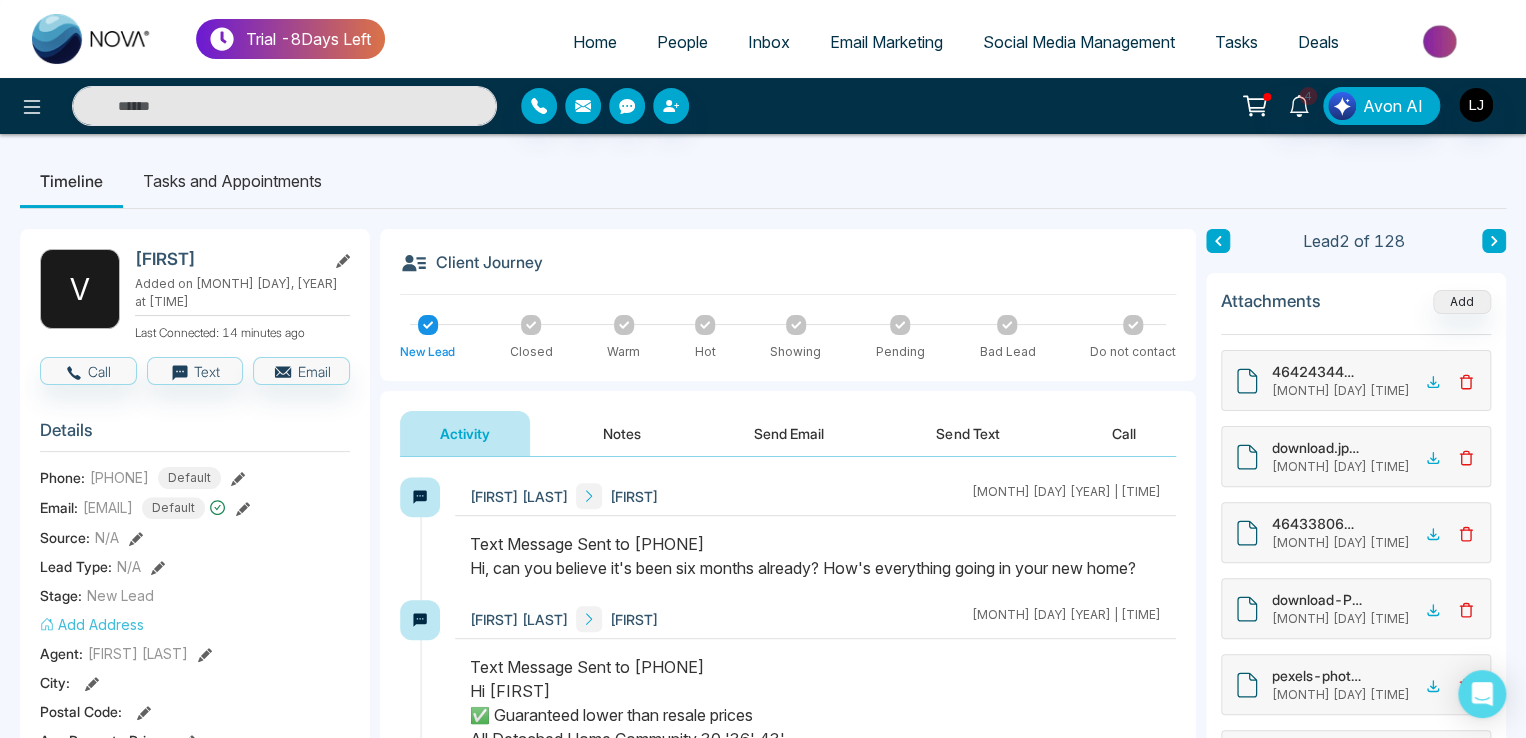 drag, startPoint x: 472, startPoint y: 542, endPoint x: 804, endPoint y: 542, distance: 332 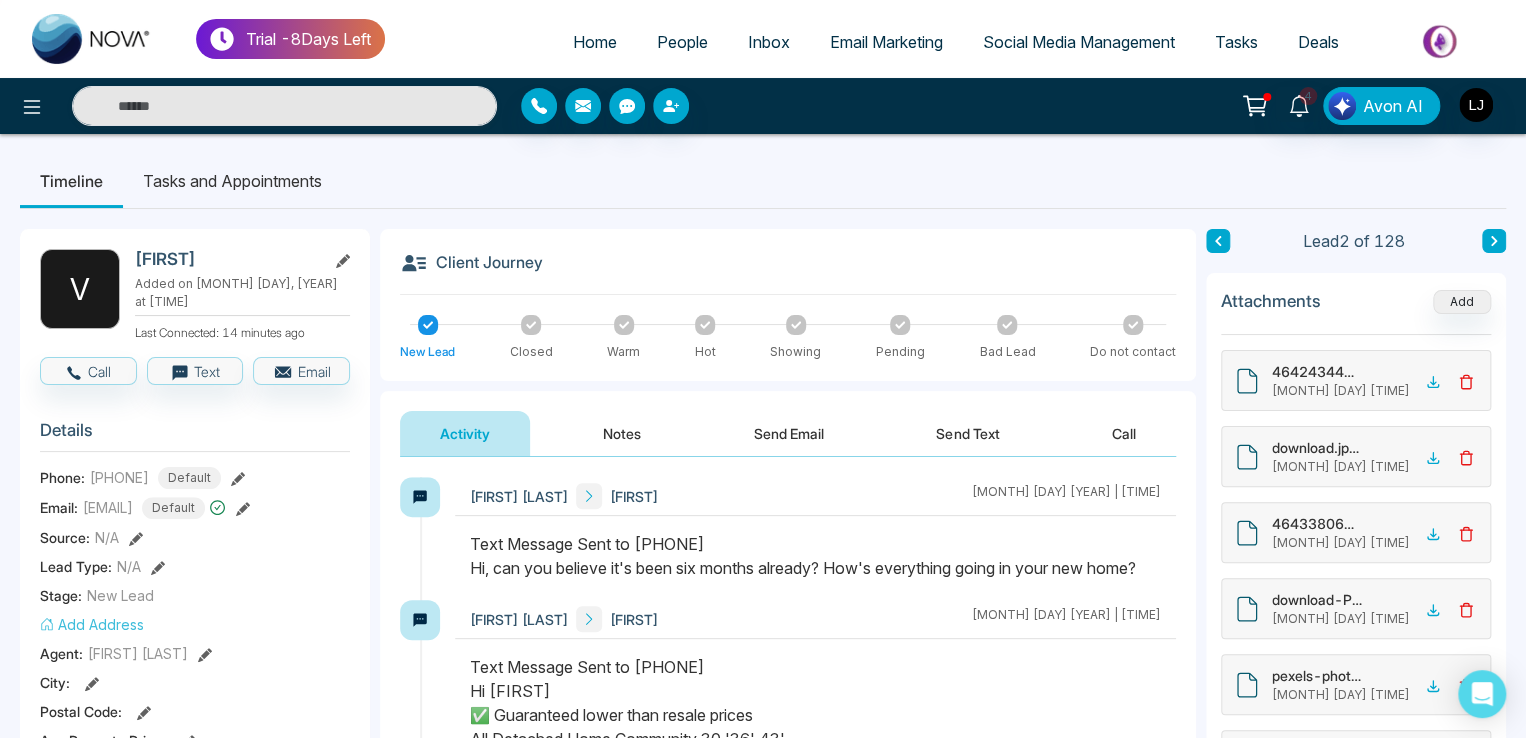 click on "Text Message Sent to [PHONE] Hi, can you believe it's been six months already? How's everything going in your new home?" at bounding box center [815, 556] 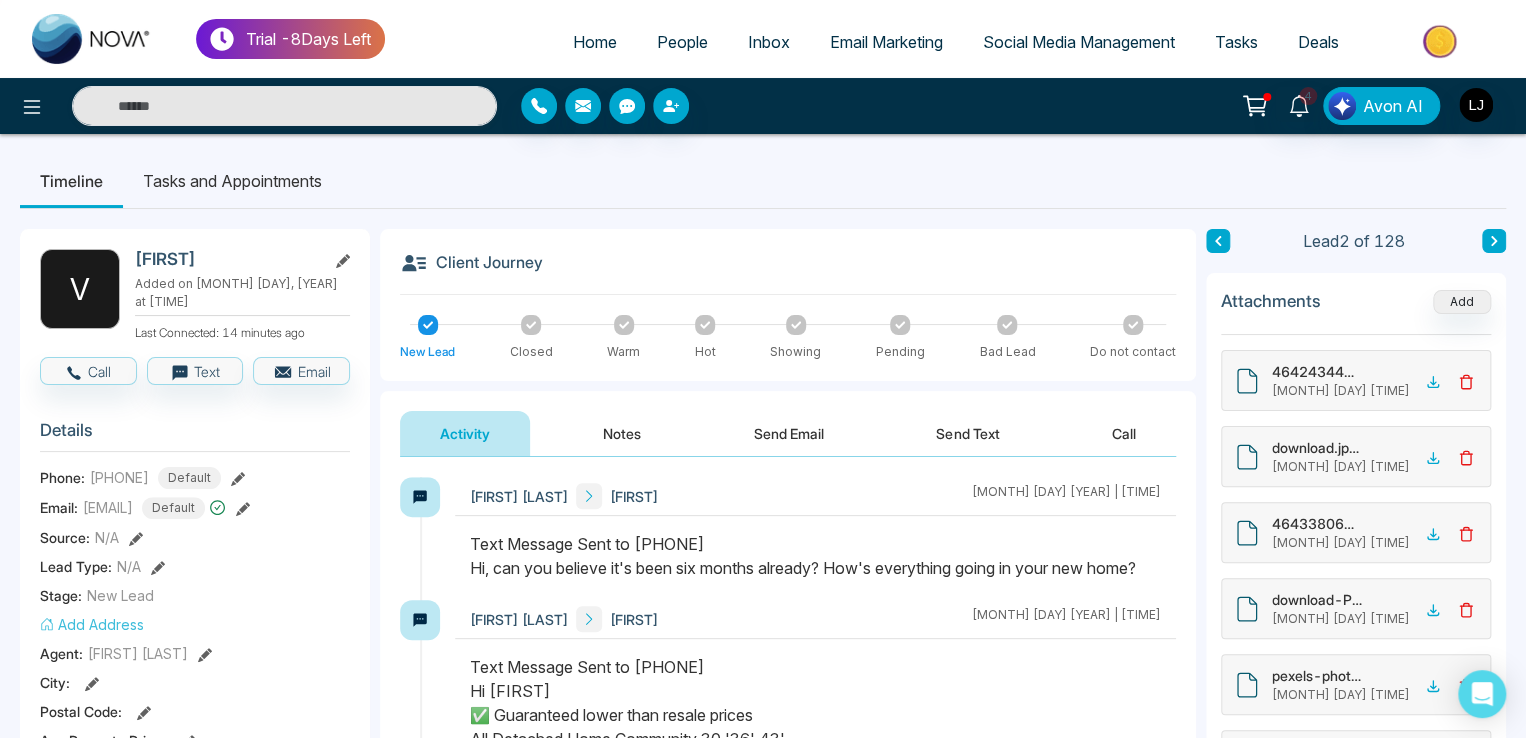 click on "Send Text" at bounding box center [967, 433] 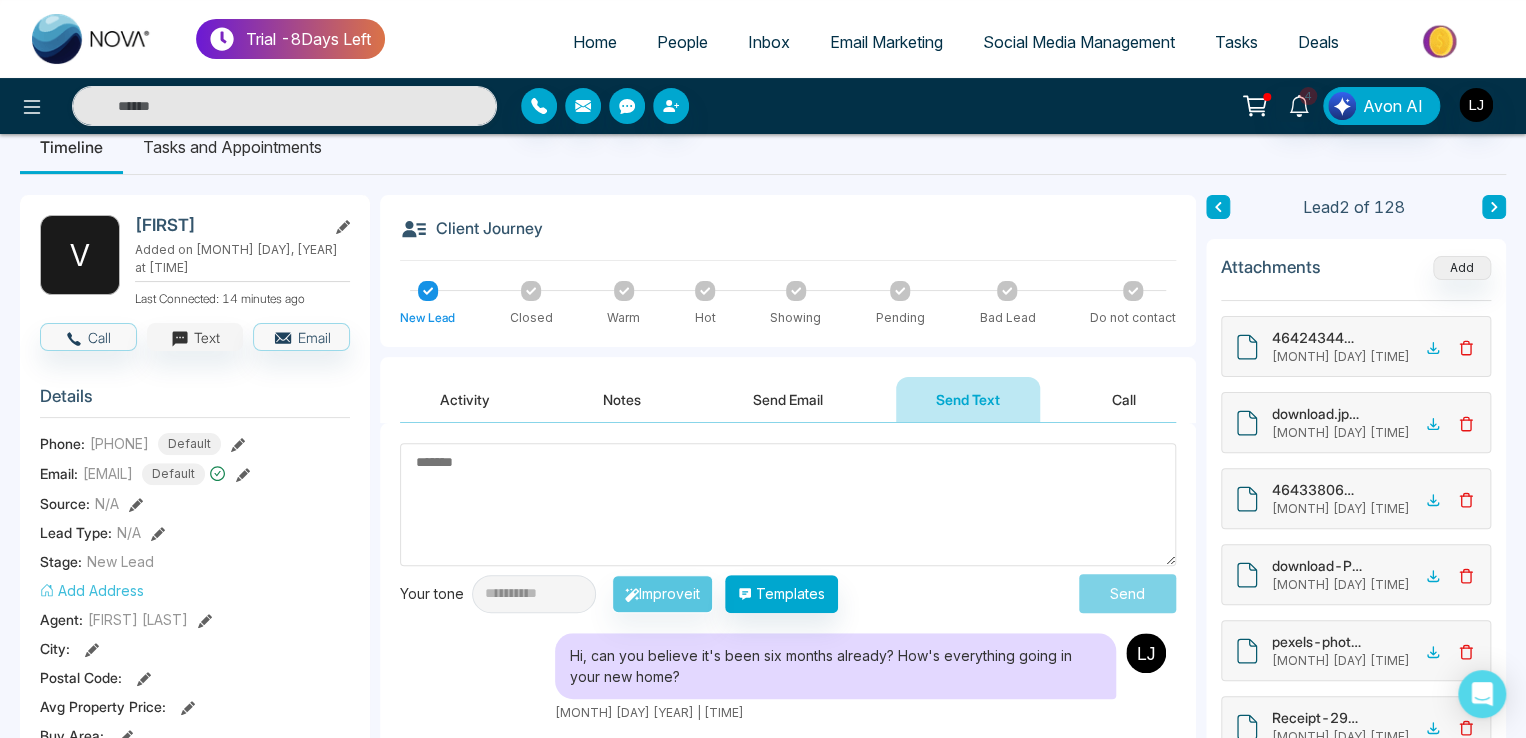 scroll, scrollTop: 0, scrollLeft: 0, axis: both 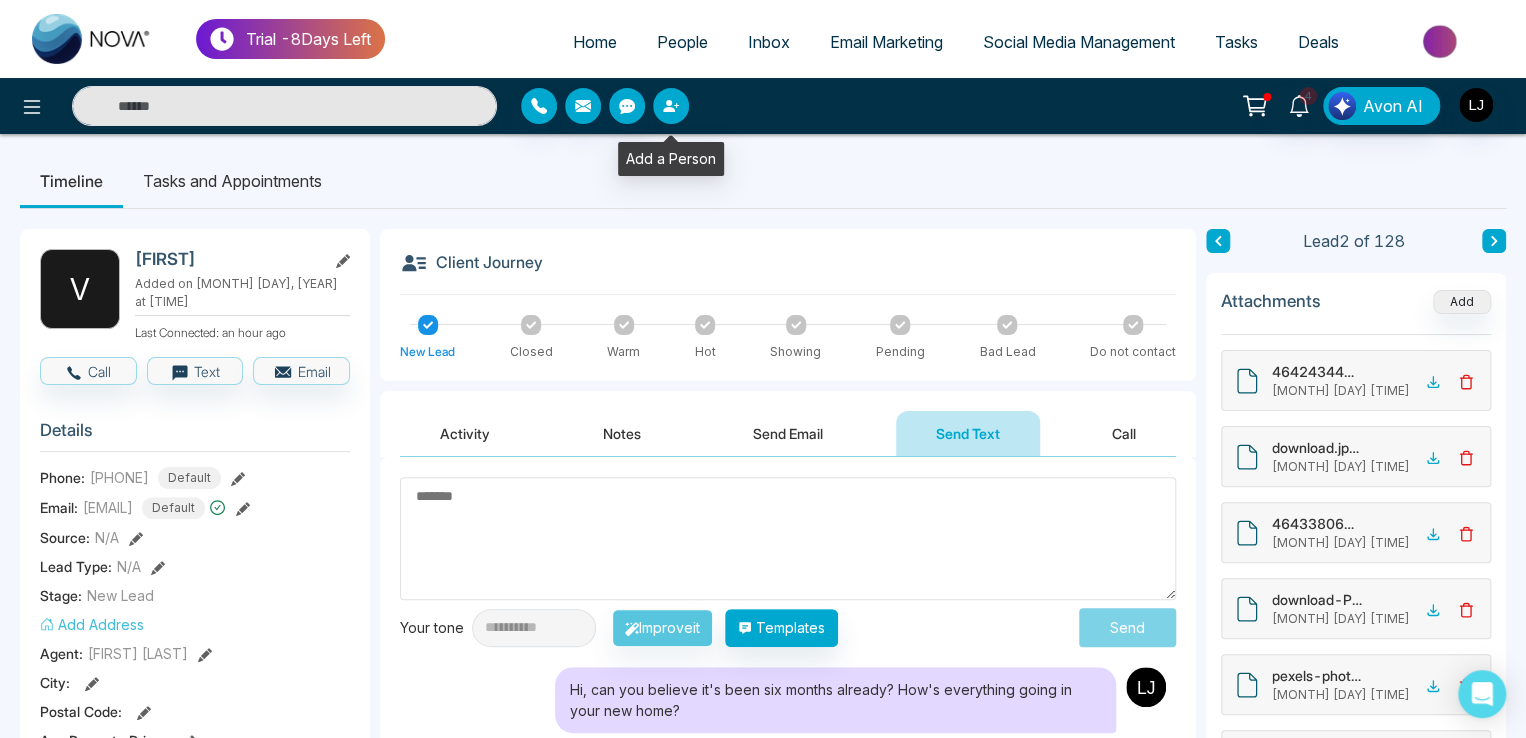 click at bounding box center (671, 106) 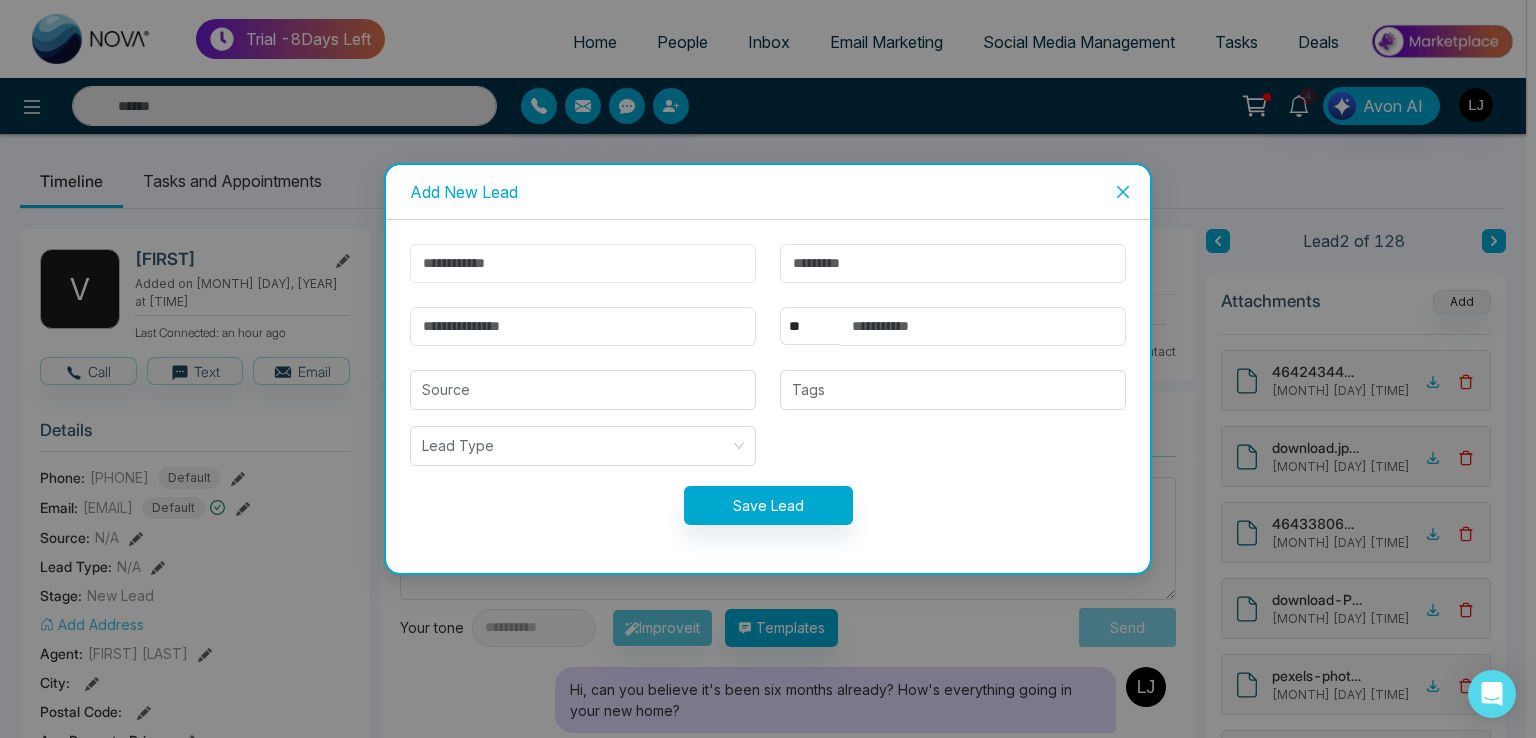 click at bounding box center [583, 263] 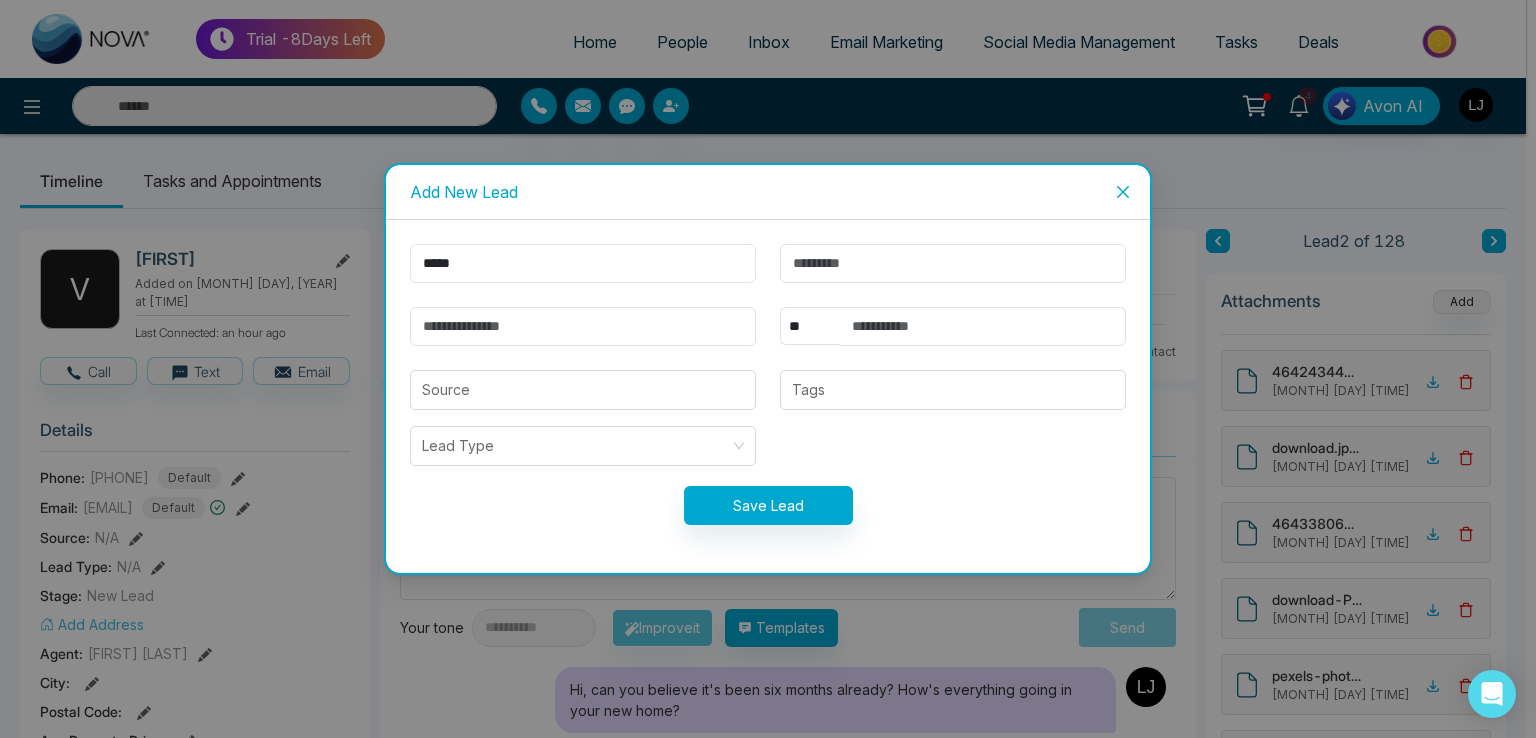 type on "****" 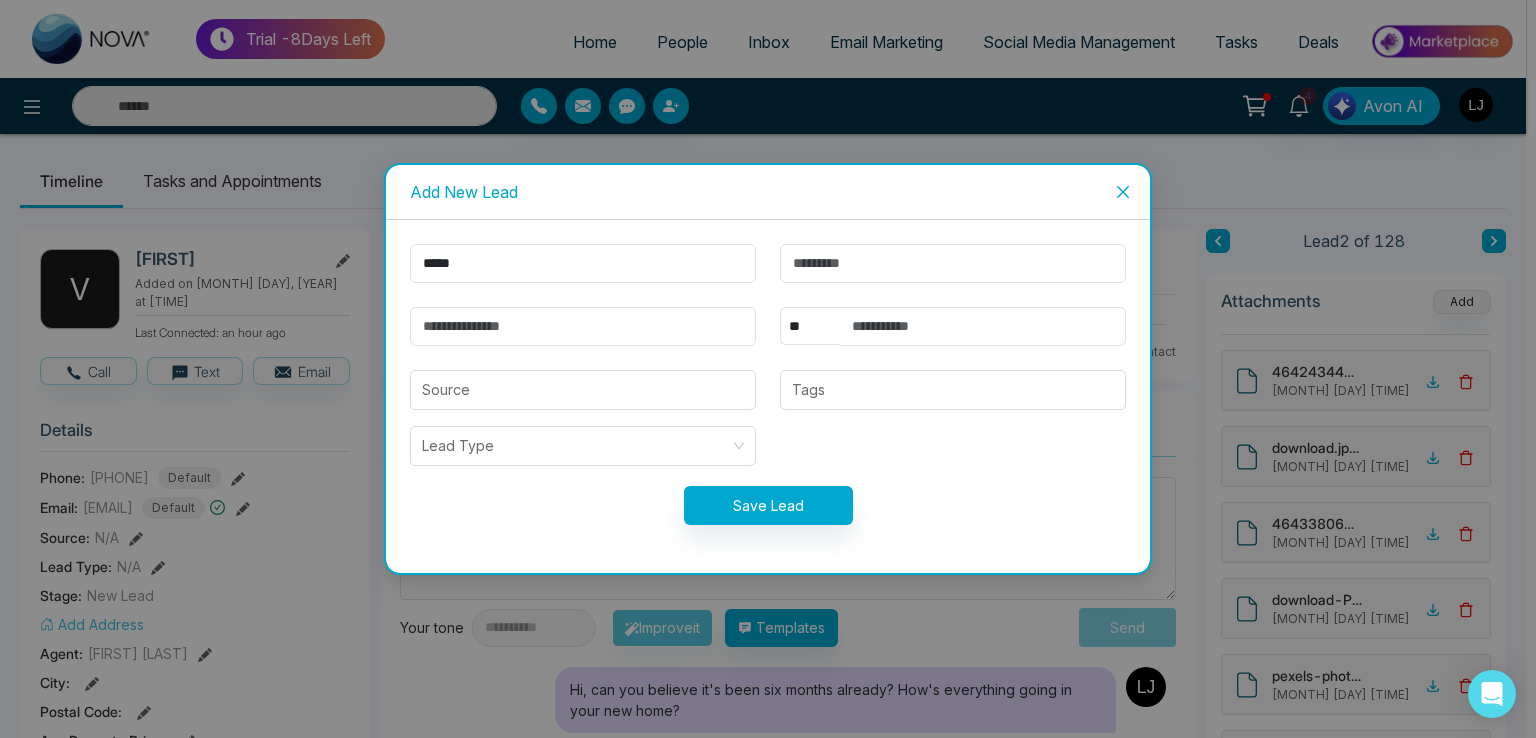 click on "**** ** **** *** *** *** **** *** Source Tags Lead Type Save Lead" at bounding box center [768, 396] 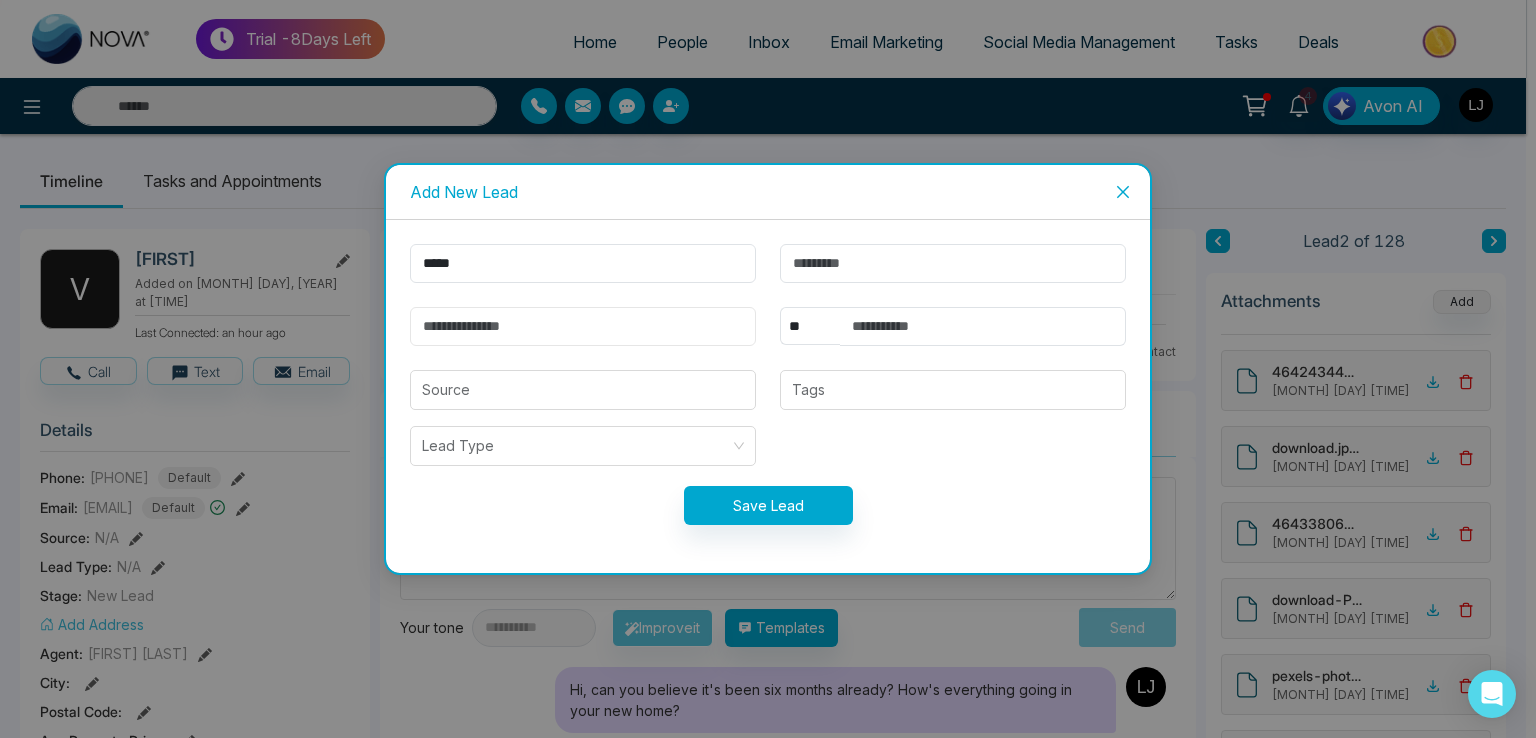 click at bounding box center (583, 326) 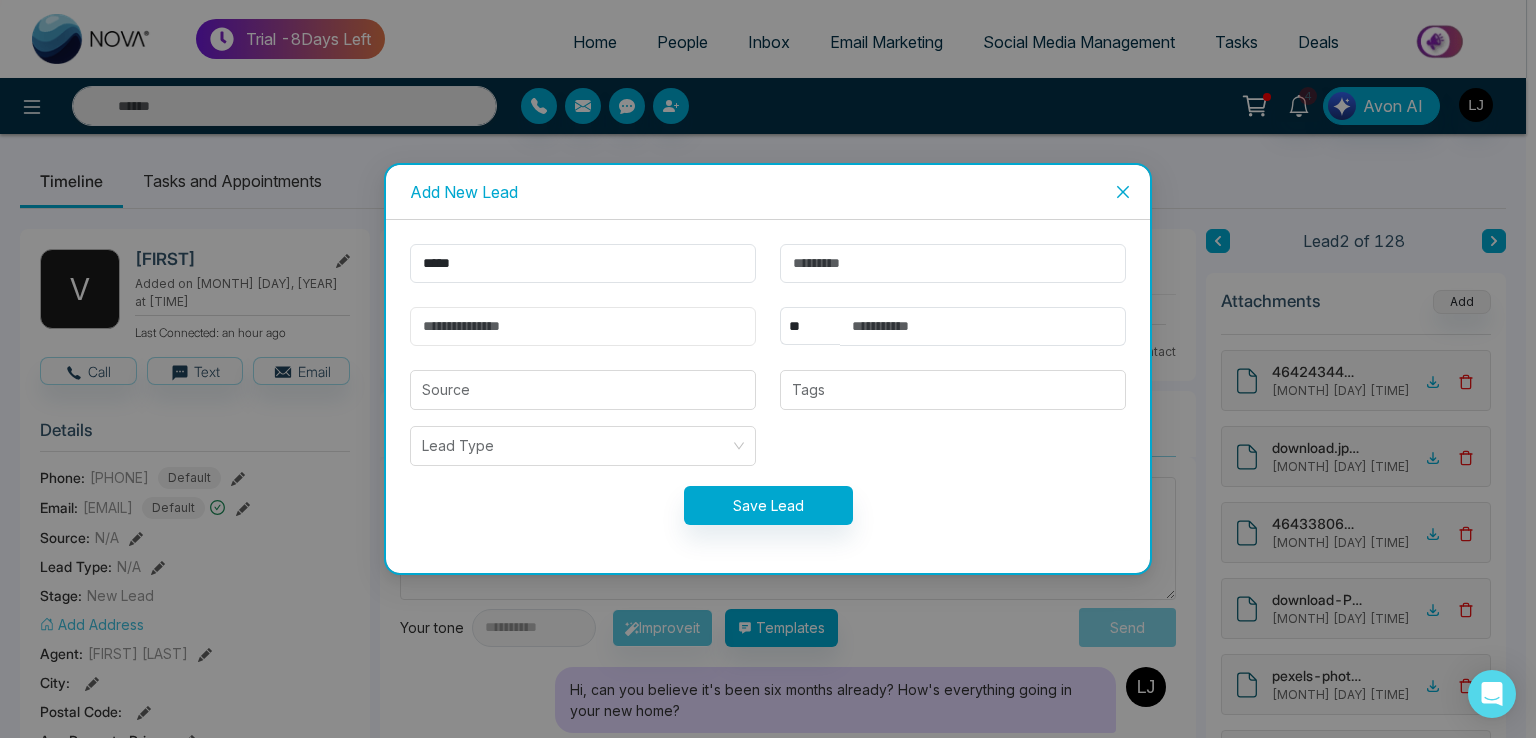 type on "**********" 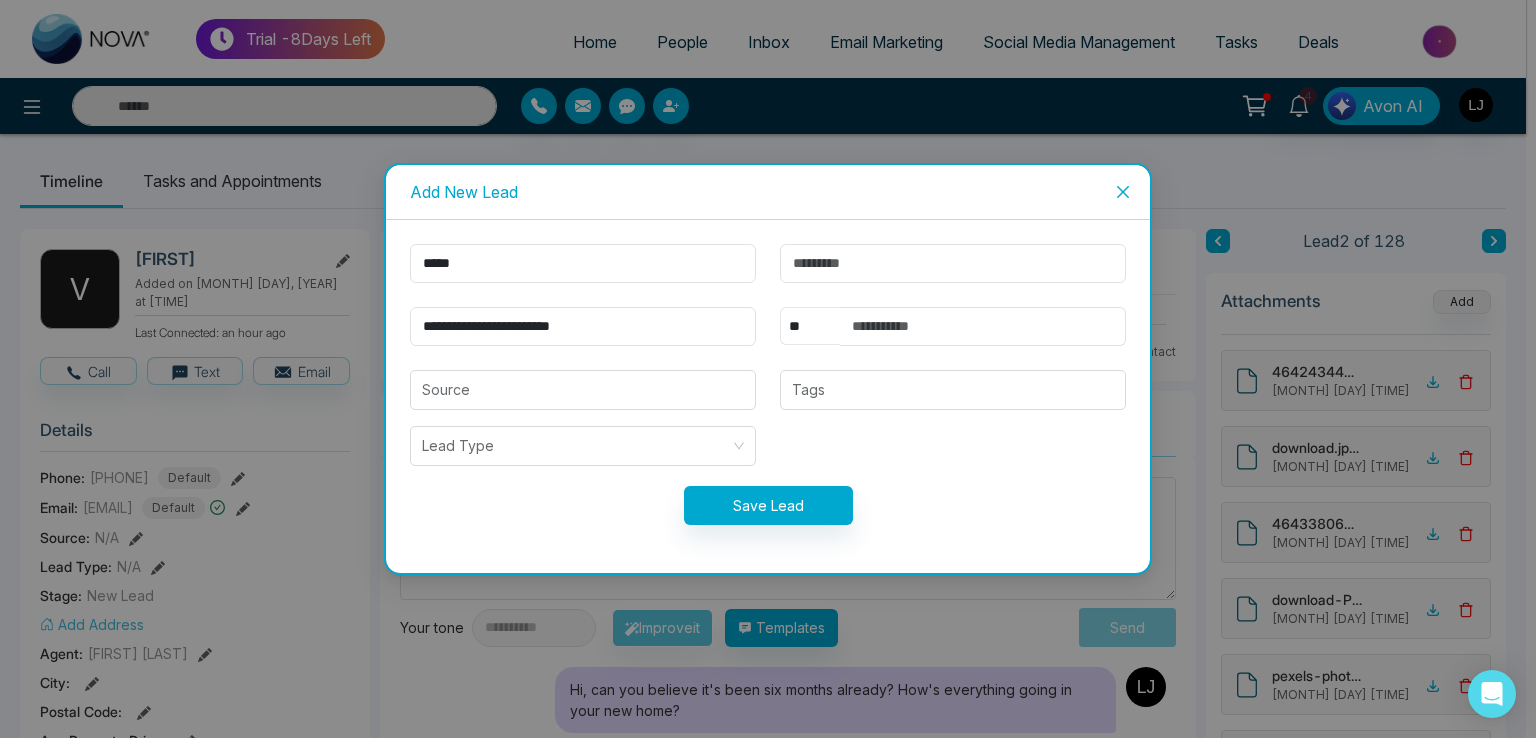 click on "** **** *** *** *** **** ***" at bounding box center [810, 326] 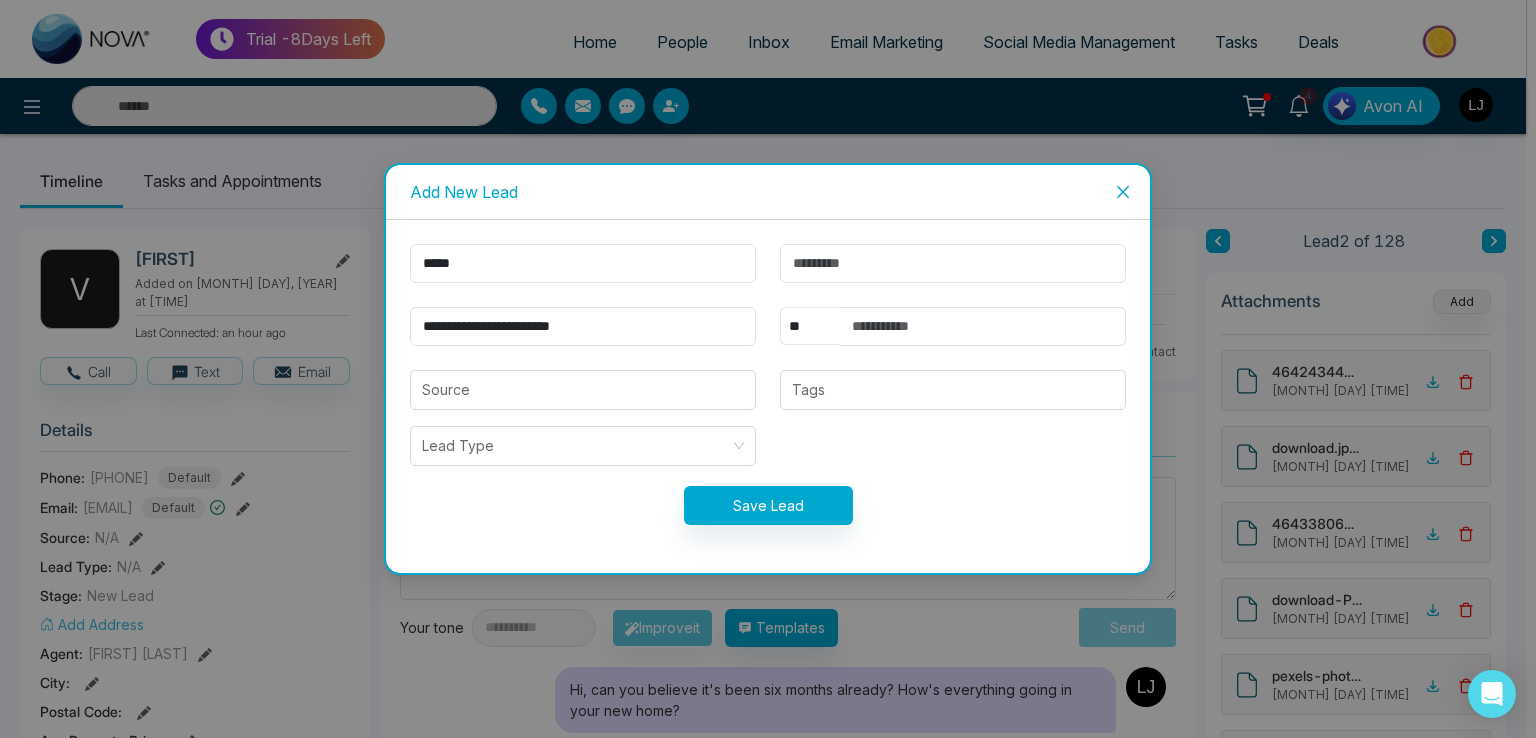 select on "***" 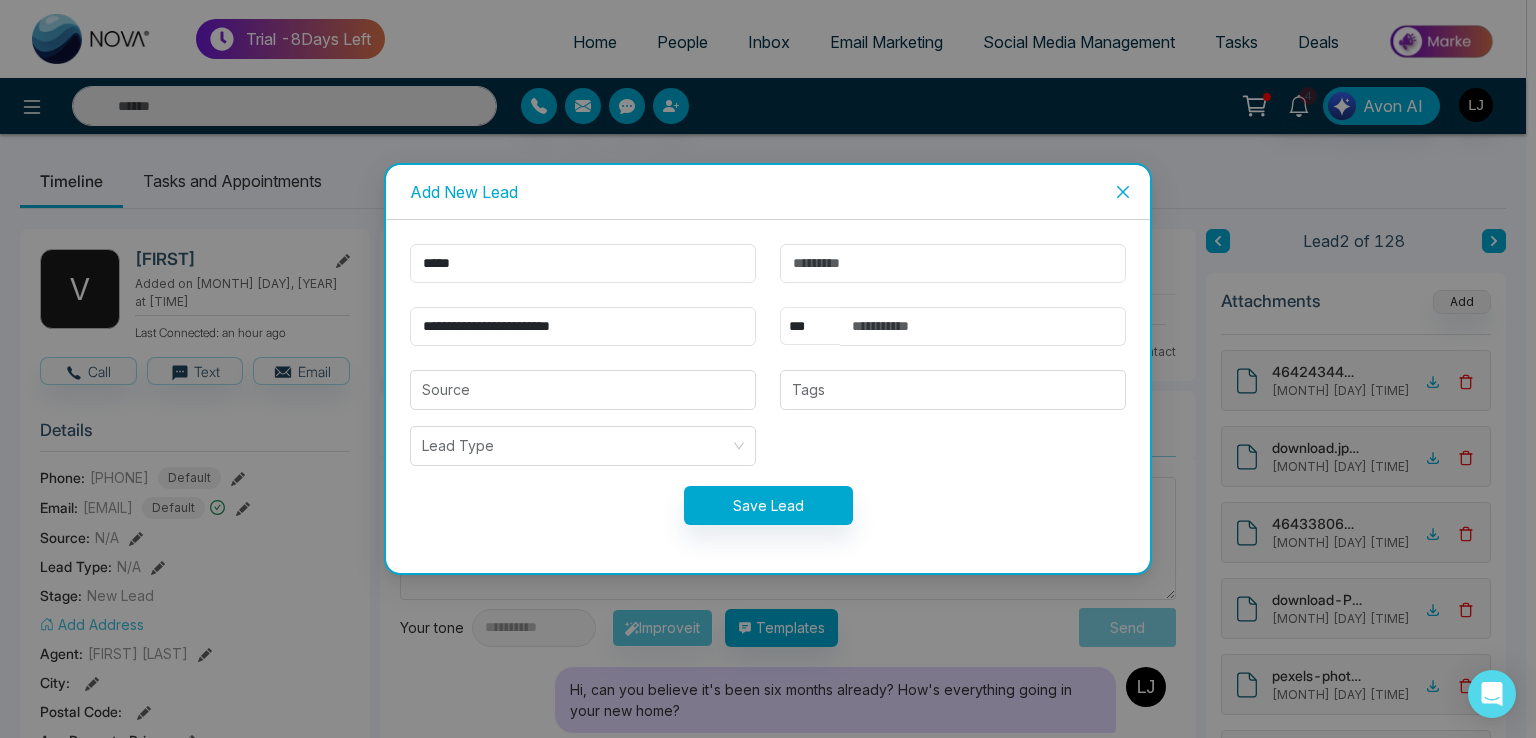 click on "** **** *** *** *** **** ***" at bounding box center [810, 326] 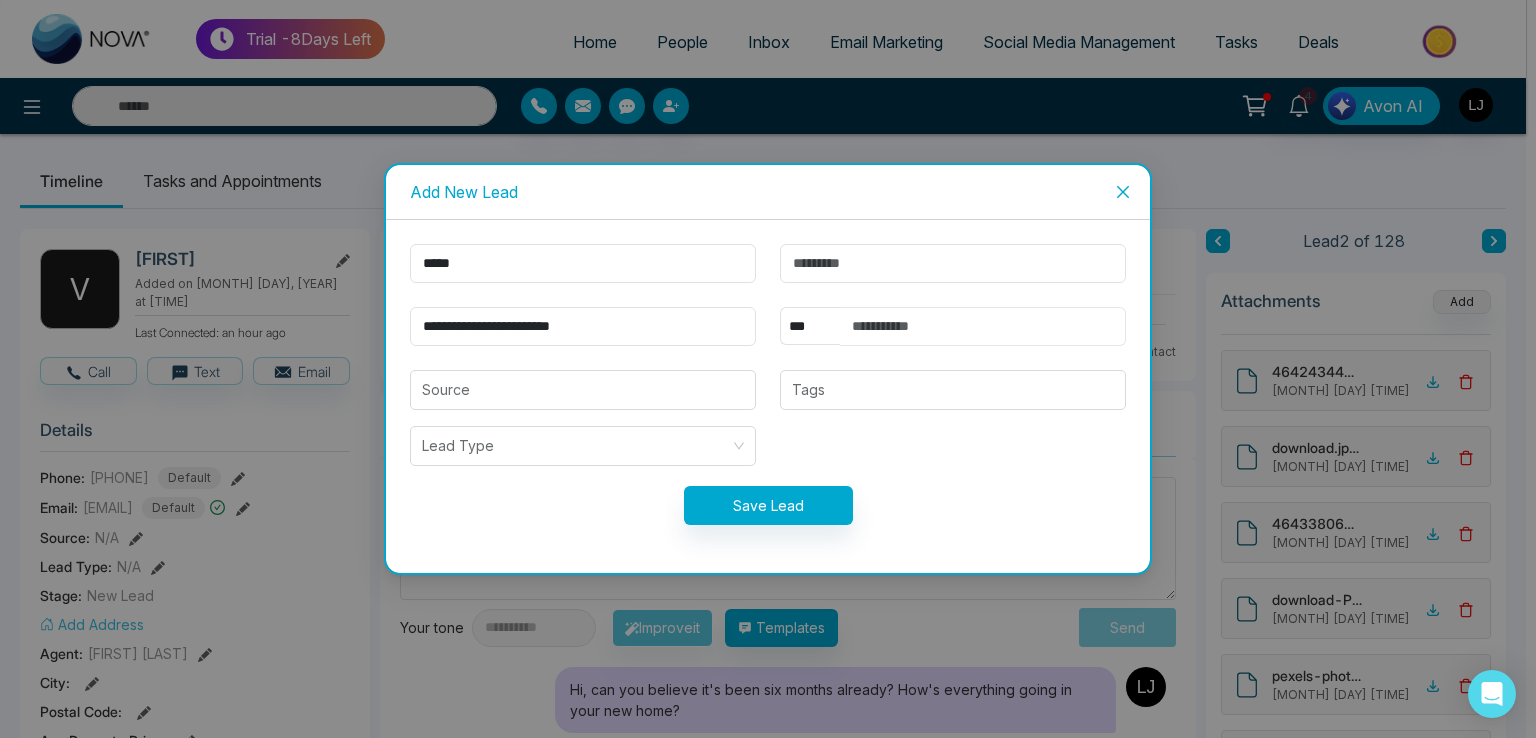 click at bounding box center [983, 326] 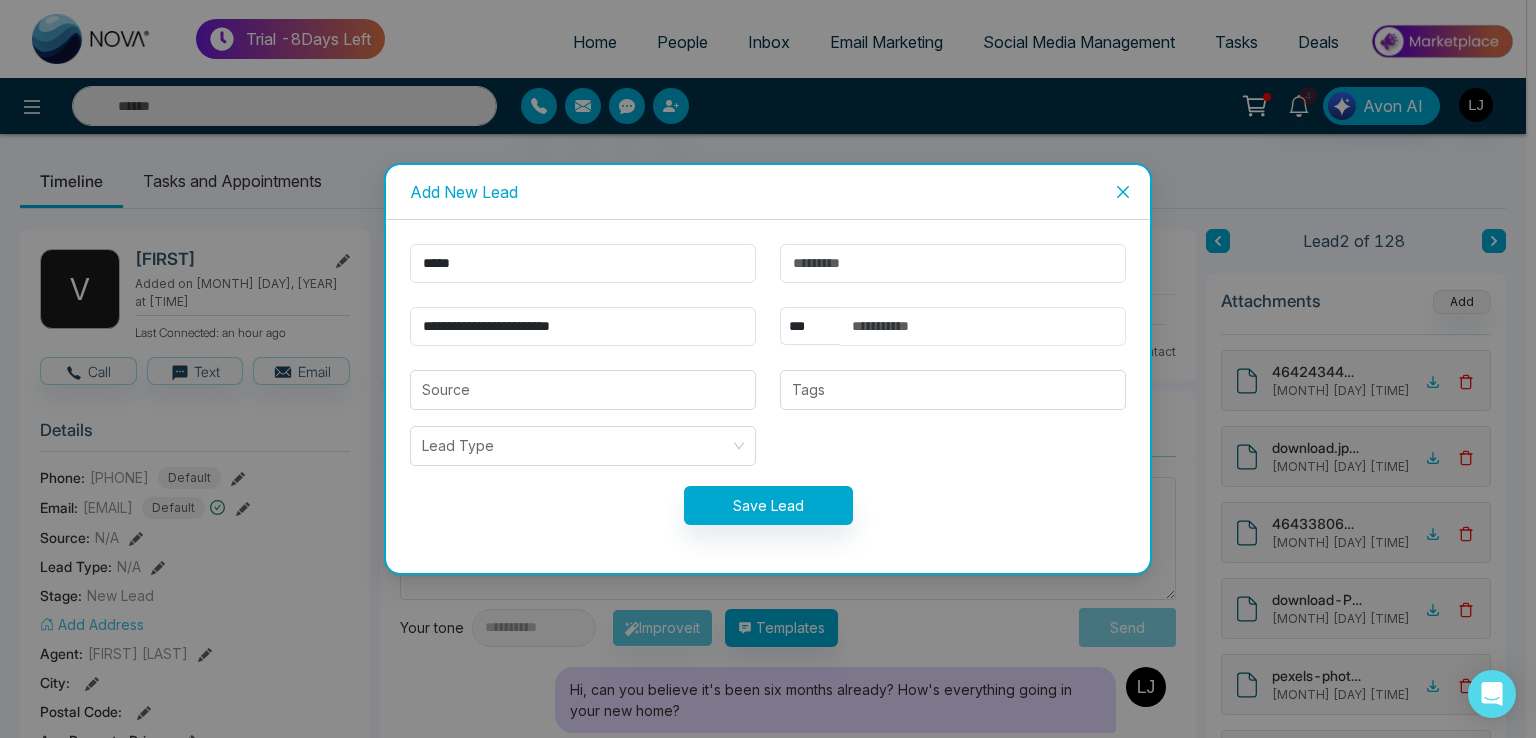 click at bounding box center [983, 326] 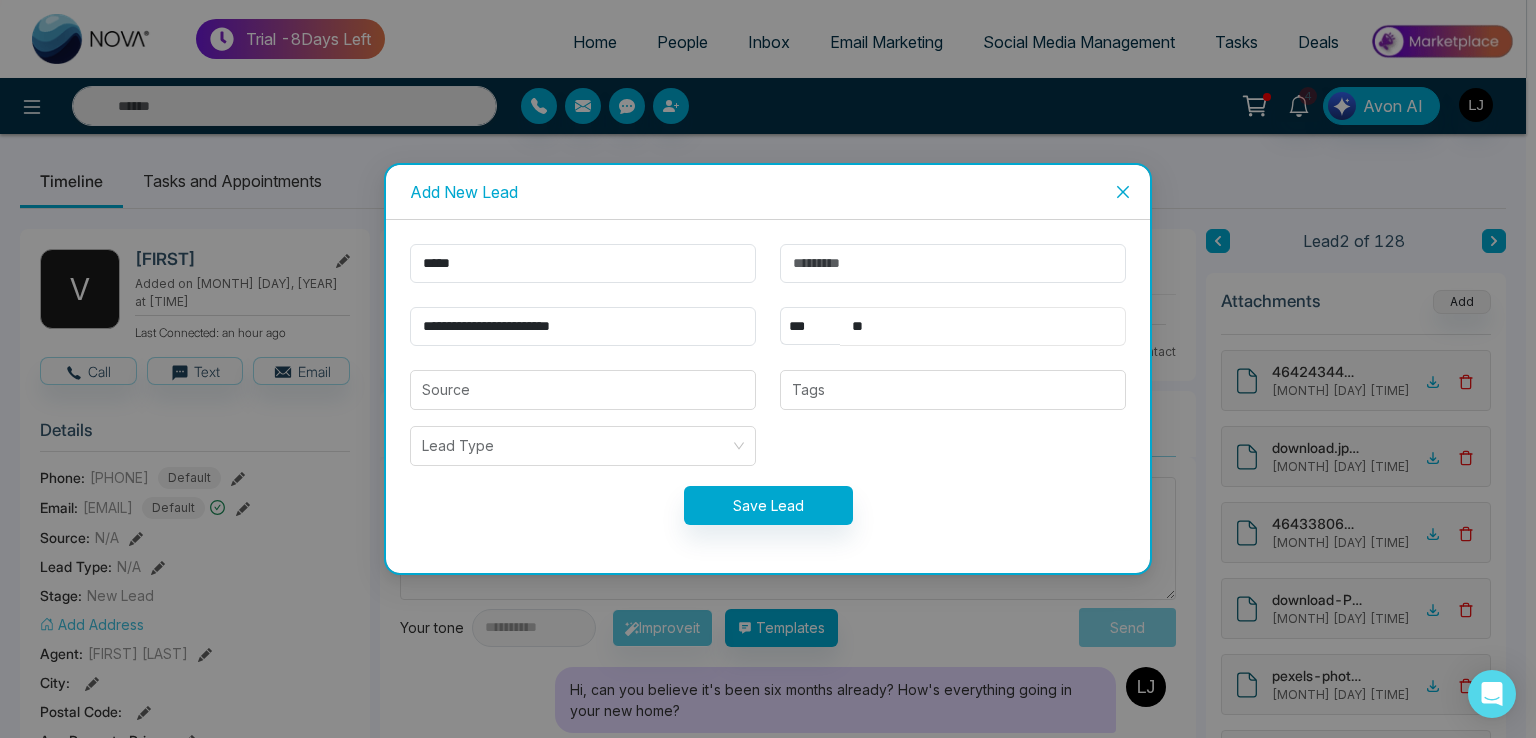 type on "**********" 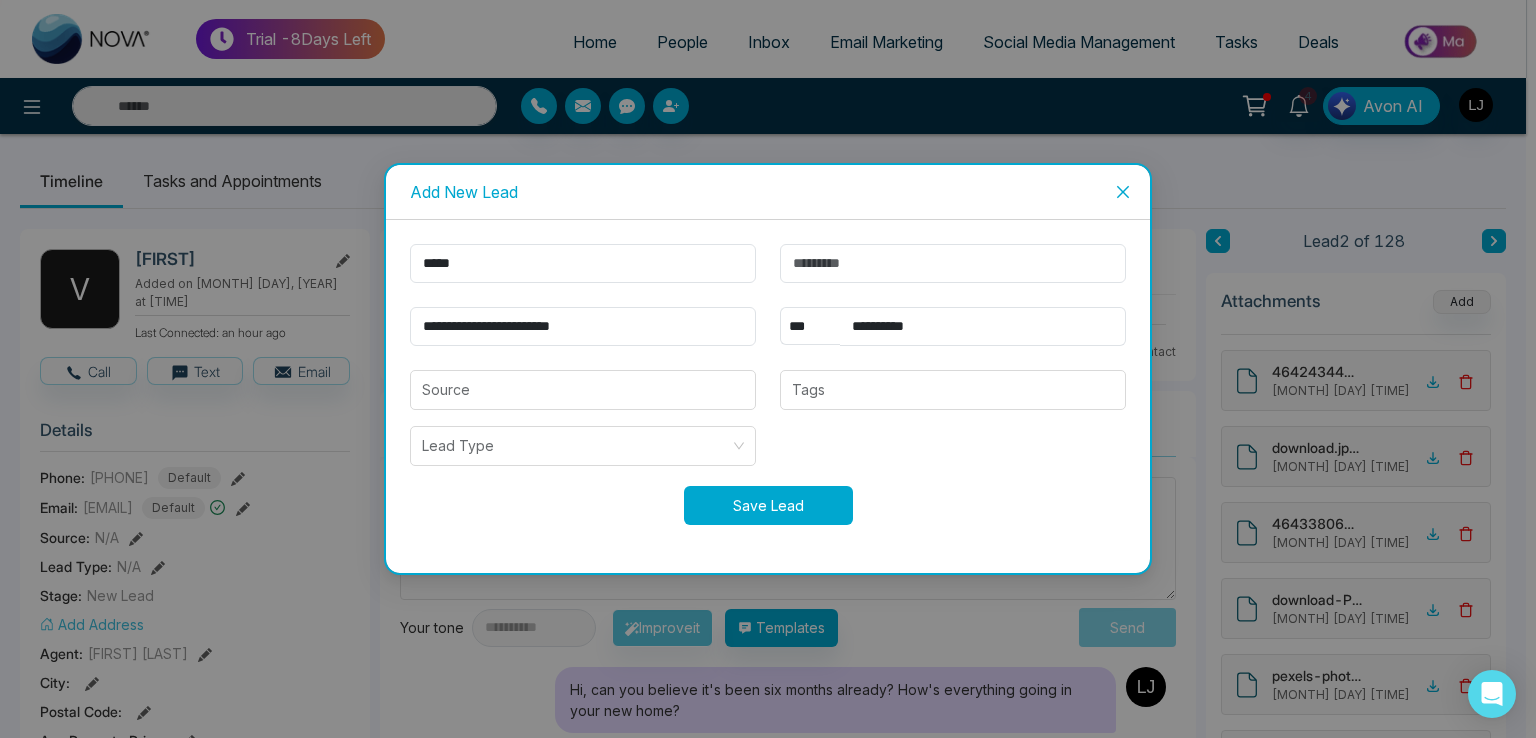 click on "Save Lead" at bounding box center (768, 505) 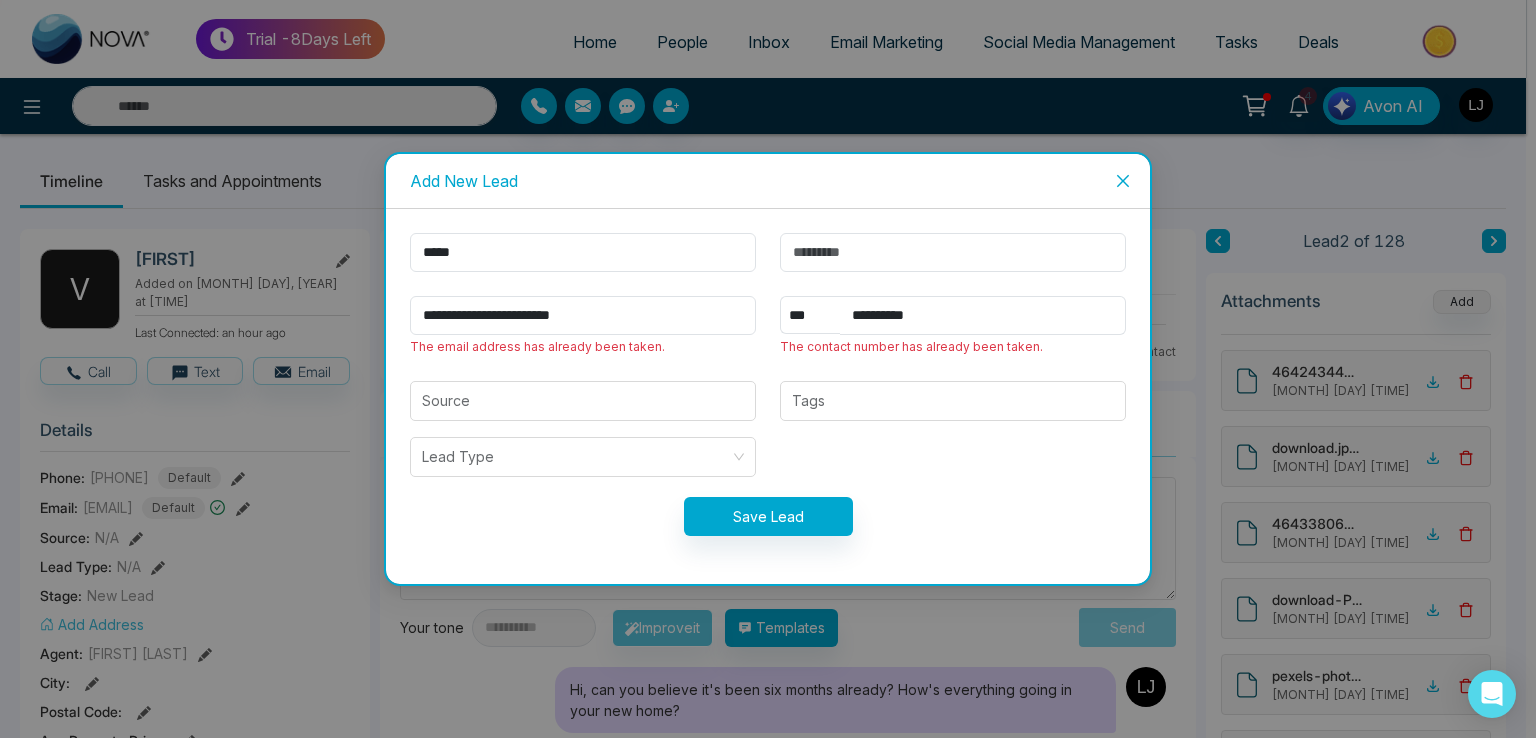 click 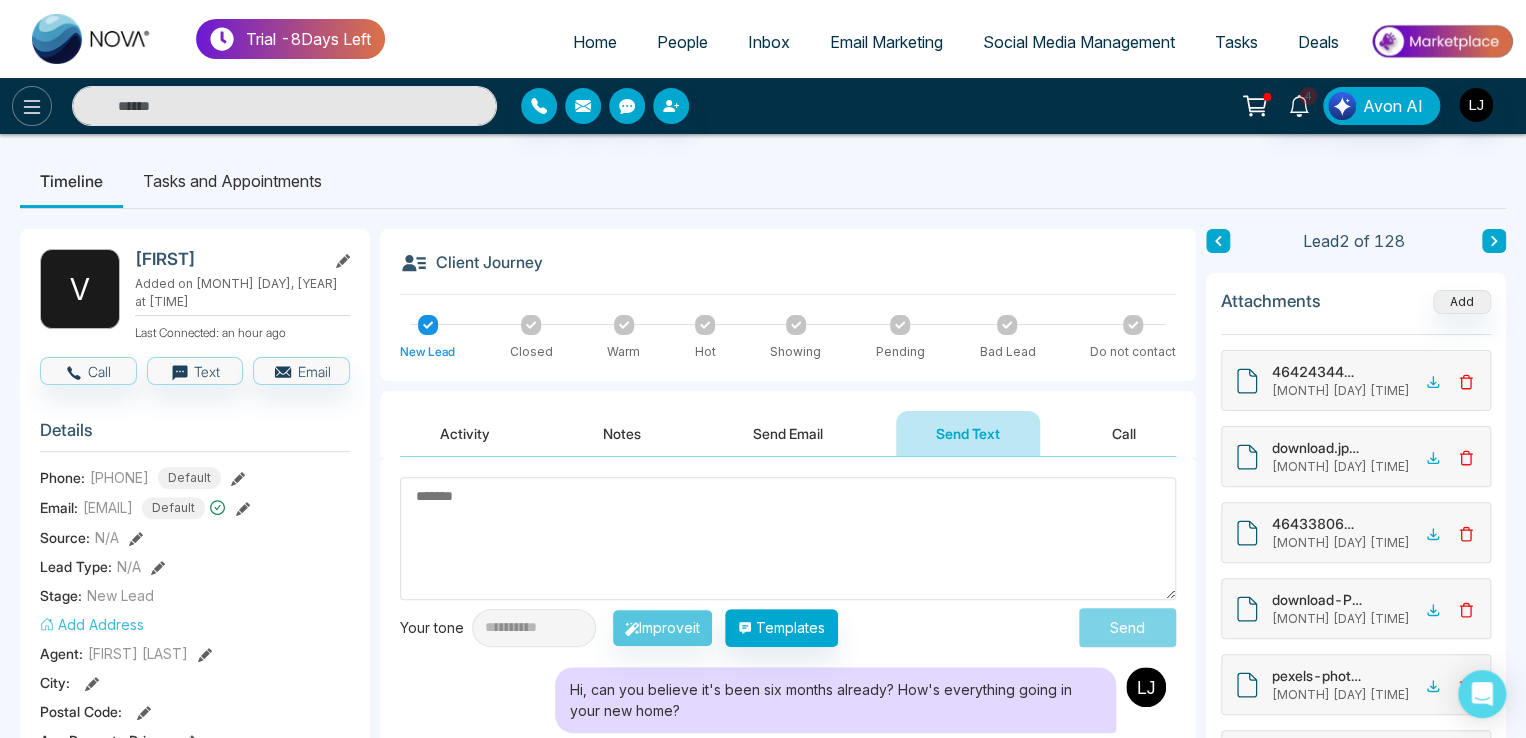 click 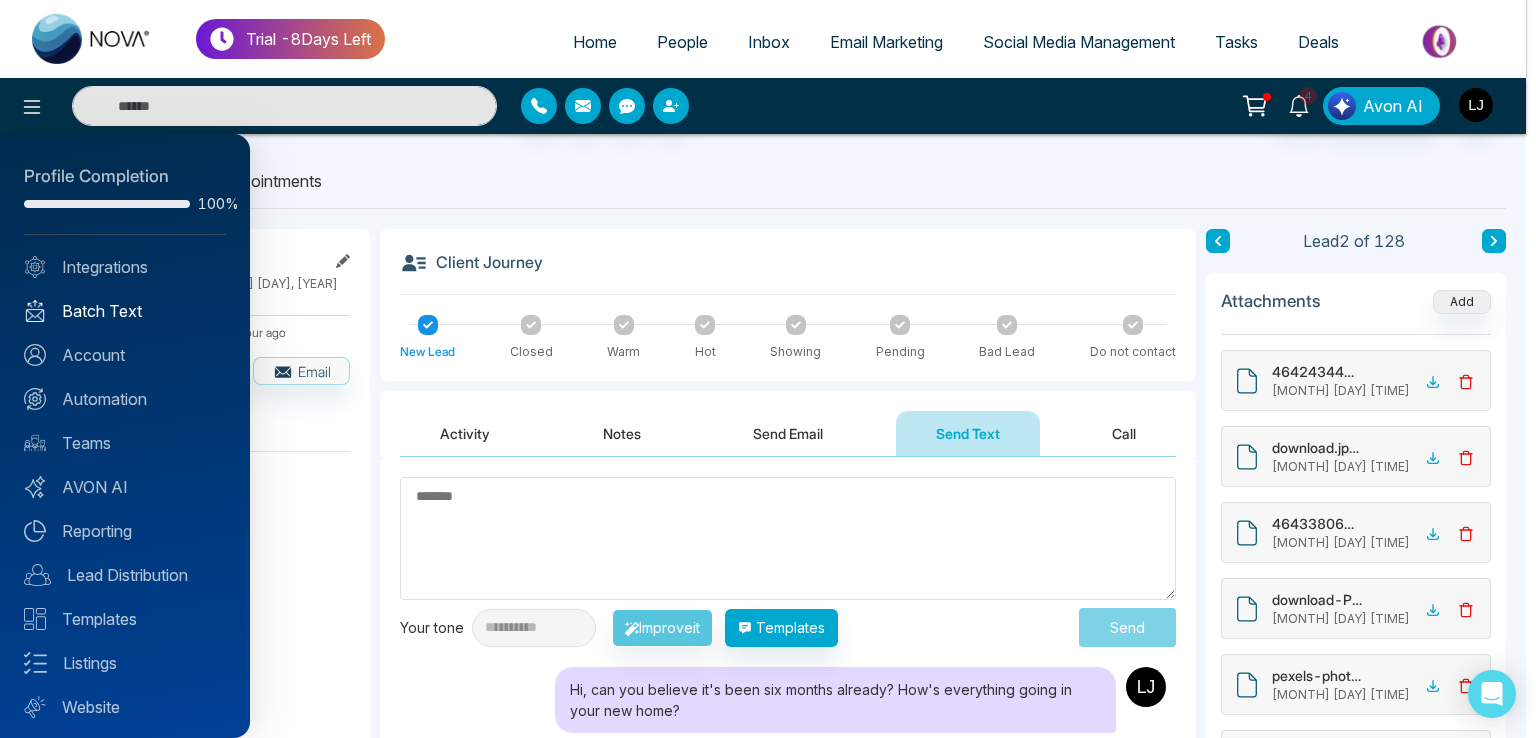 click on "Batch Text" at bounding box center (125, 311) 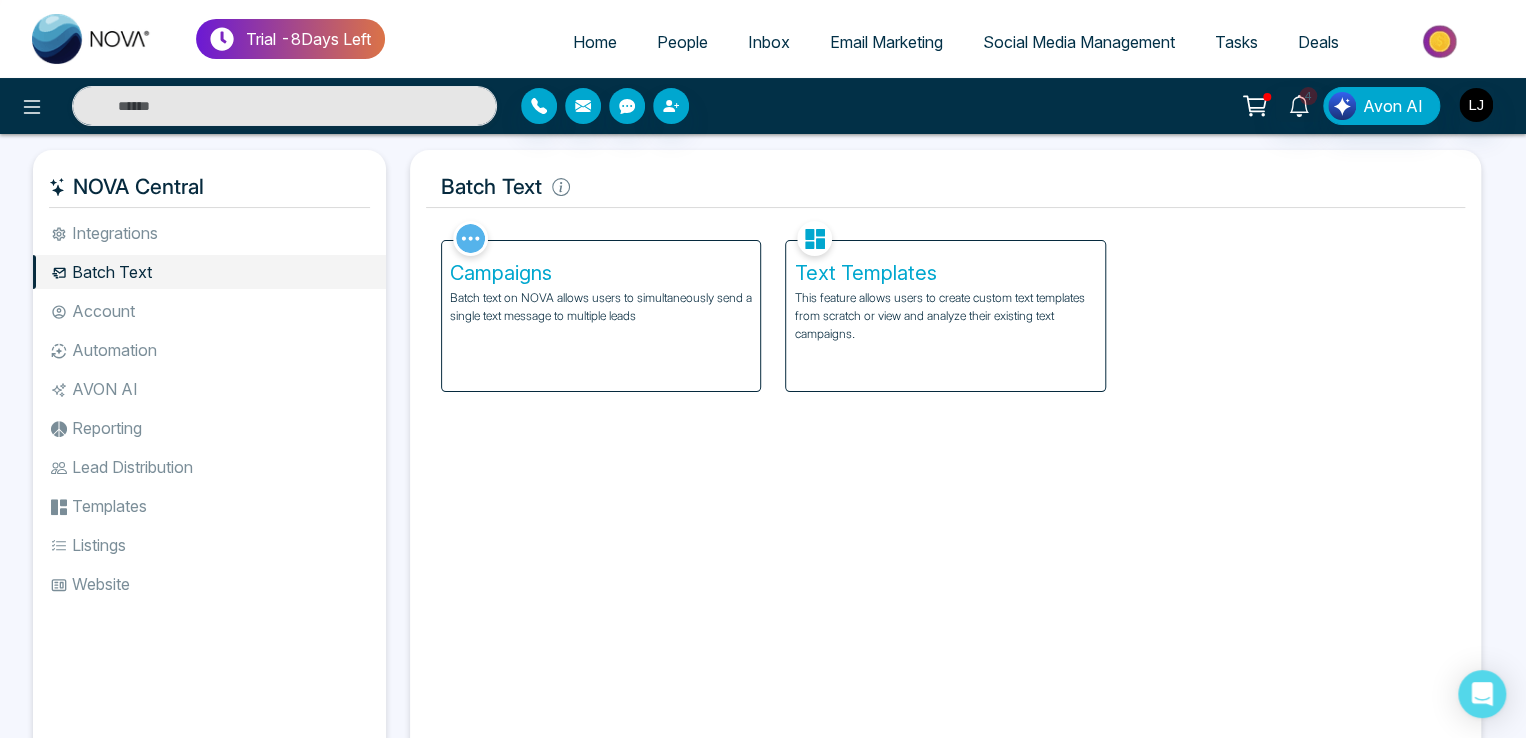 click on "Batch text on NOVA allows users to simultaneously send a single text message to multiple leads" at bounding box center [601, 307] 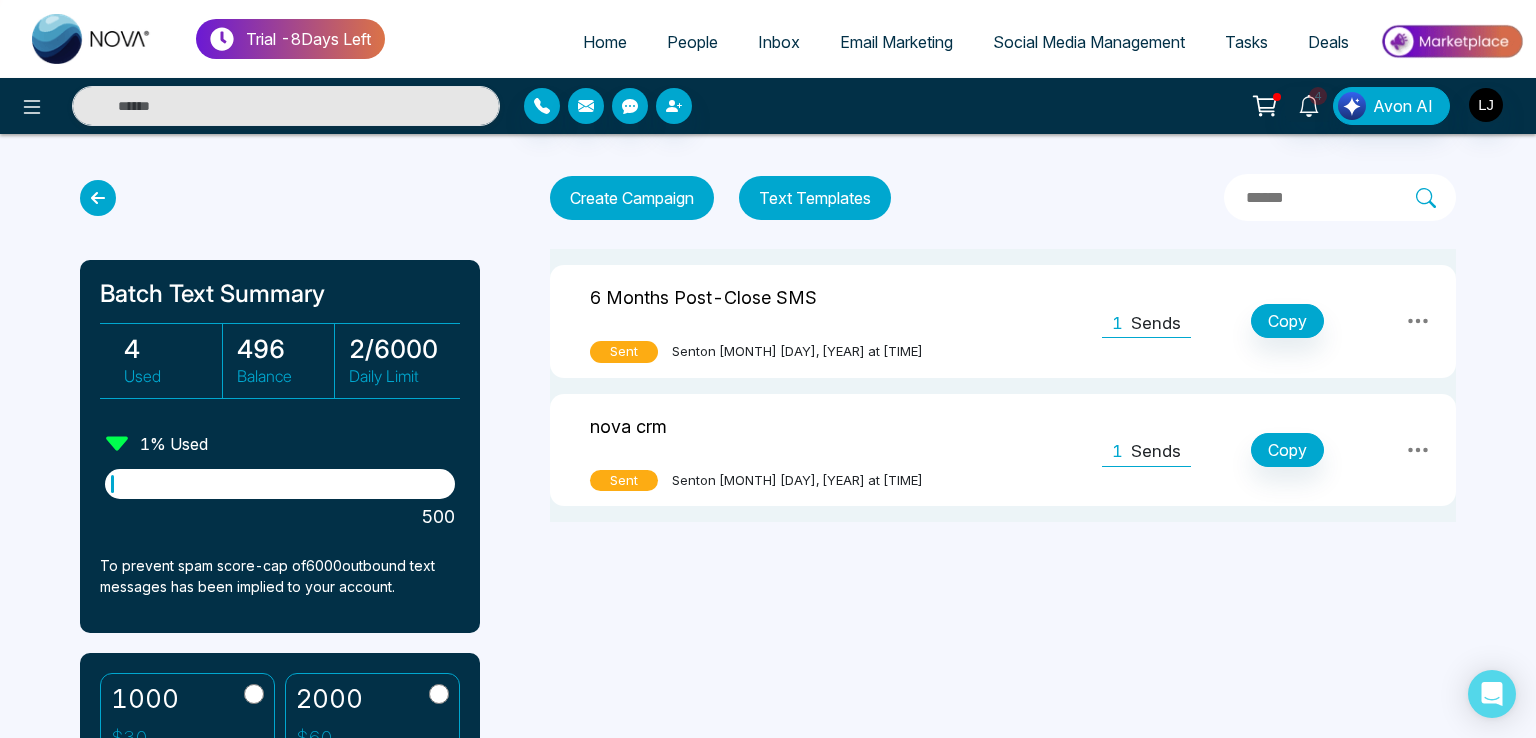 click on "Text Templates" at bounding box center [815, 198] 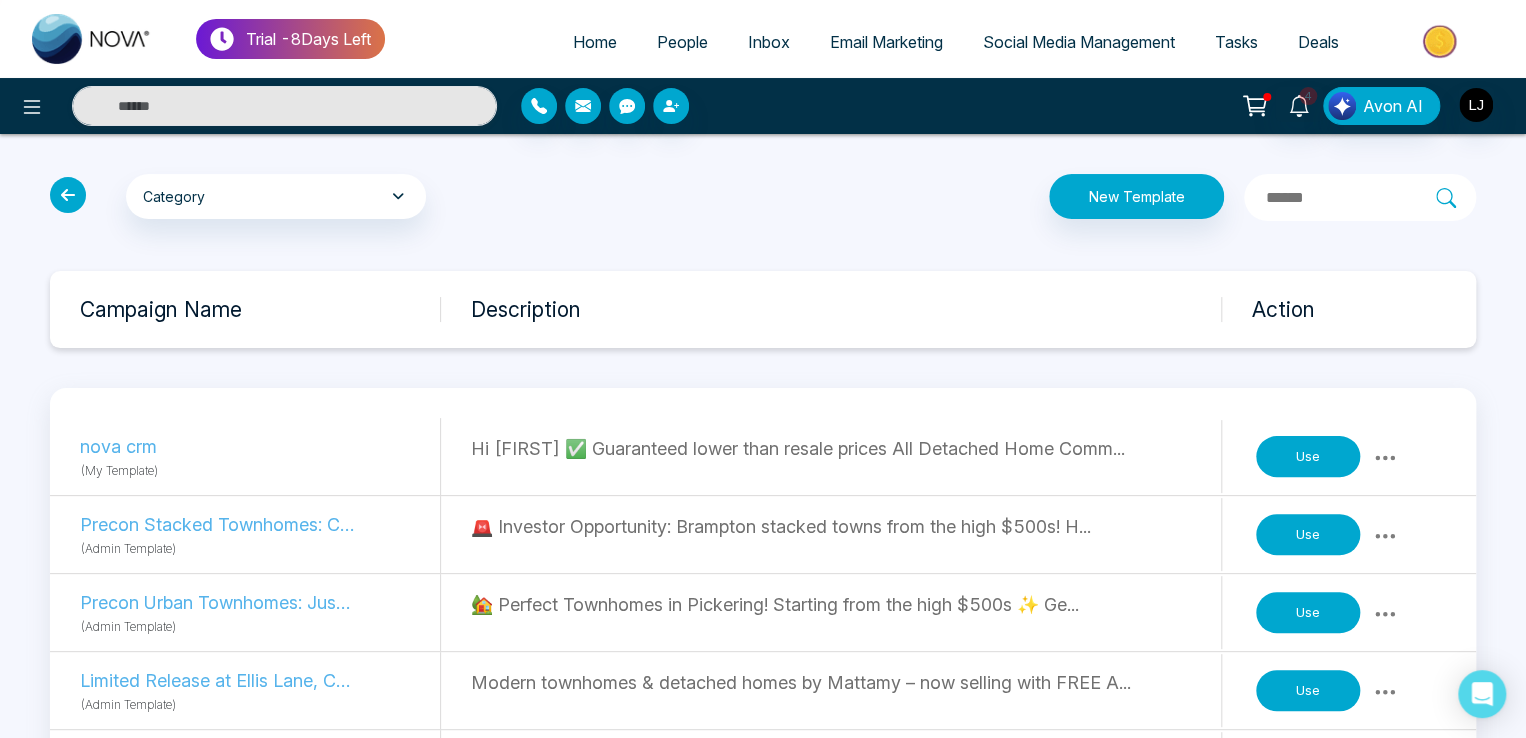 click on "Use" at bounding box center (1308, 535) 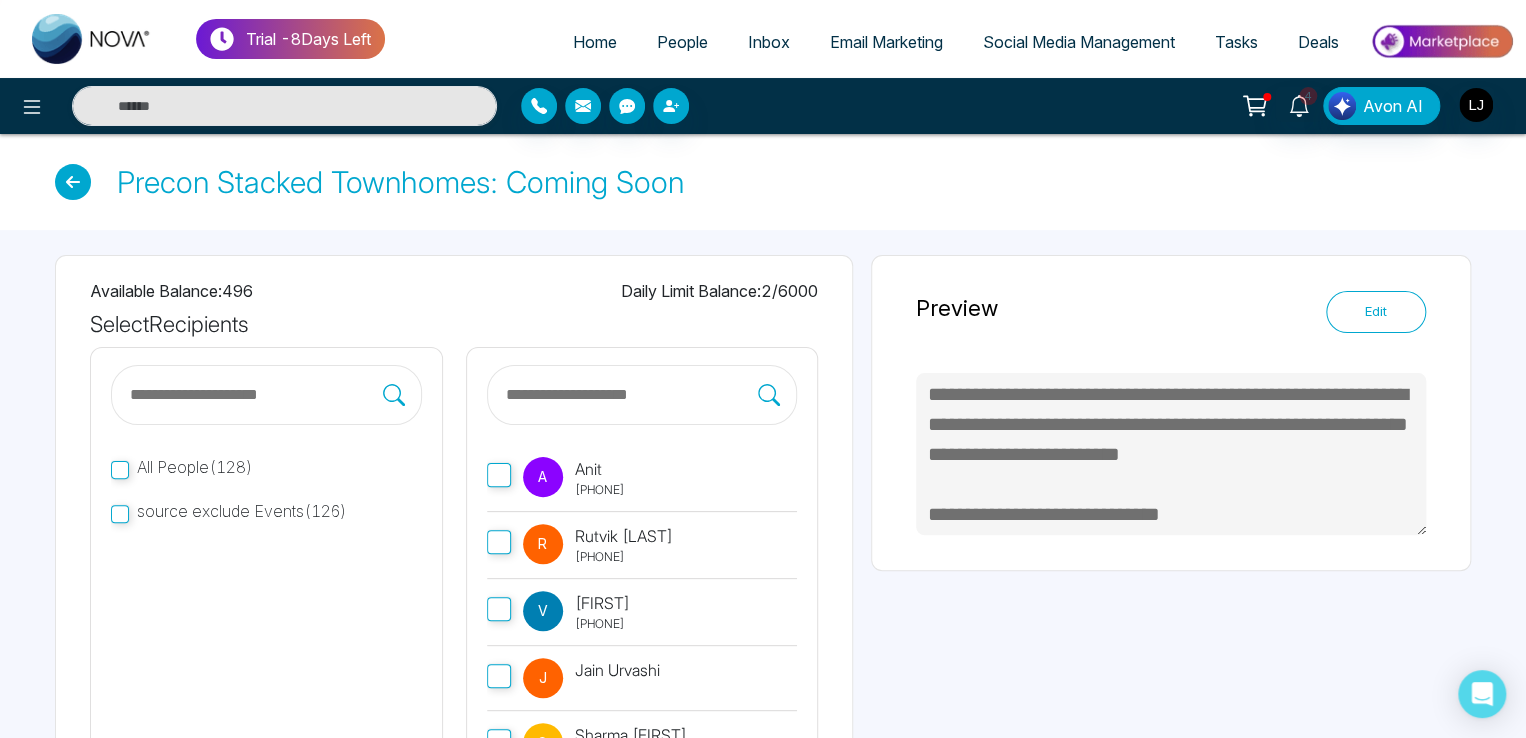 click at bounding box center (631, 395) 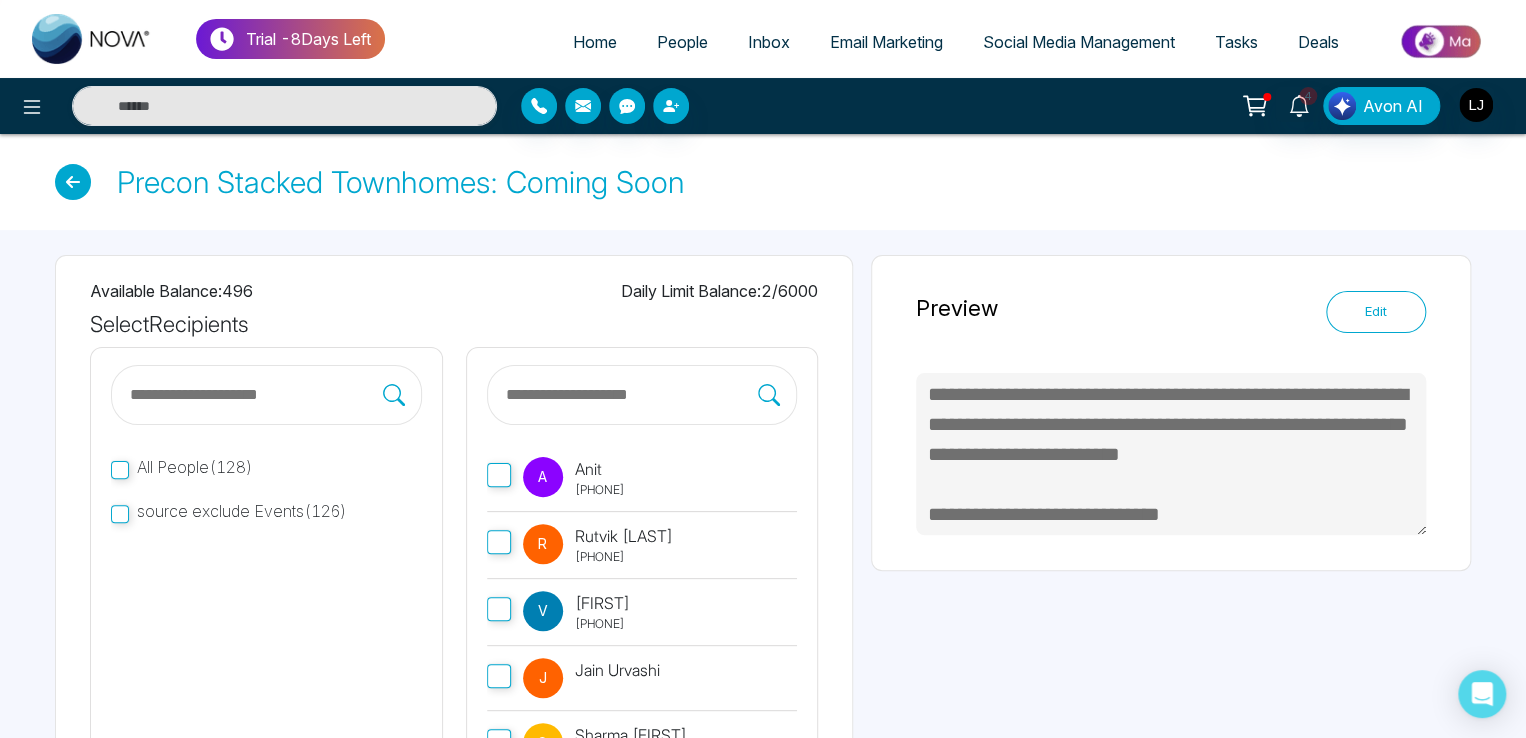 type on "**********" 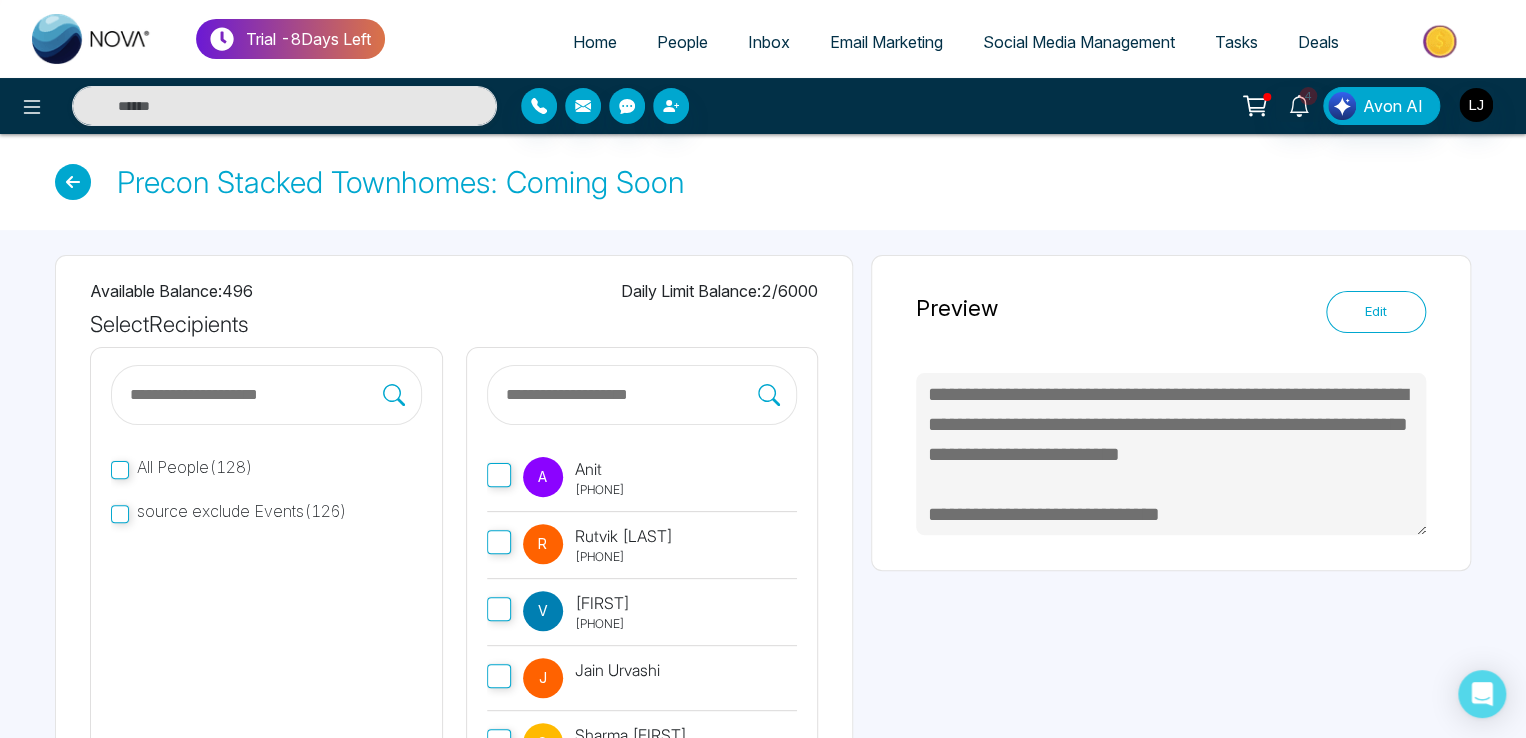 type on "*" 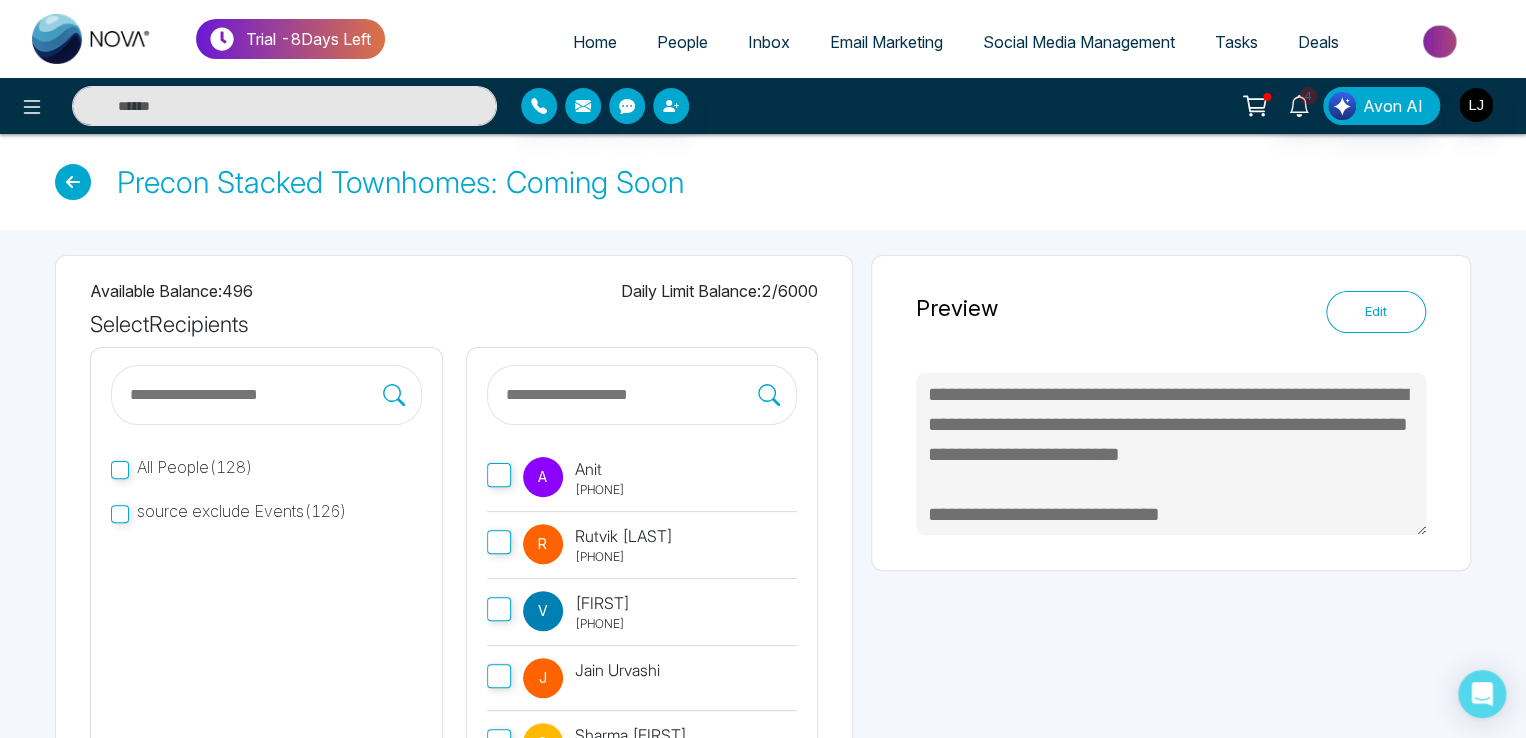 type on "**********" 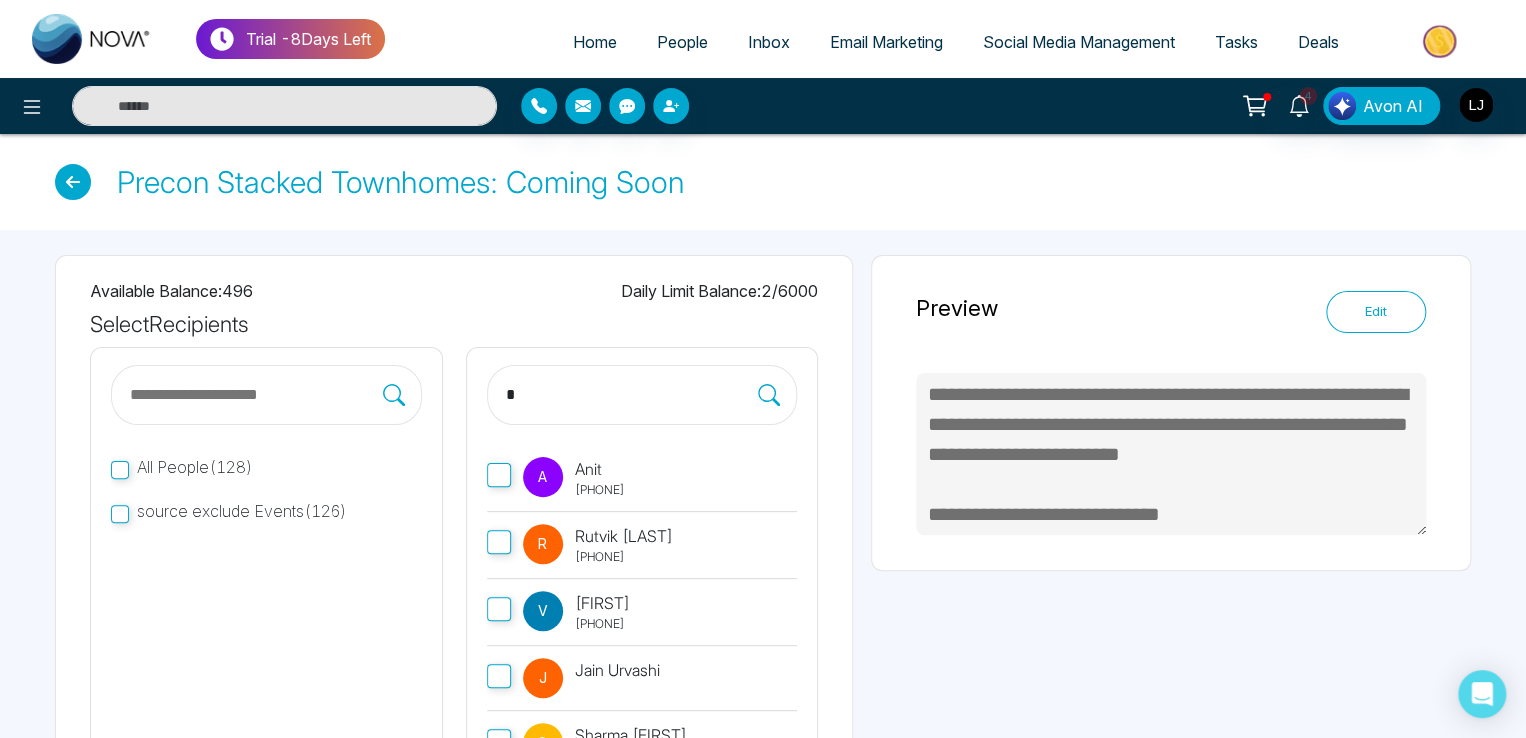 type on "**" 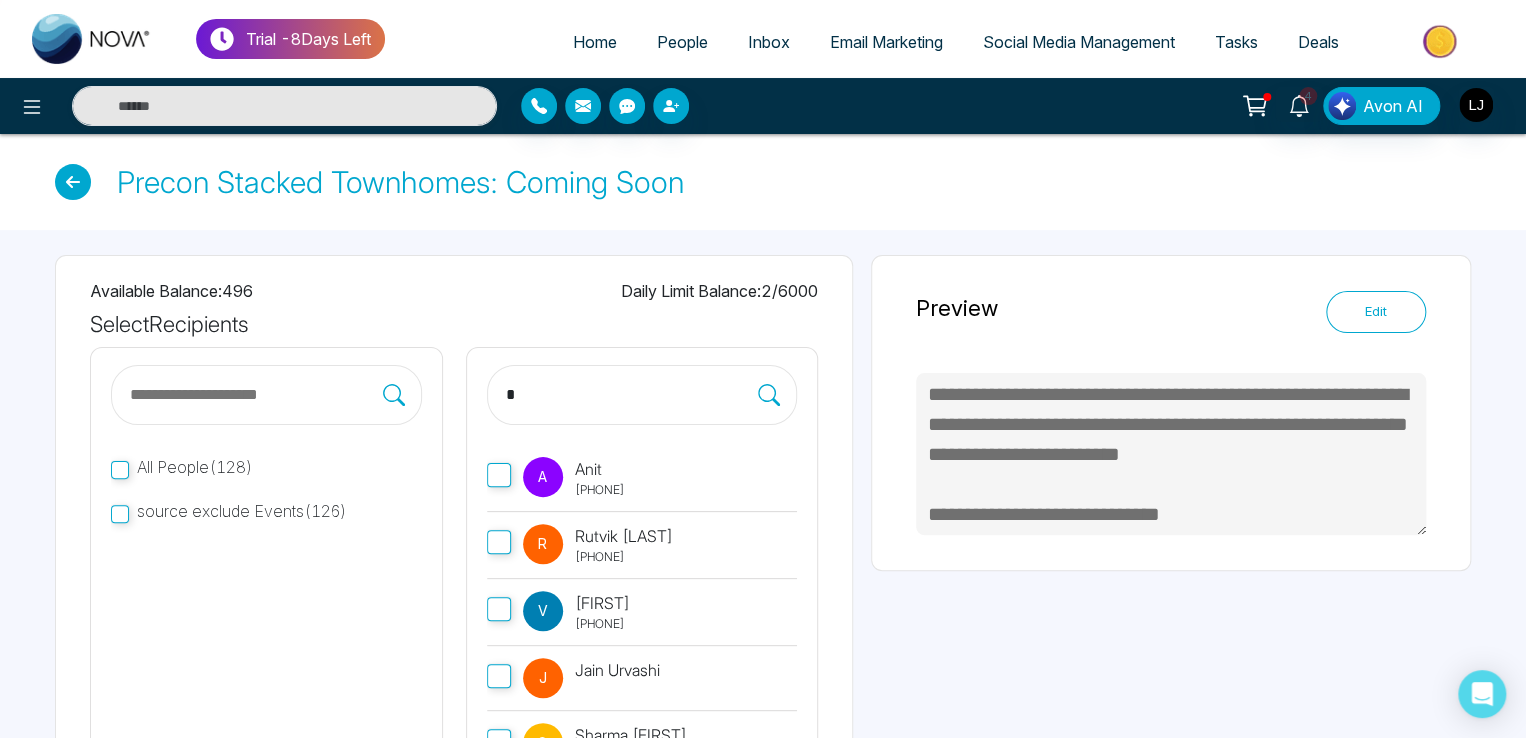 type on "**********" 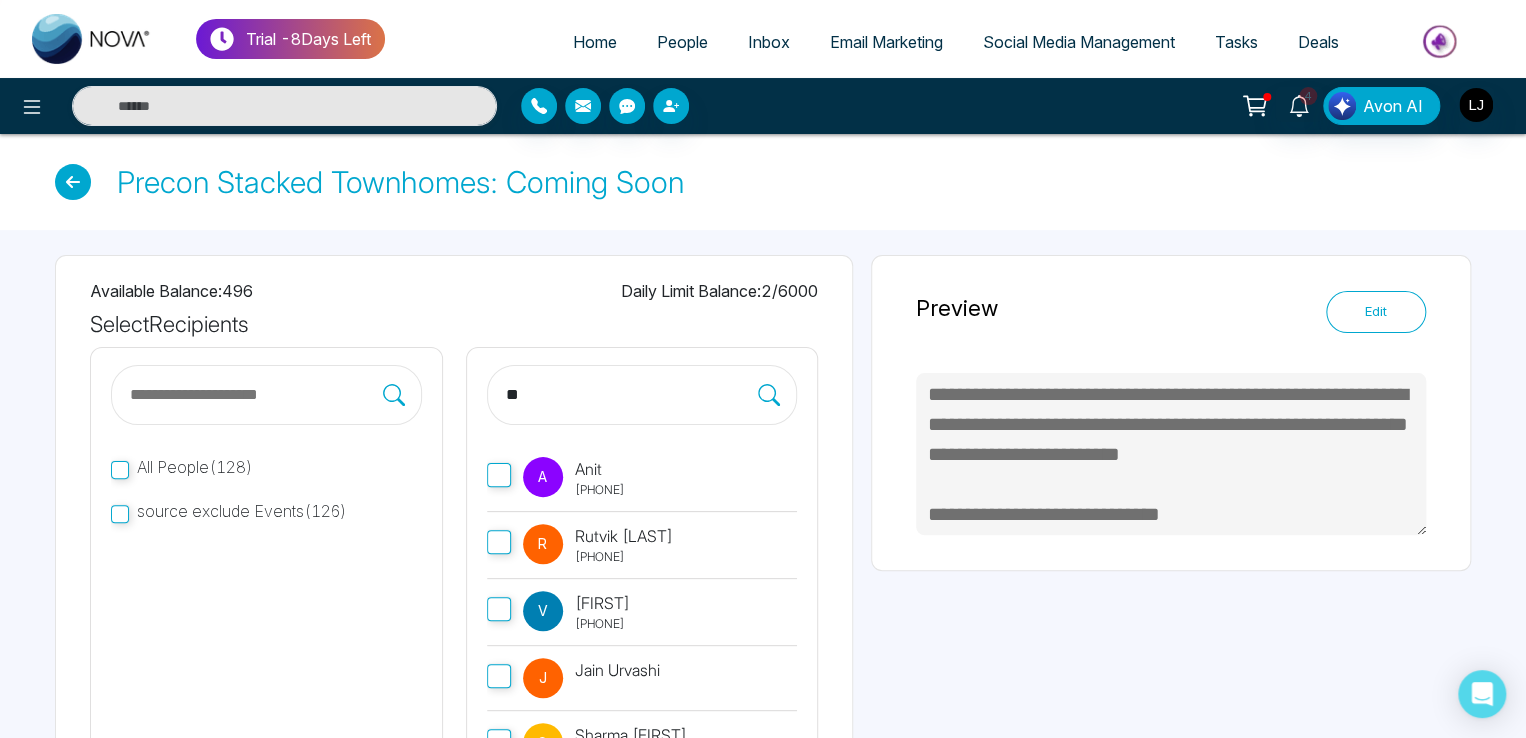 type on "***" 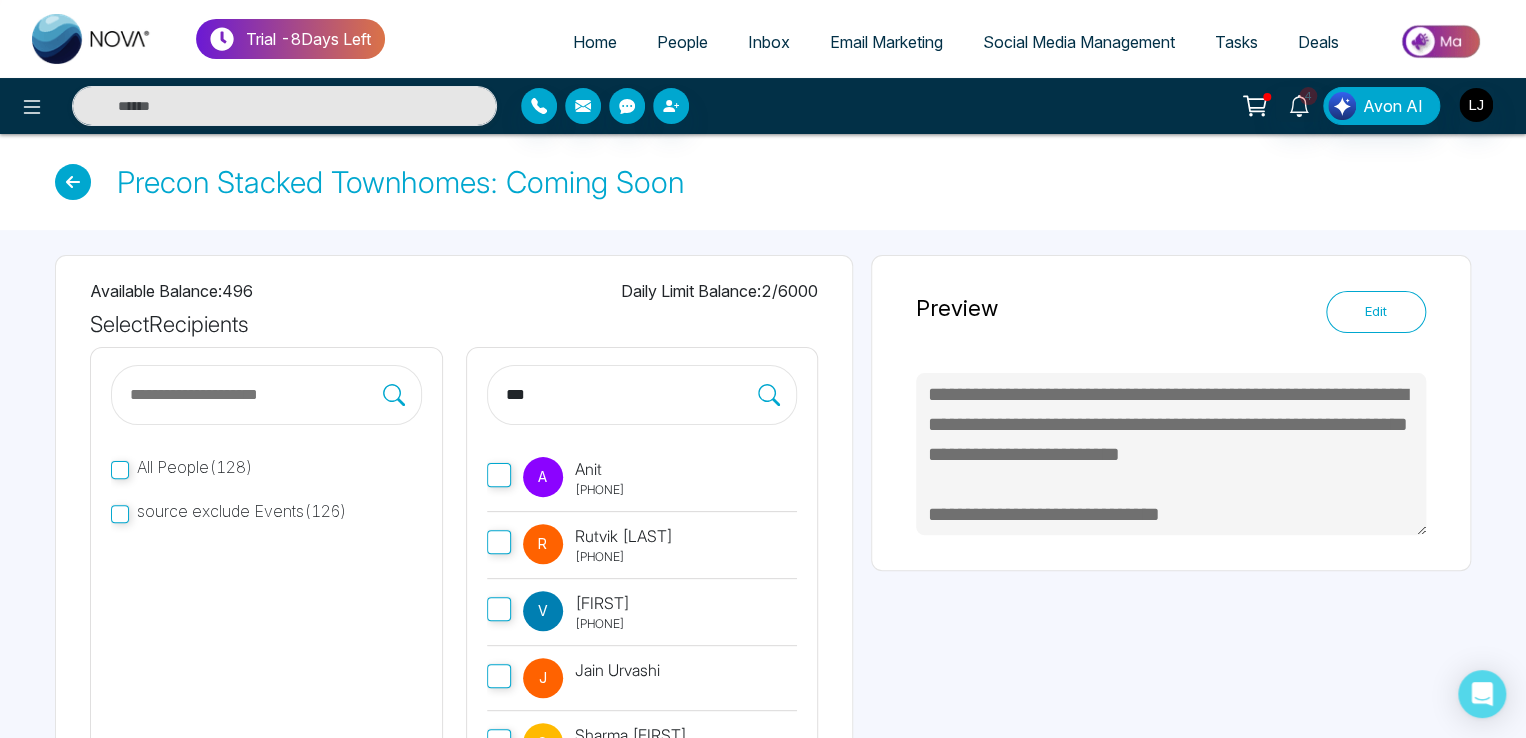 type on "**********" 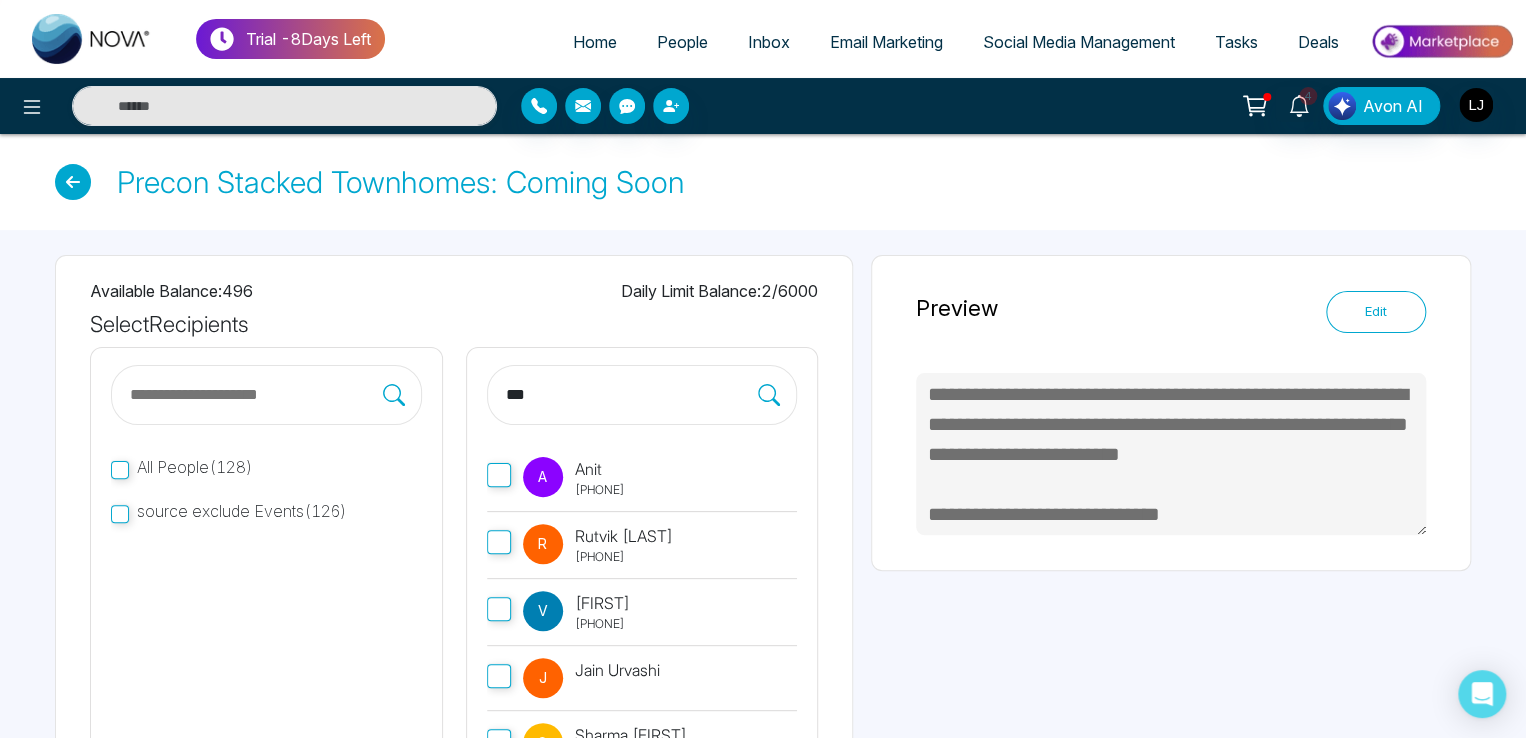 type on "****" 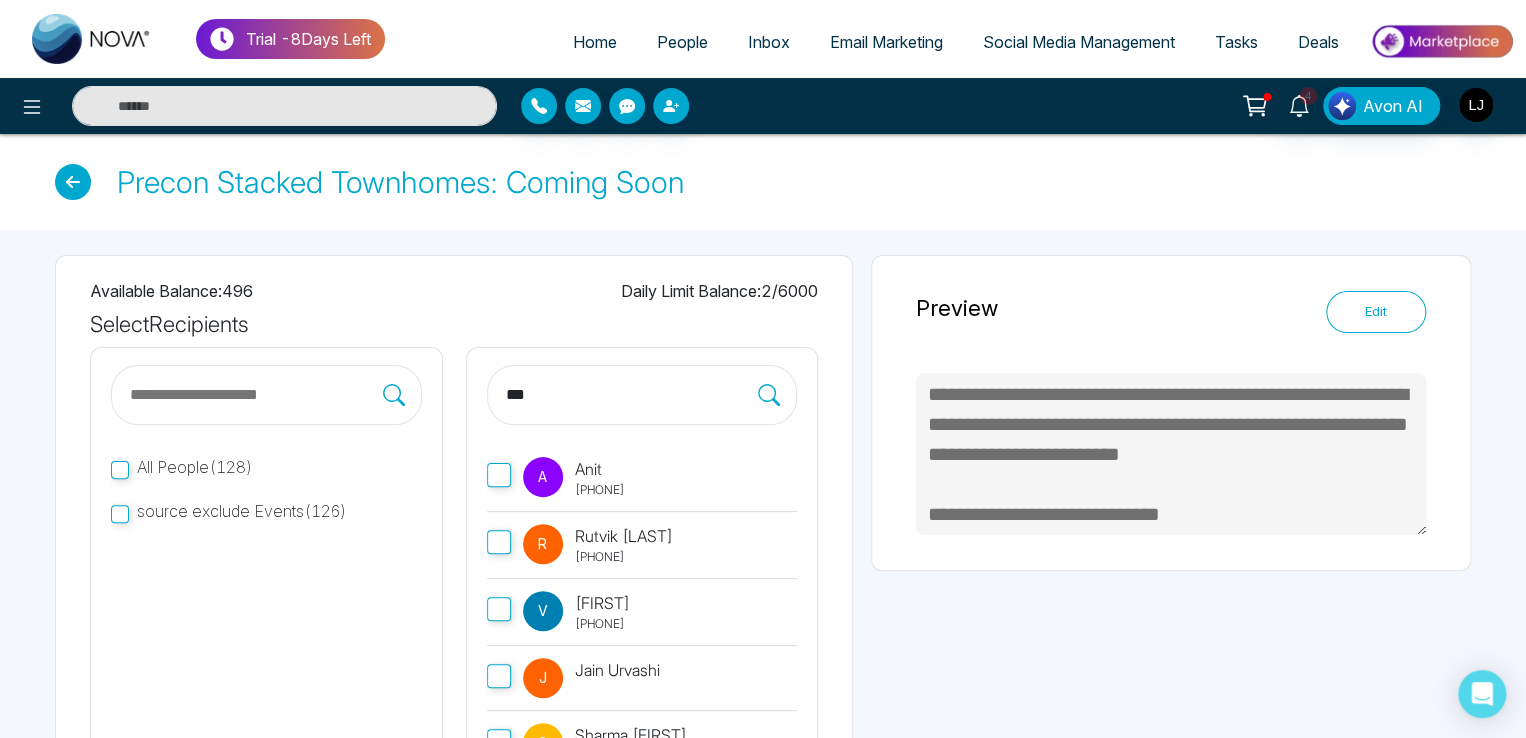 type on "**********" 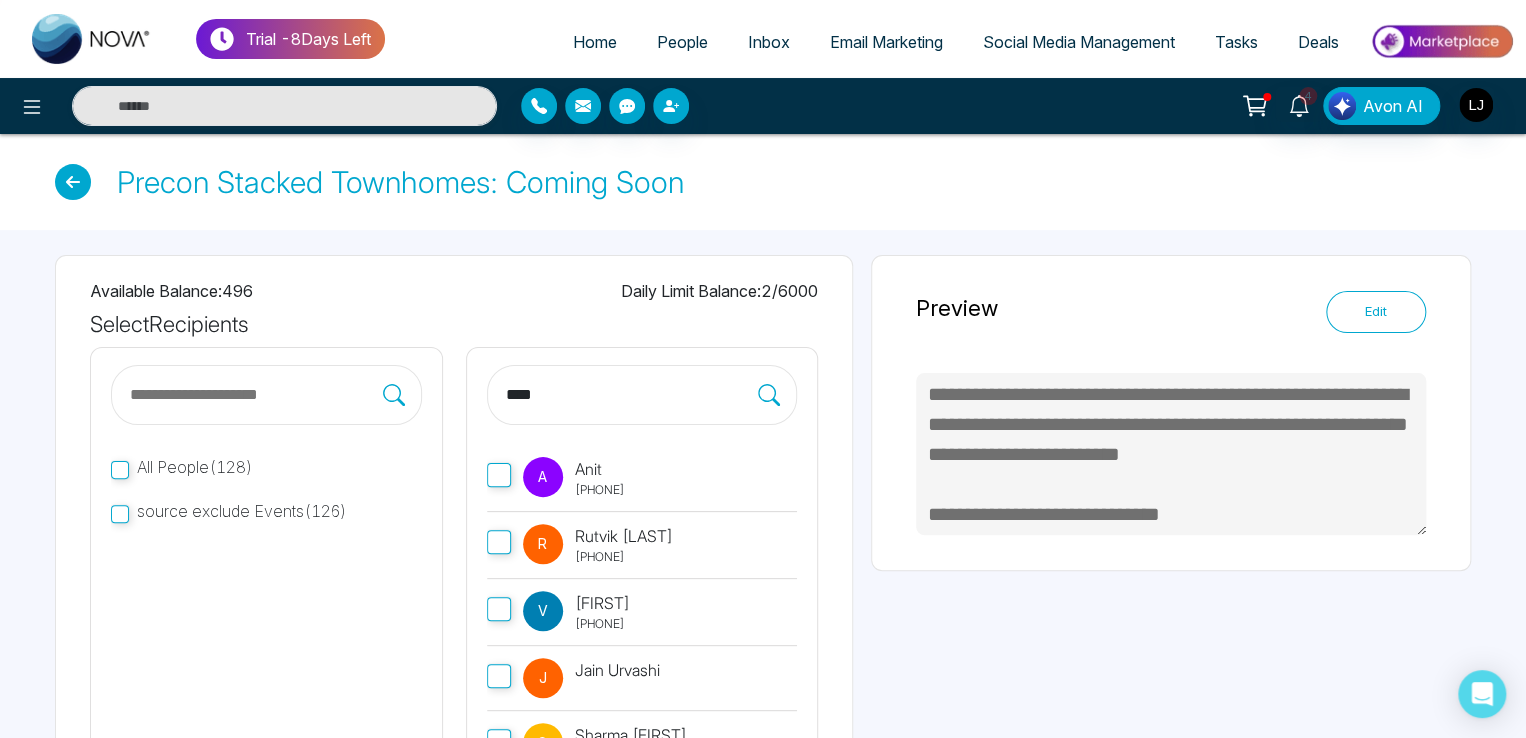 type on "*****" 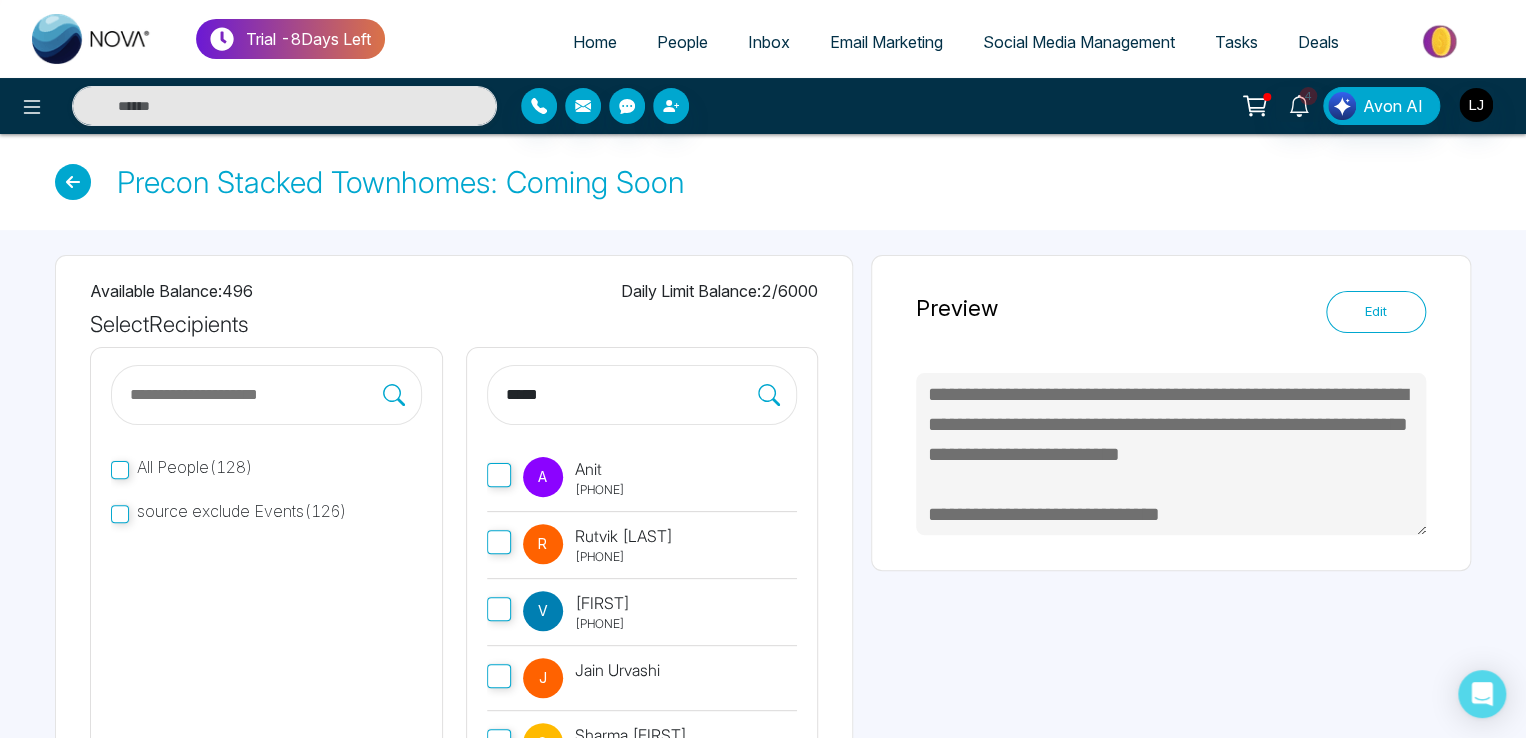 type on "**********" 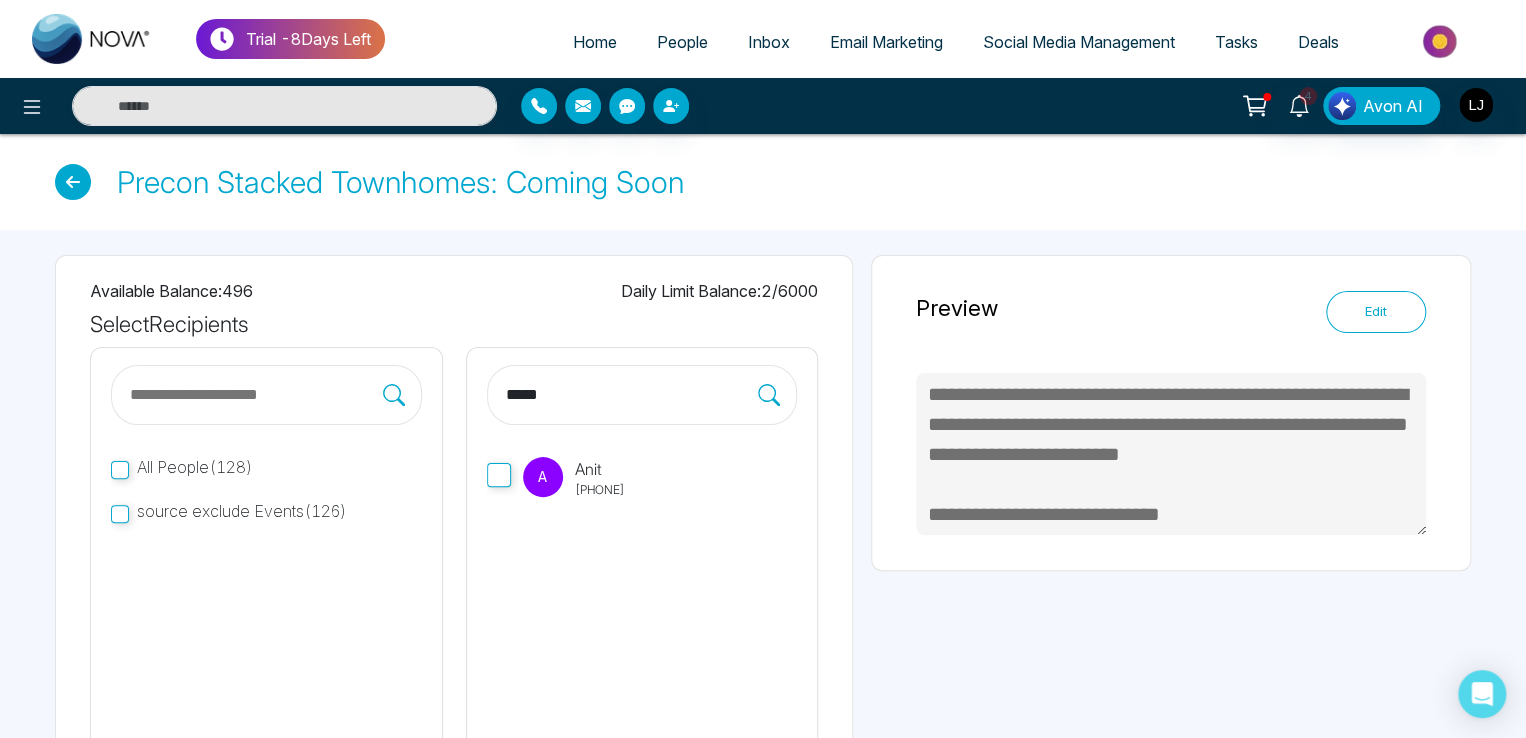 type on "*****" 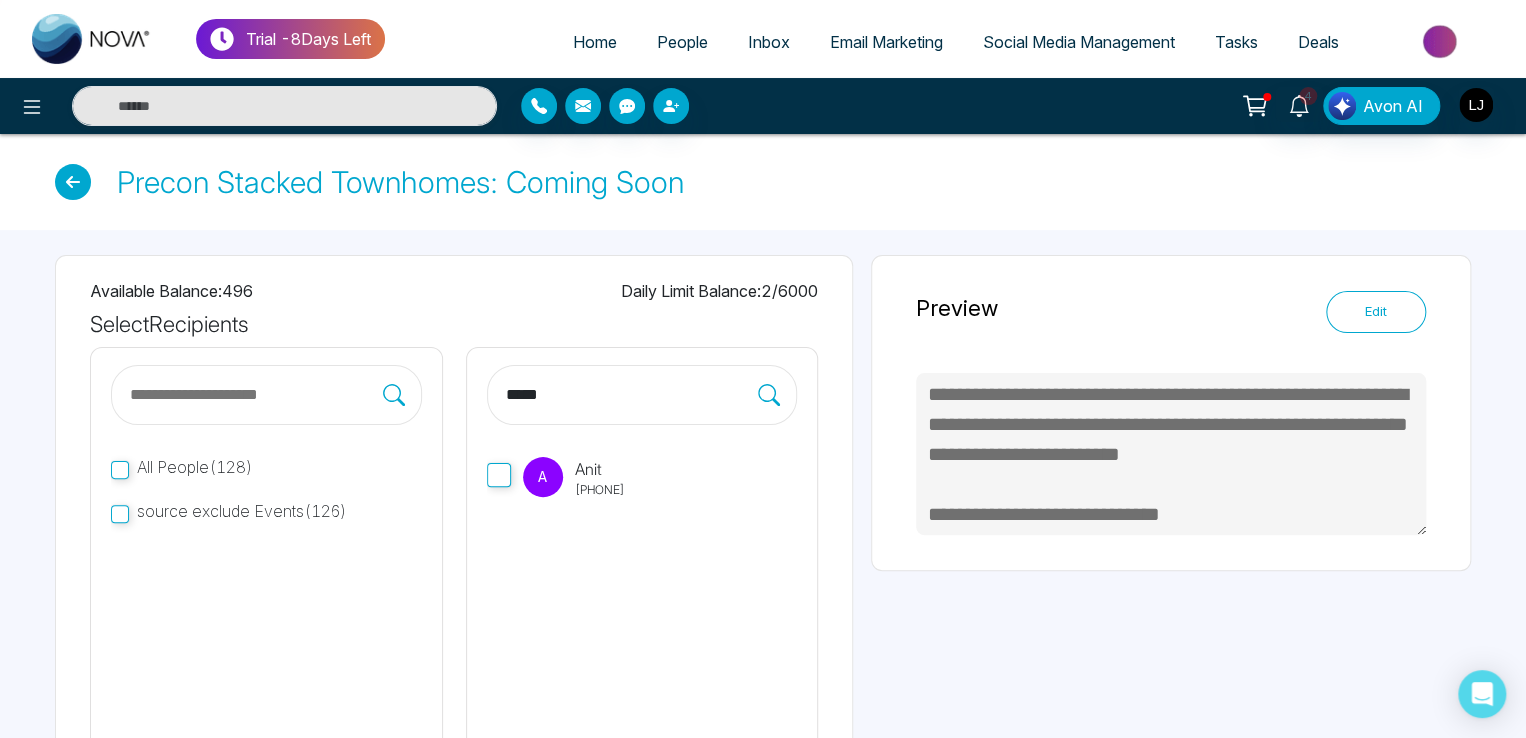 click on "[PHONE]" at bounding box center (600, 490) 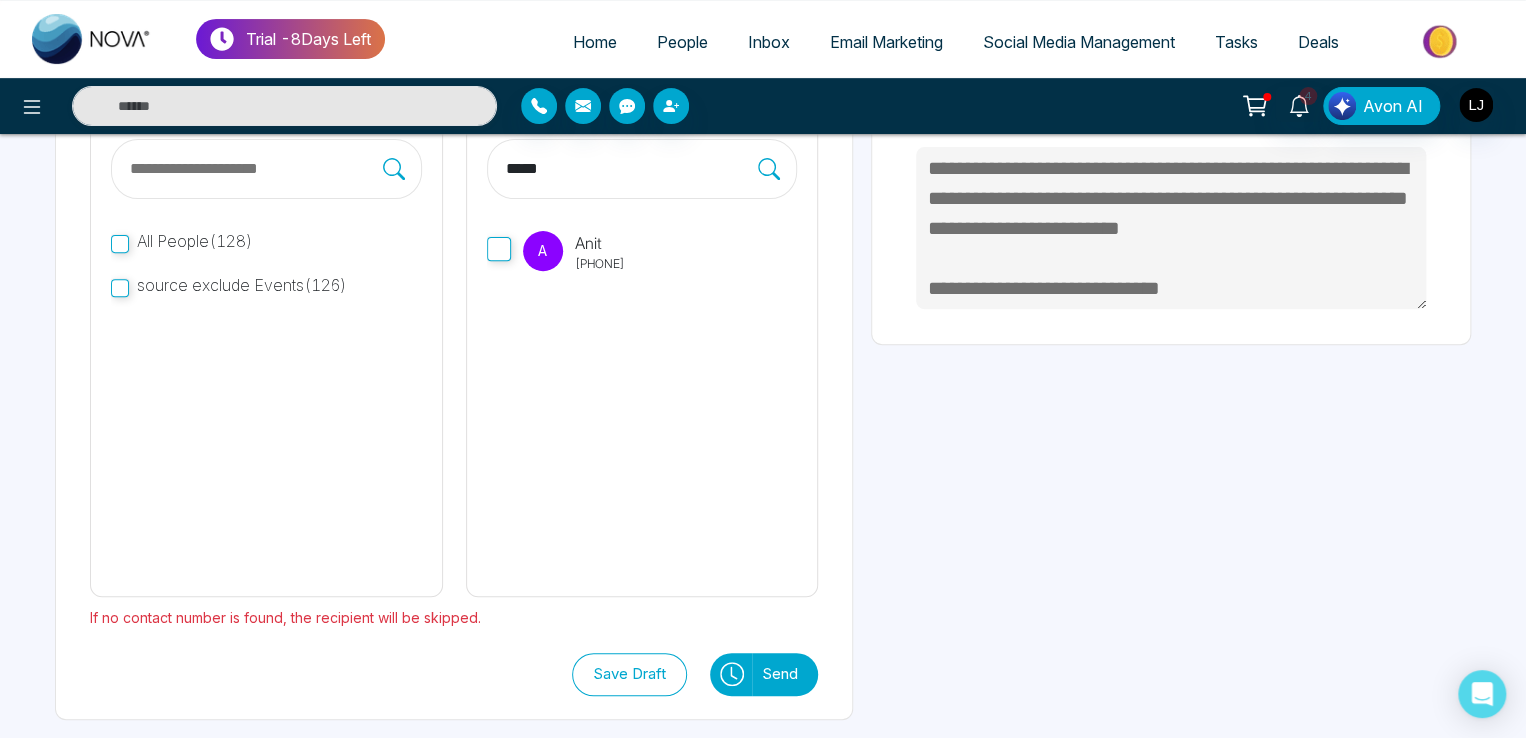 scroll, scrollTop: 232, scrollLeft: 0, axis: vertical 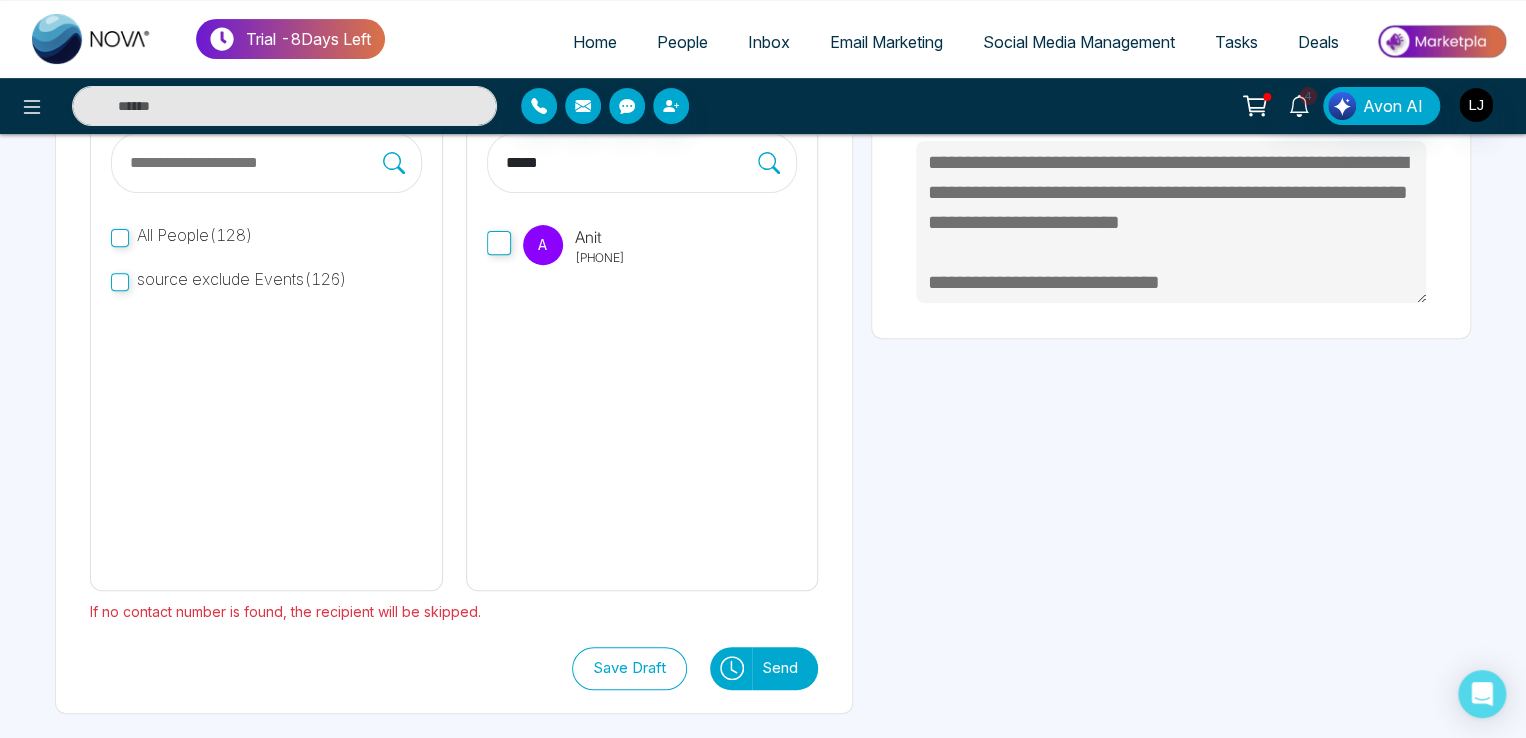 click on "Send" at bounding box center [785, 668] 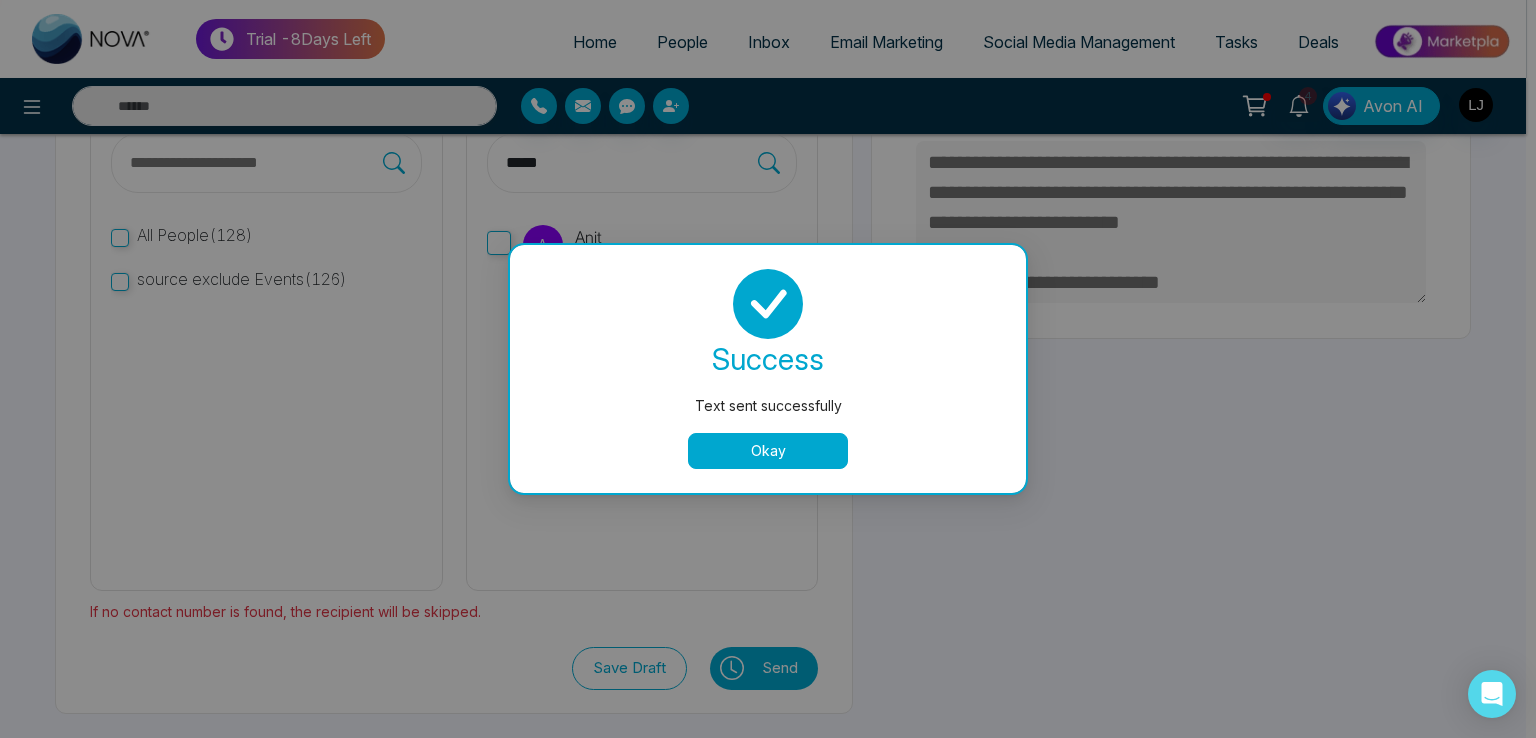 click on "Okay" at bounding box center [768, 451] 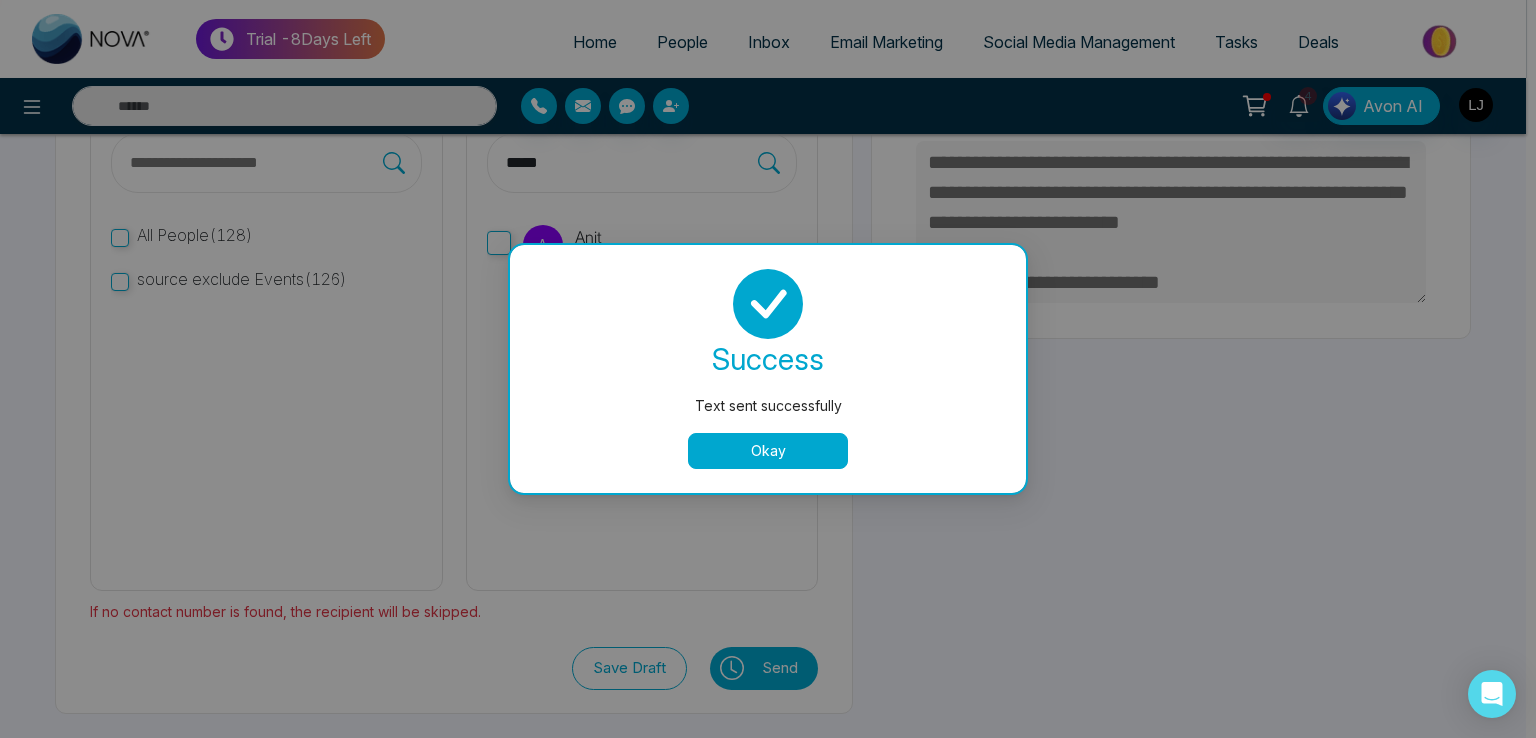 type on "**********" 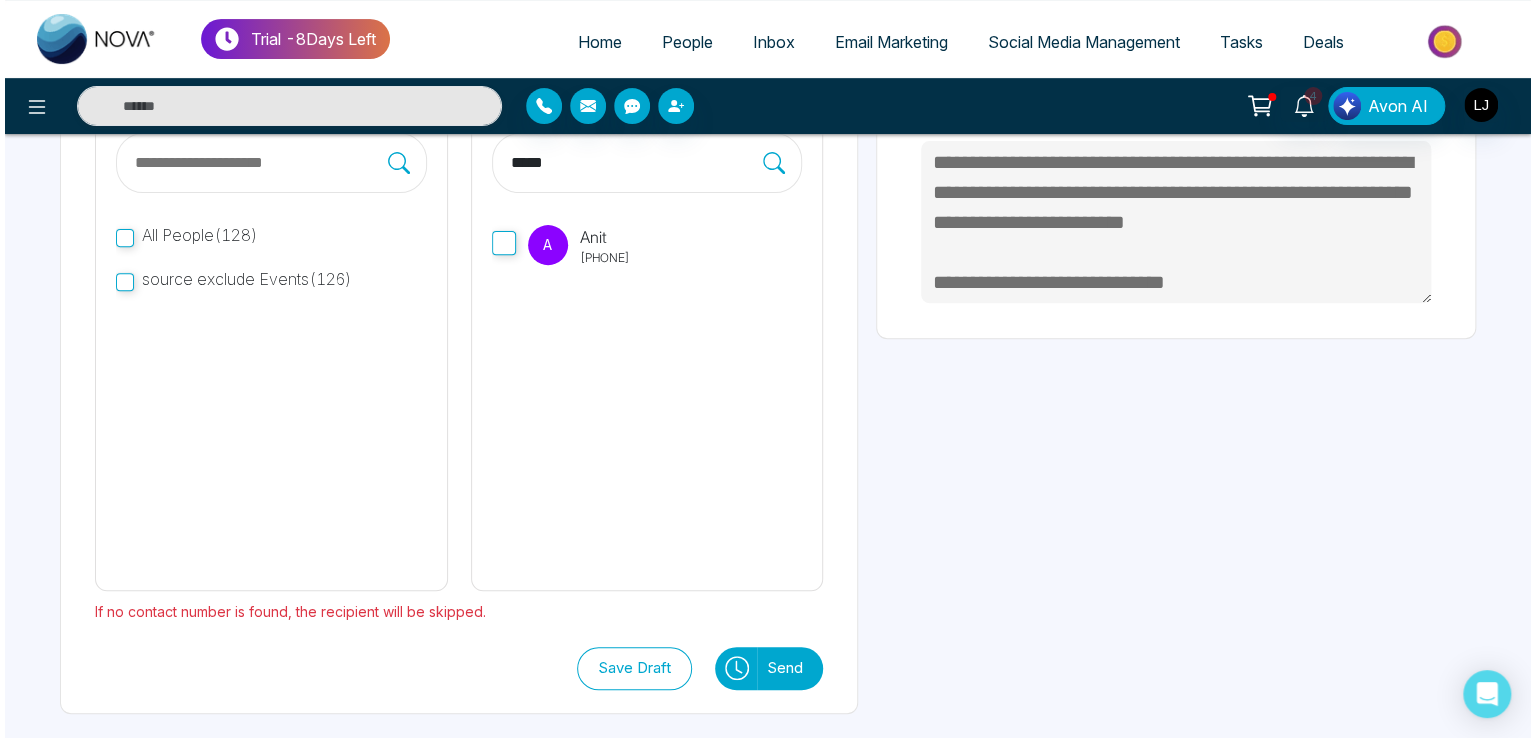 scroll, scrollTop: 0, scrollLeft: 0, axis: both 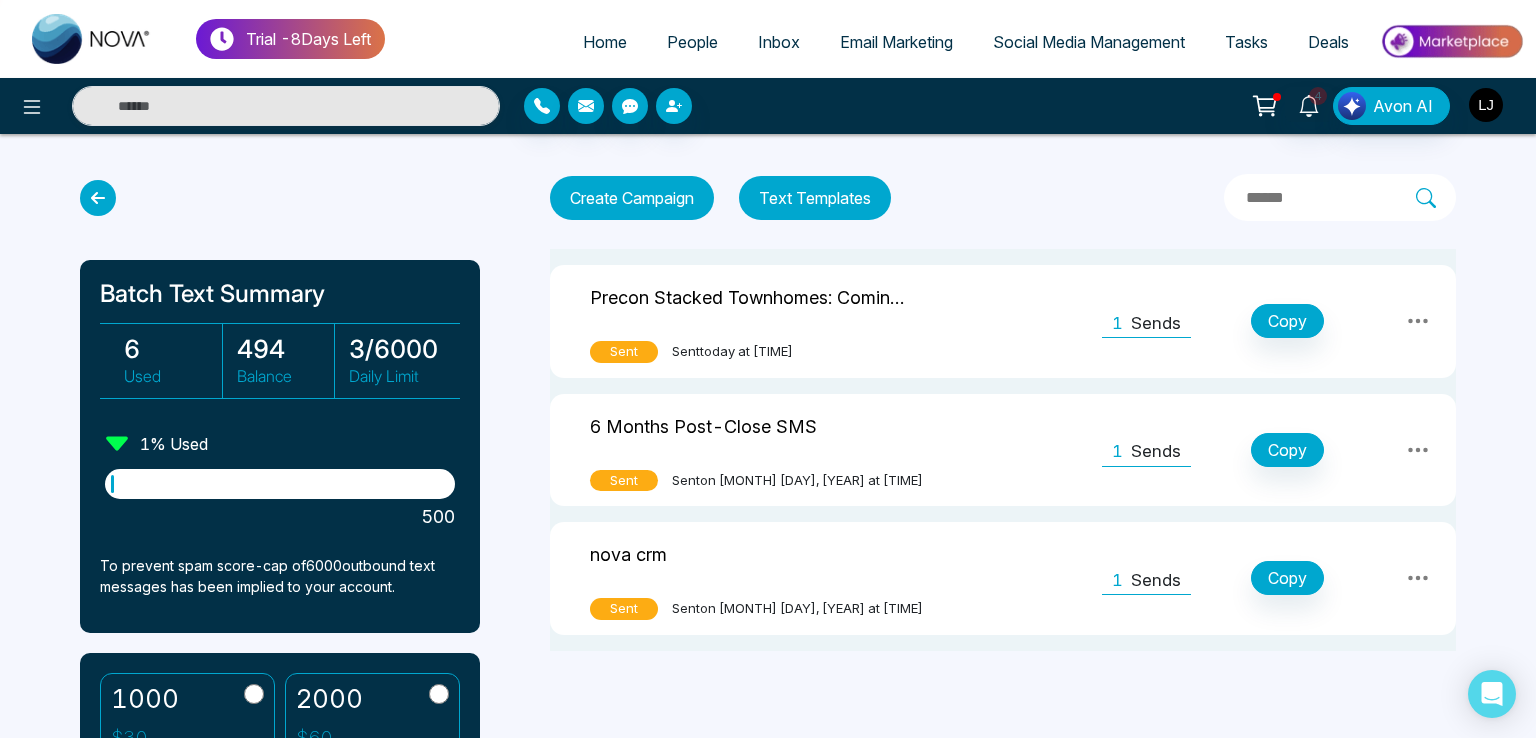 click at bounding box center (1486, 105) 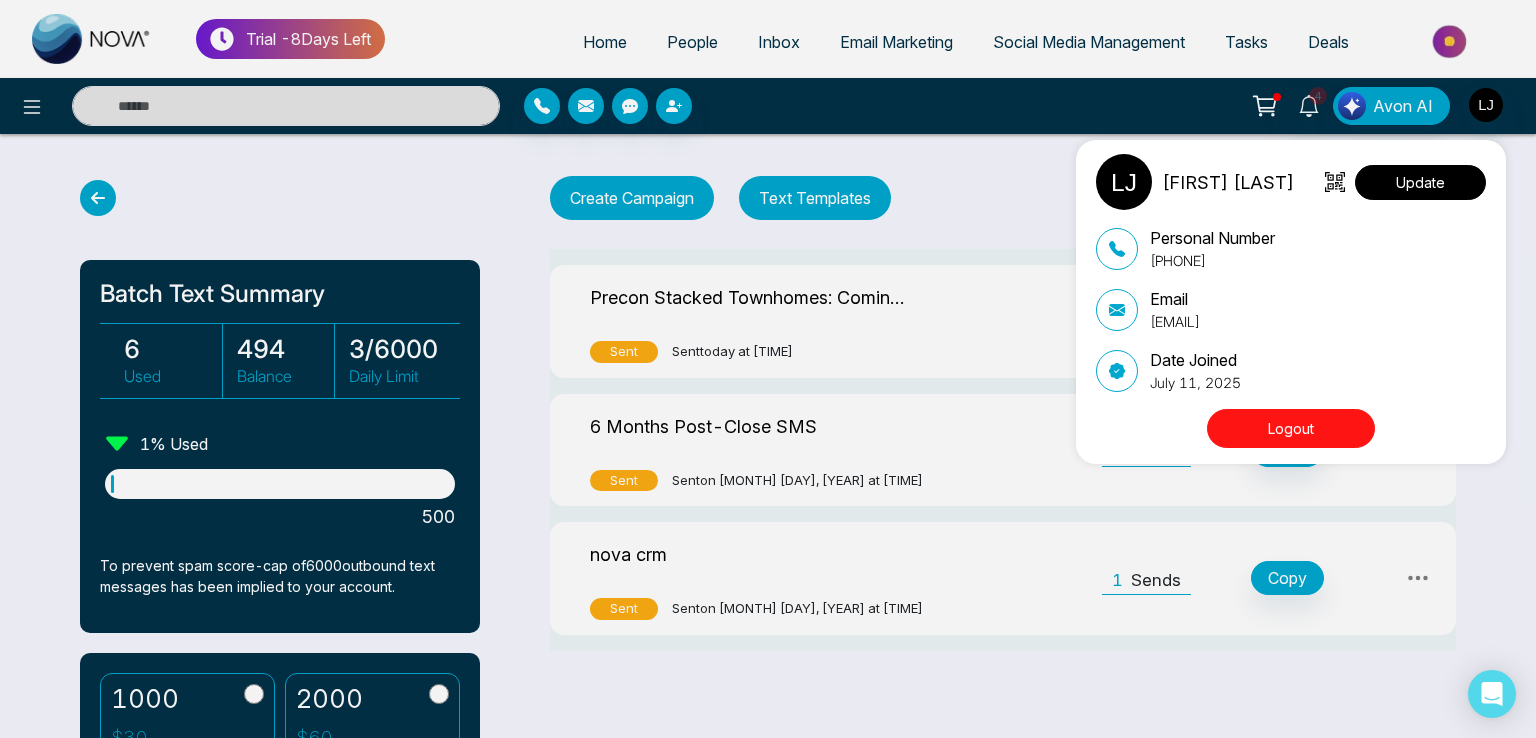 click on "Update" at bounding box center [1420, 182] 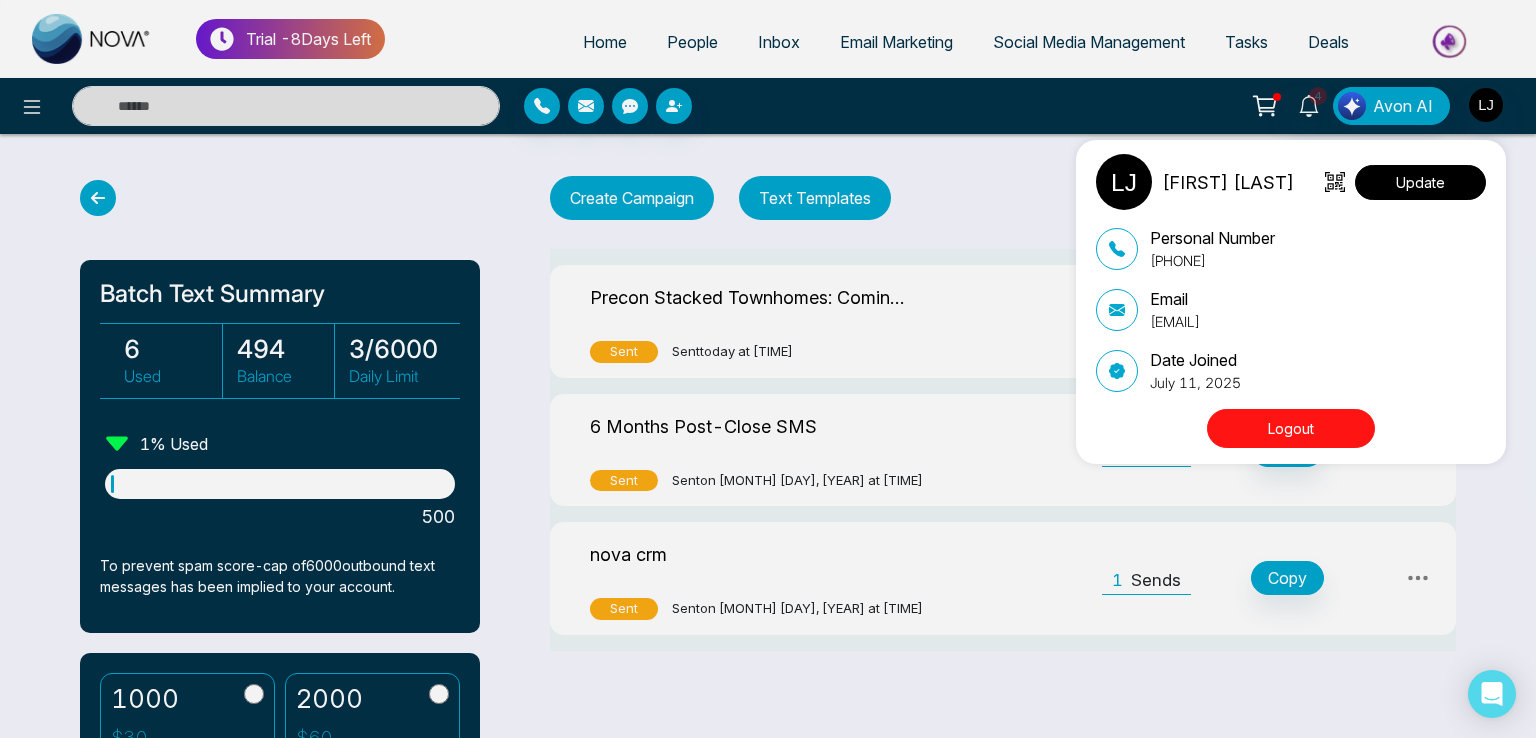 select on "***" 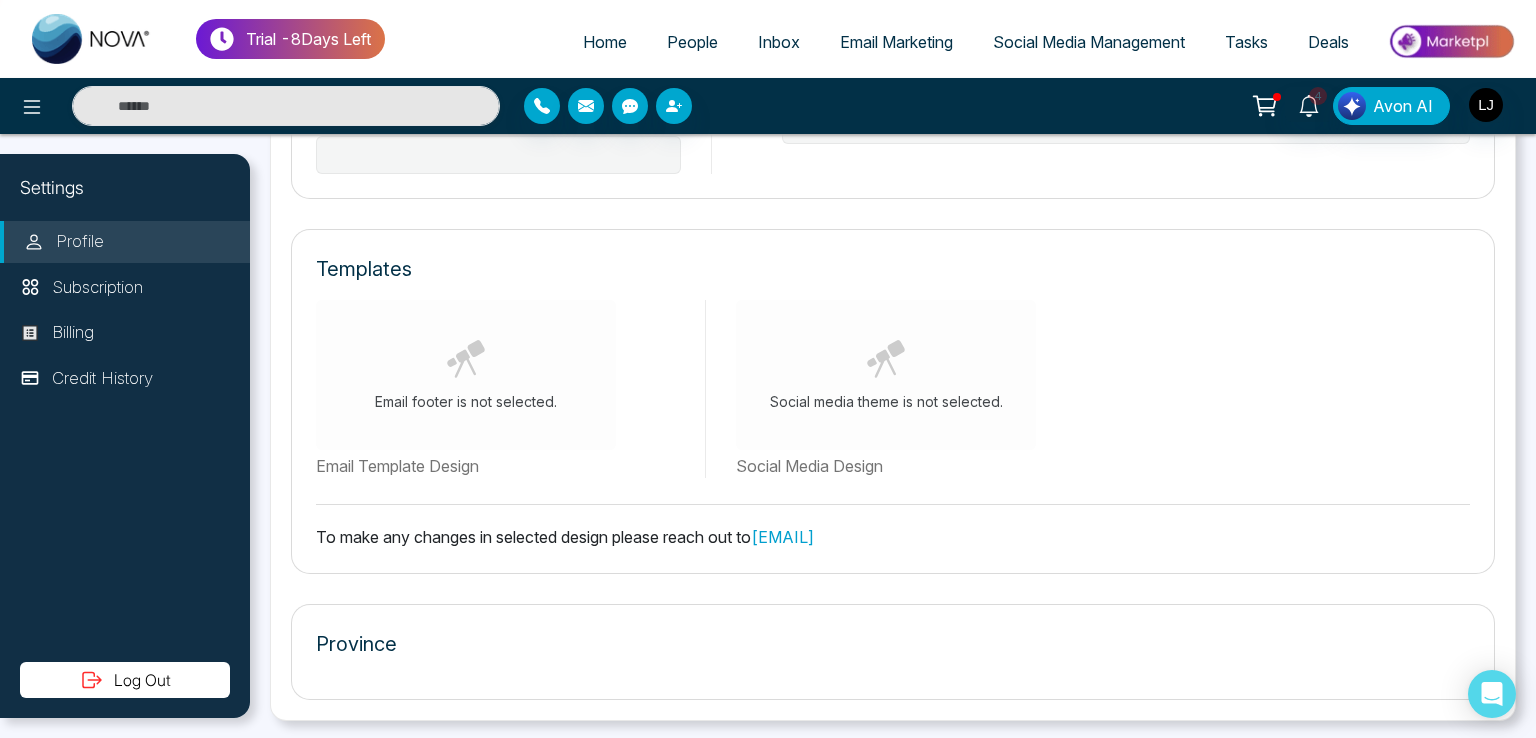 type on "**********" 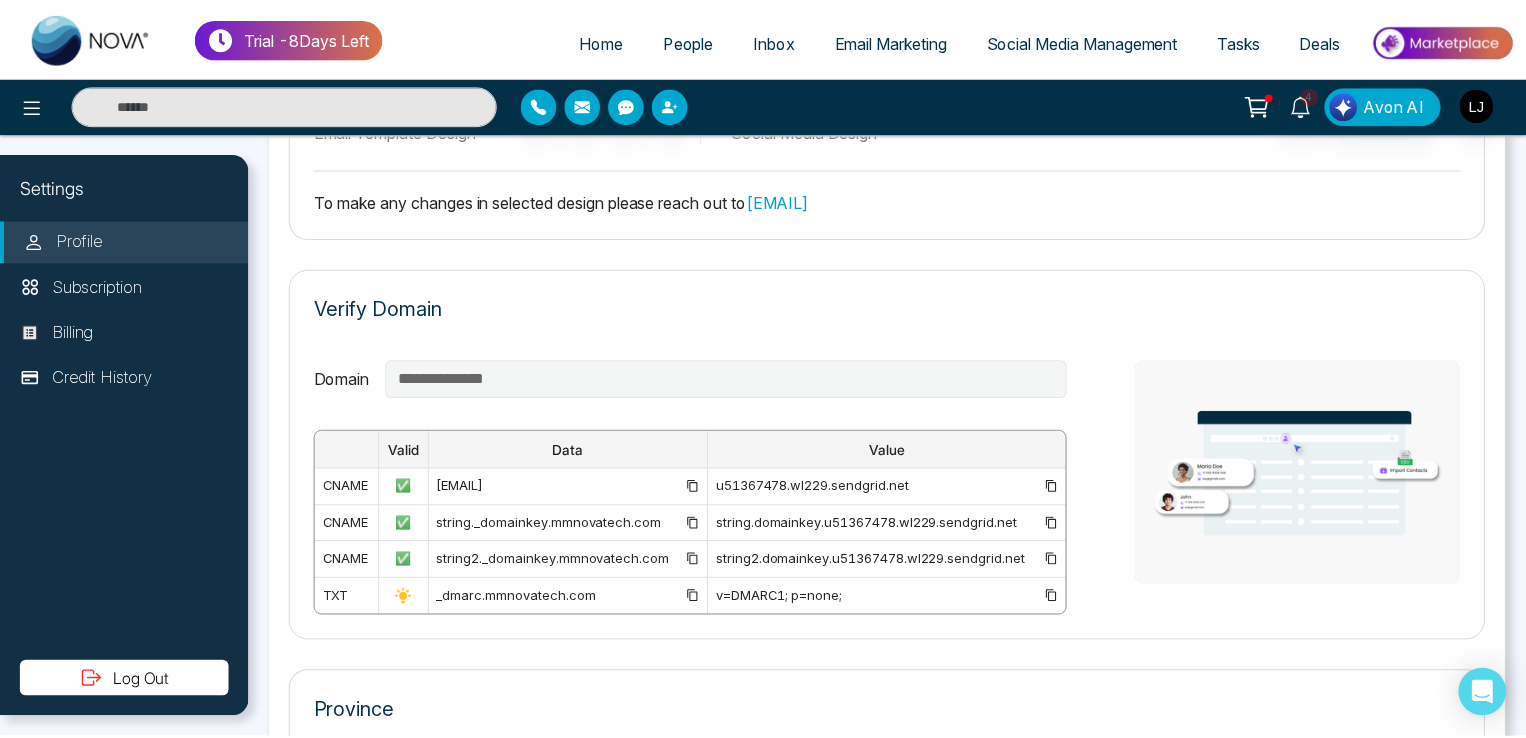 scroll, scrollTop: 1243, scrollLeft: 0, axis: vertical 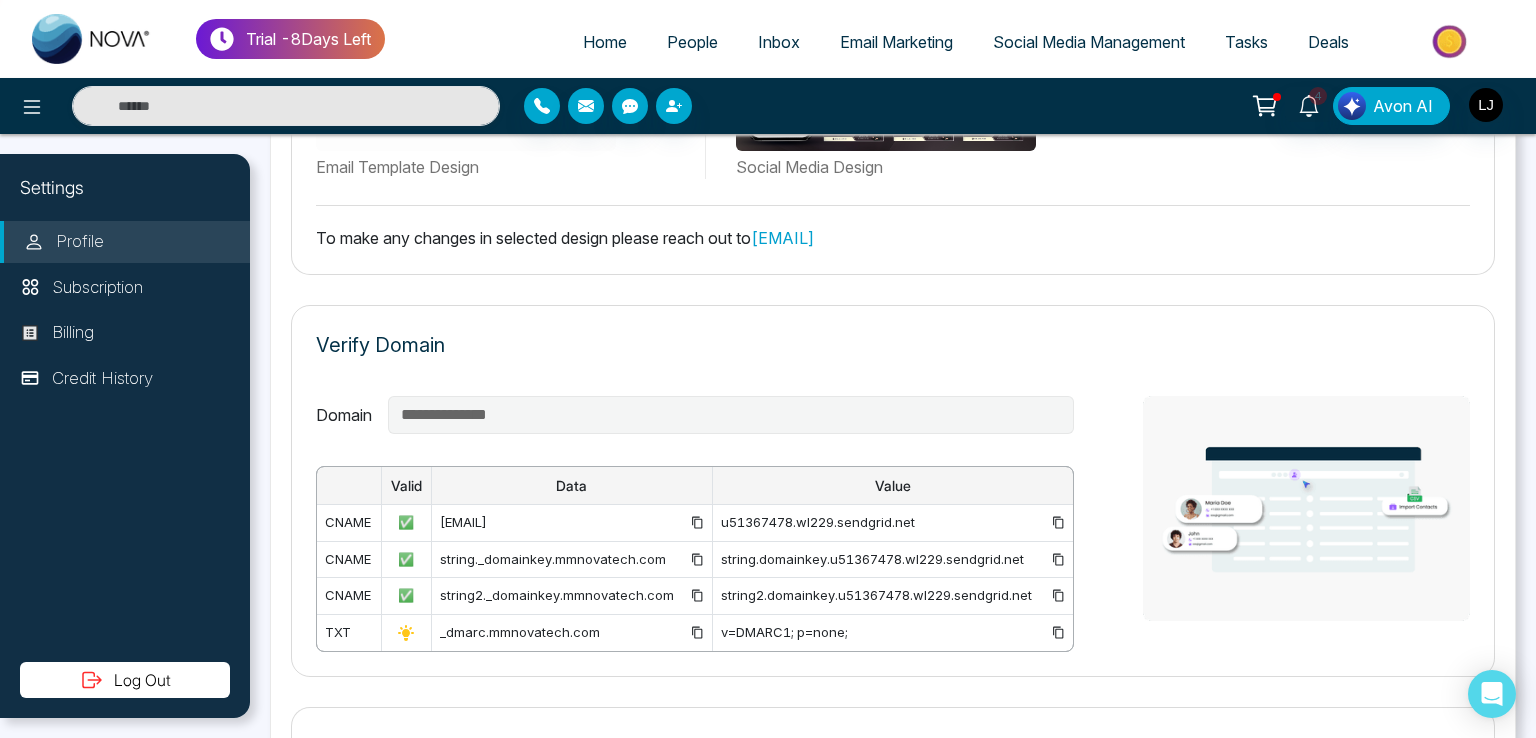 click on "Social Media Management" at bounding box center (1089, 42) 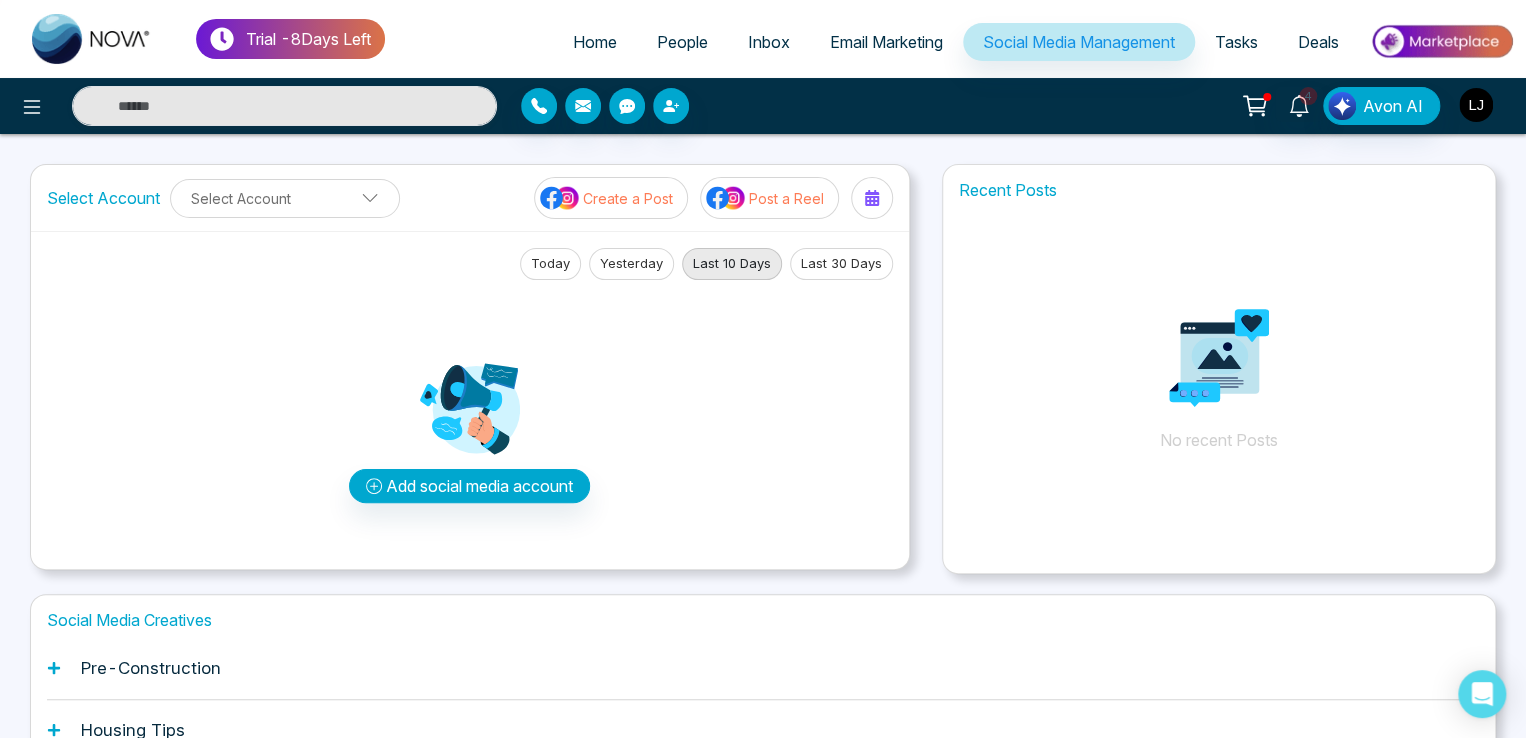 click at bounding box center (1476, 105) 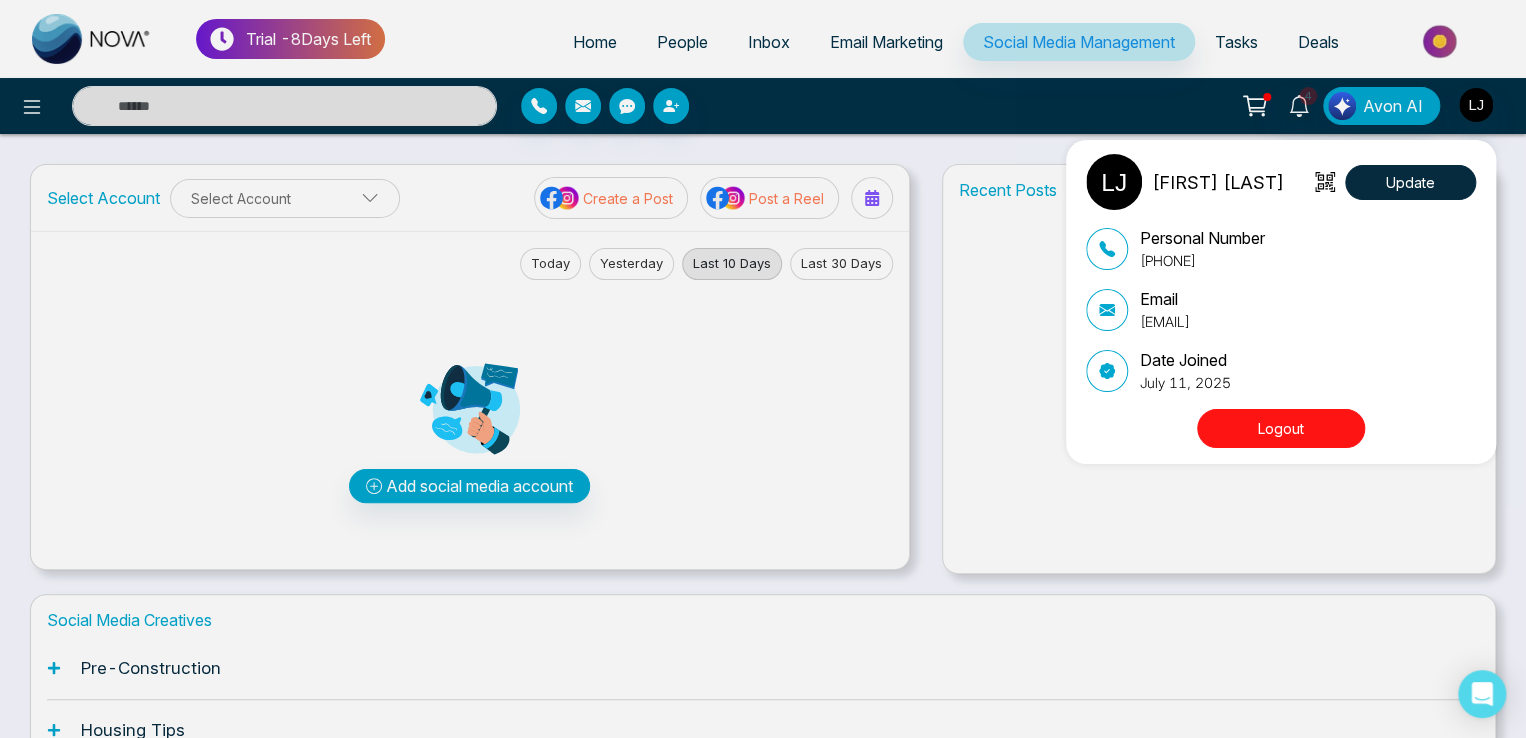 click on "Logout" at bounding box center (1281, 428) 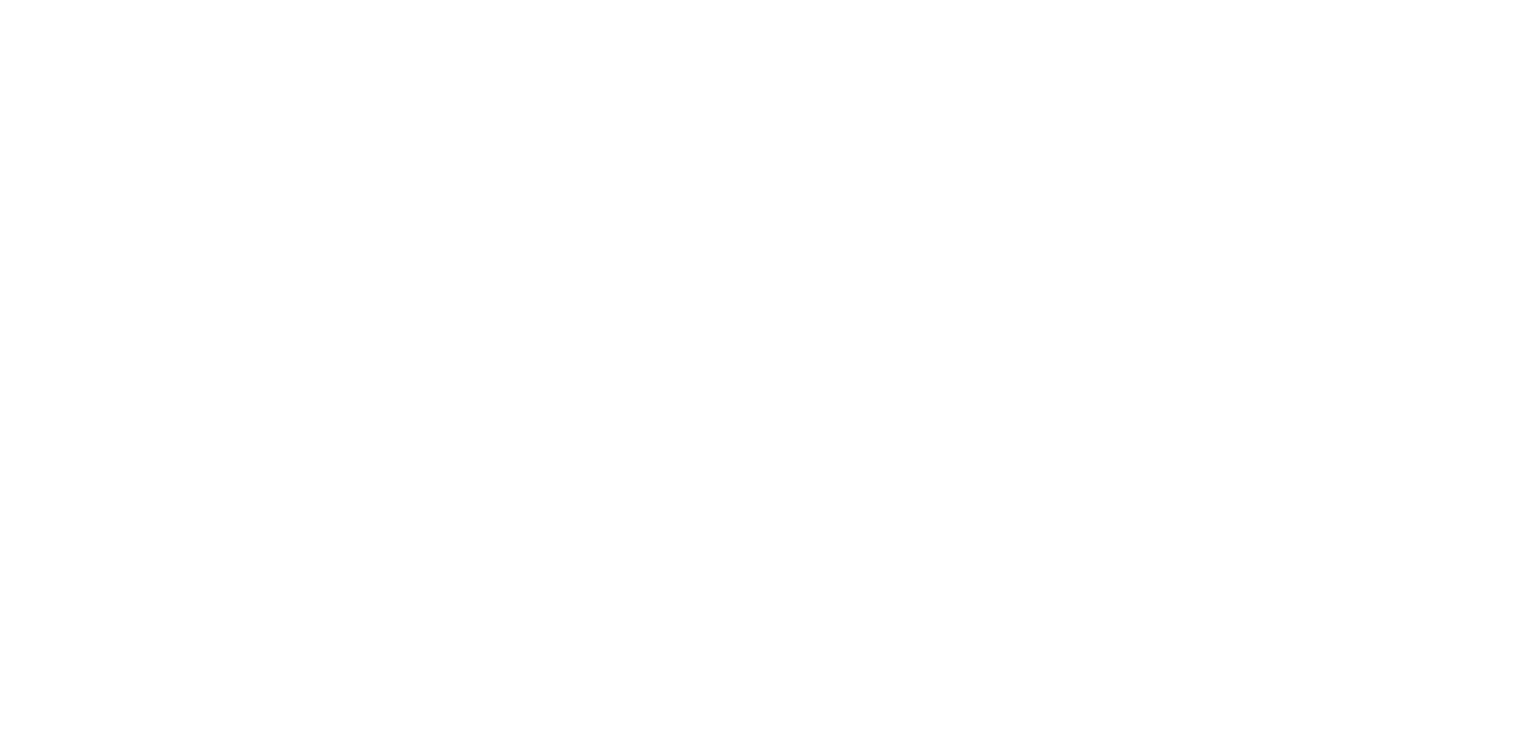 scroll, scrollTop: 0, scrollLeft: 0, axis: both 